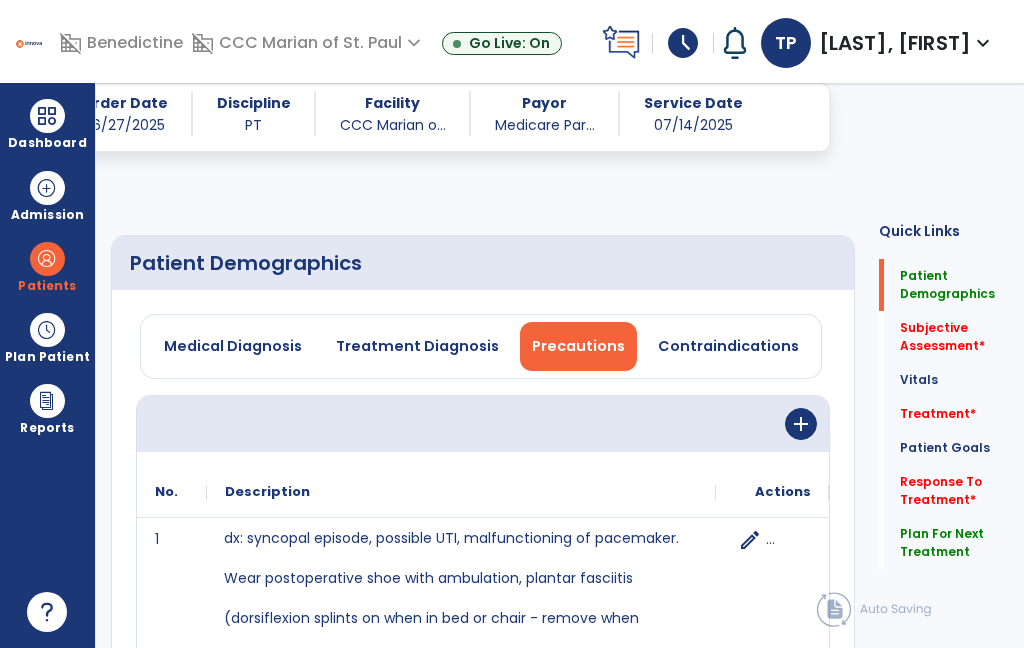 select on "*" 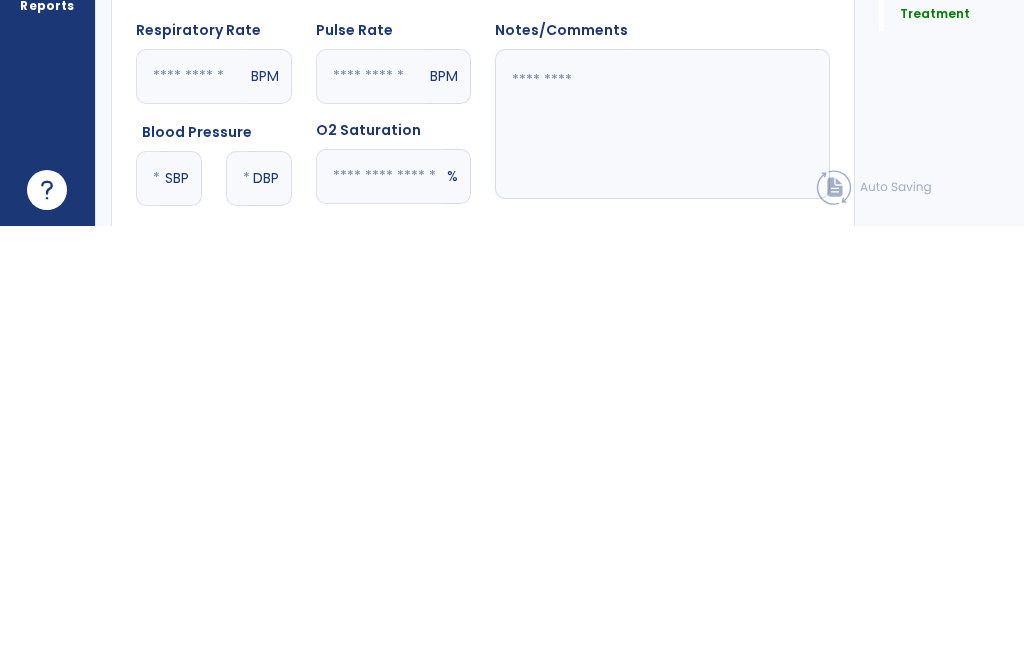 scroll, scrollTop: 731, scrollLeft: 0, axis: vertical 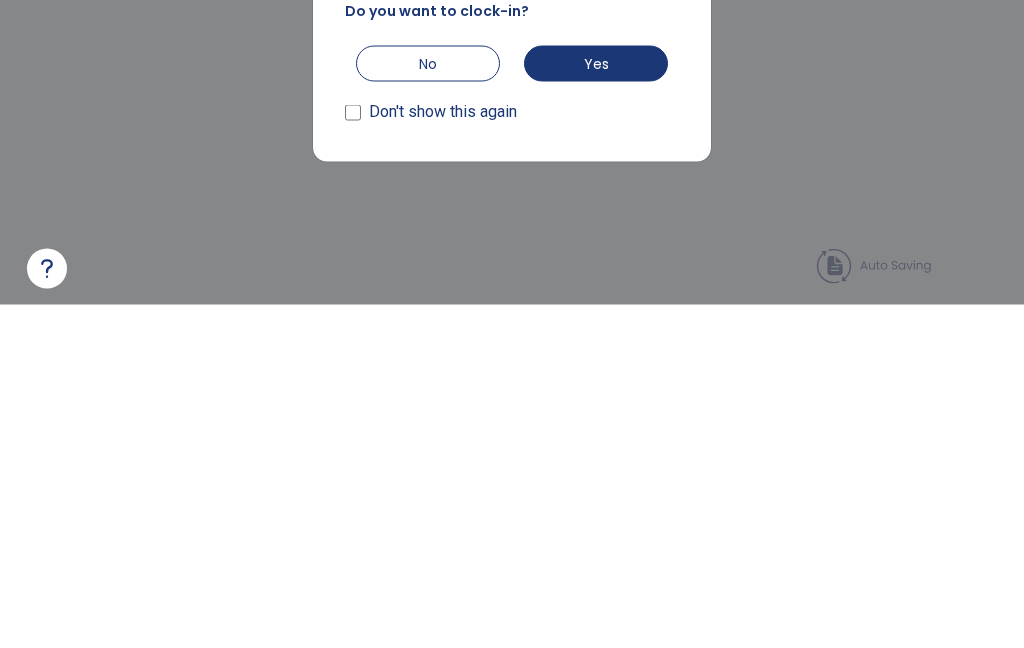 type on "**********" 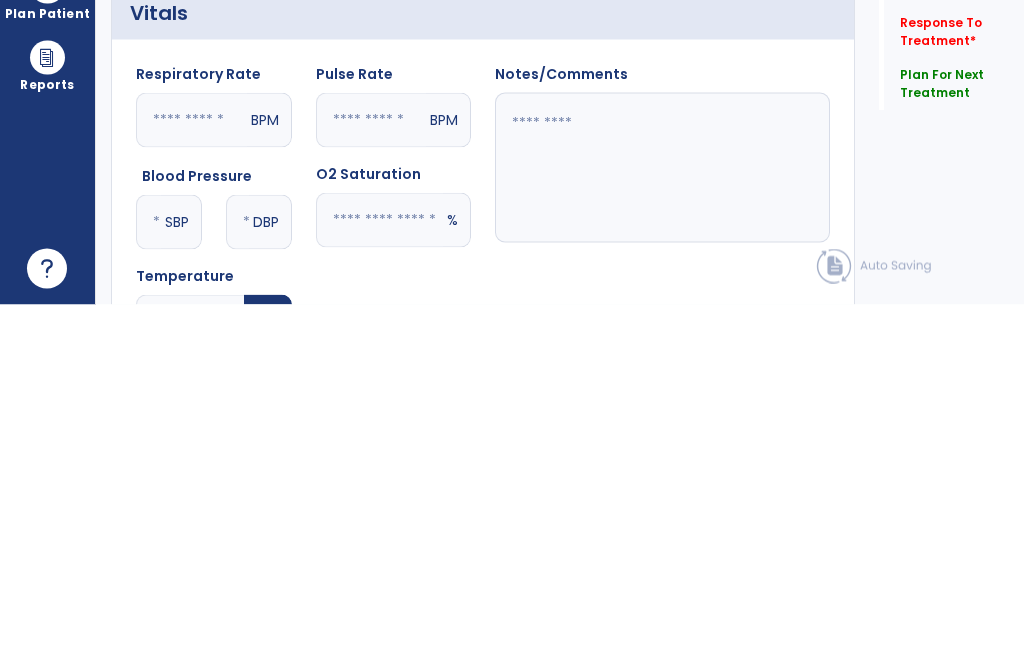 scroll, scrollTop: 80, scrollLeft: 0, axis: vertical 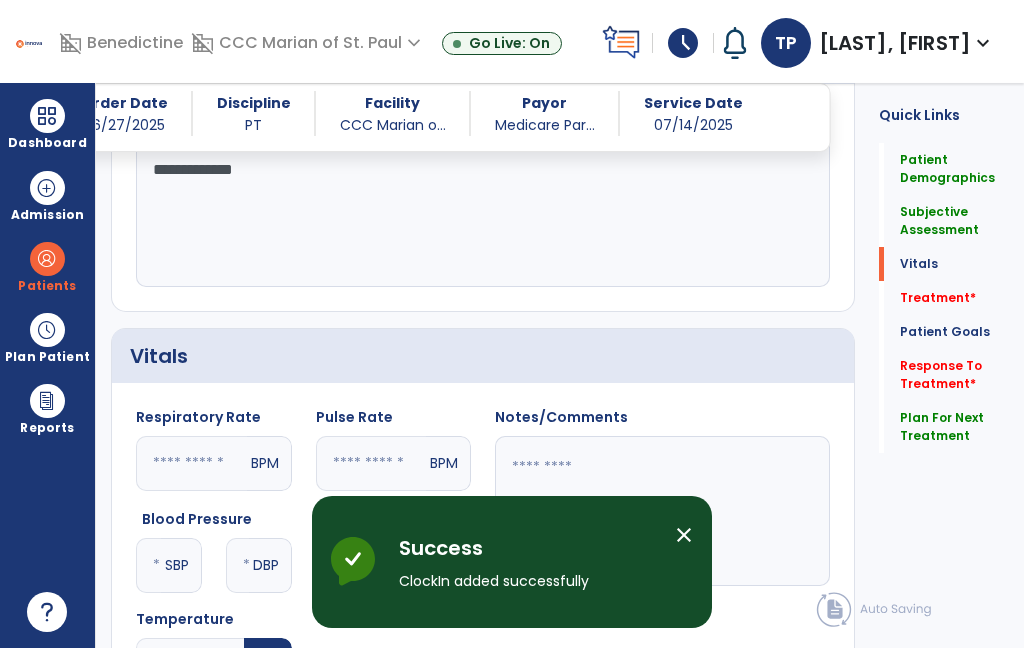 click on "close" at bounding box center (684, 535) 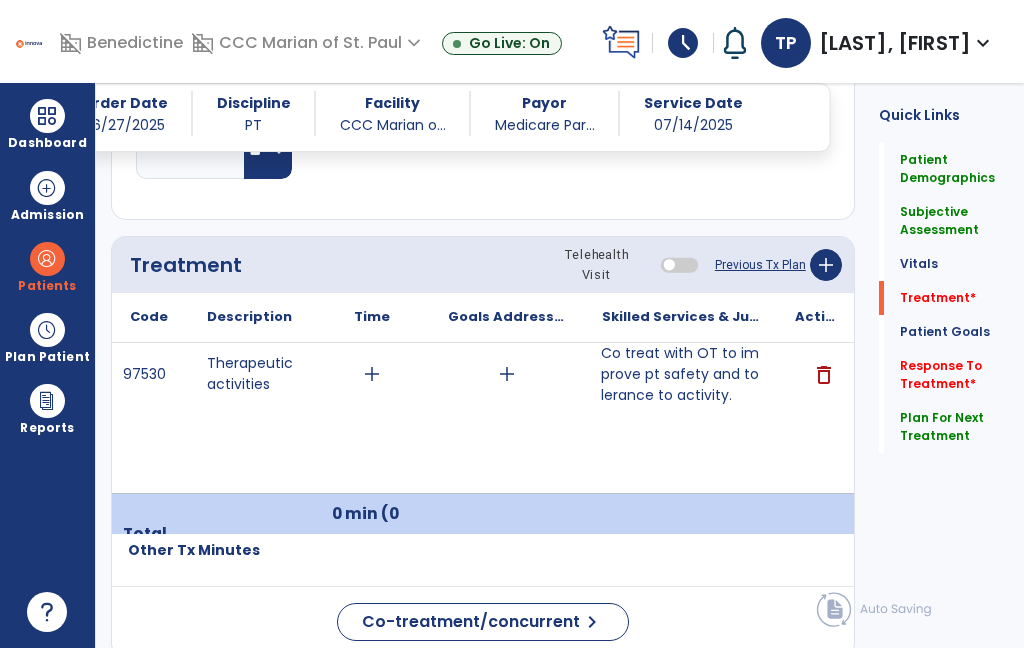 scroll, scrollTop: 1246, scrollLeft: 0, axis: vertical 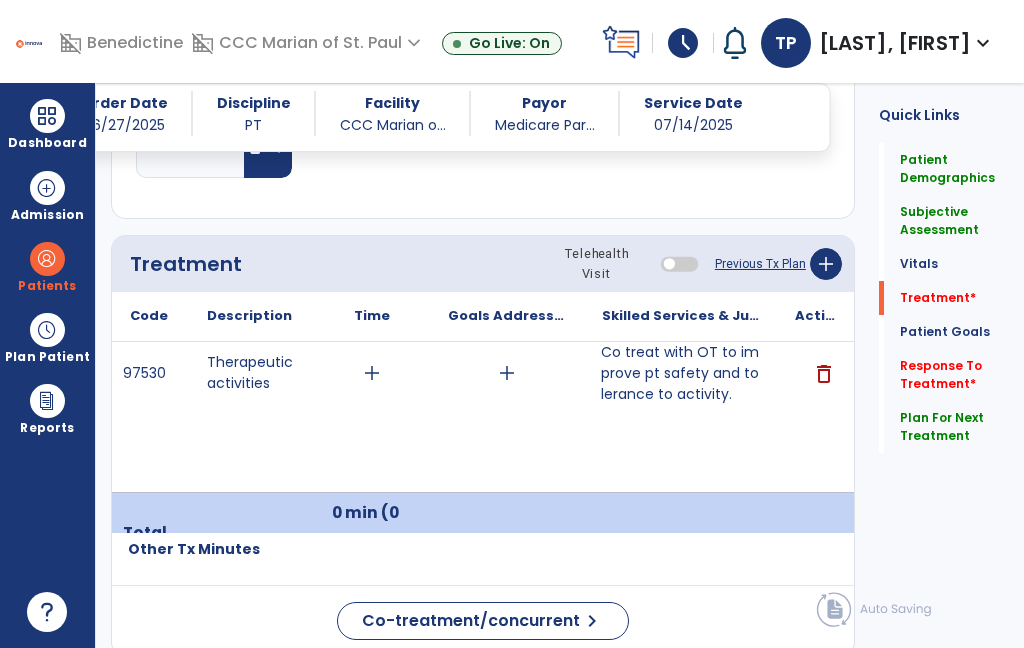 click on "Co treat with OT to improve pt safety and tolerance to activity." at bounding box center (680, 373) 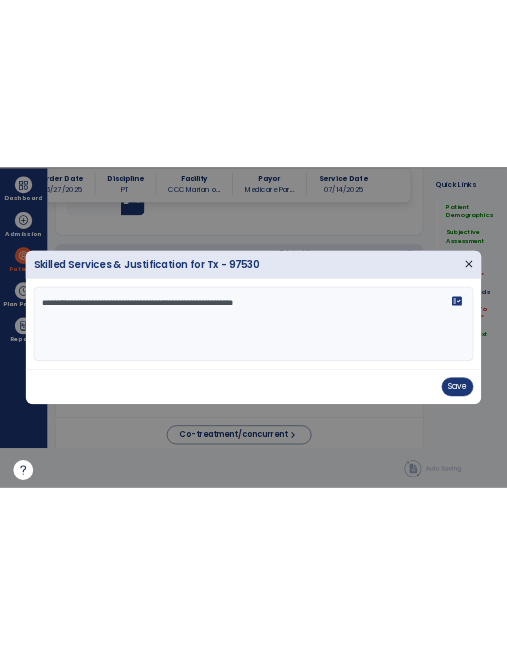 scroll, scrollTop: 0, scrollLeft: 0, axis: both 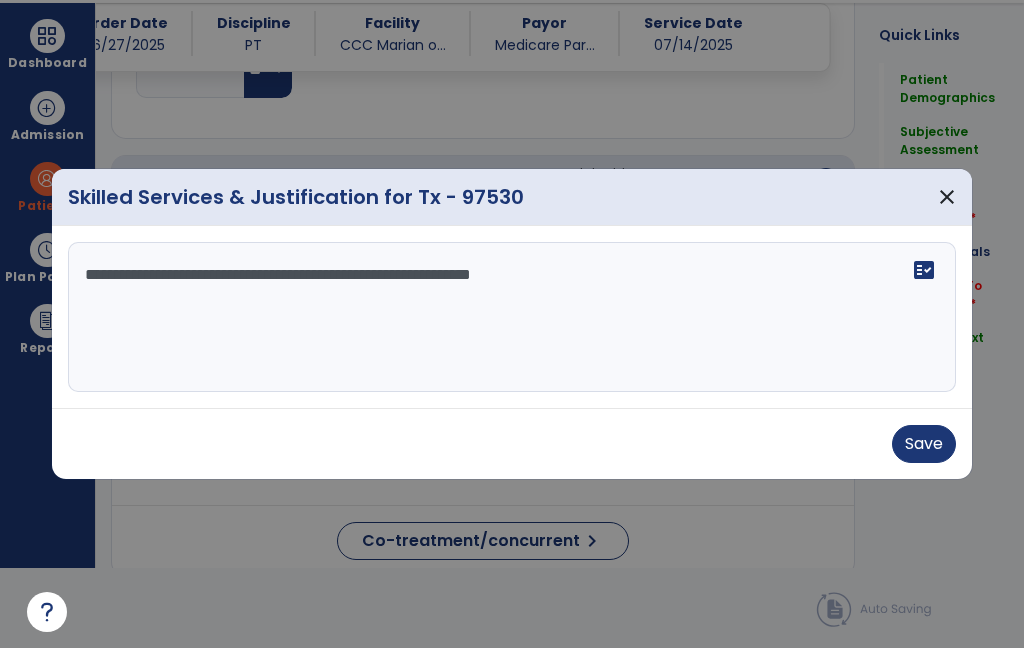 click on "**********" at bounding box center [512, 317] 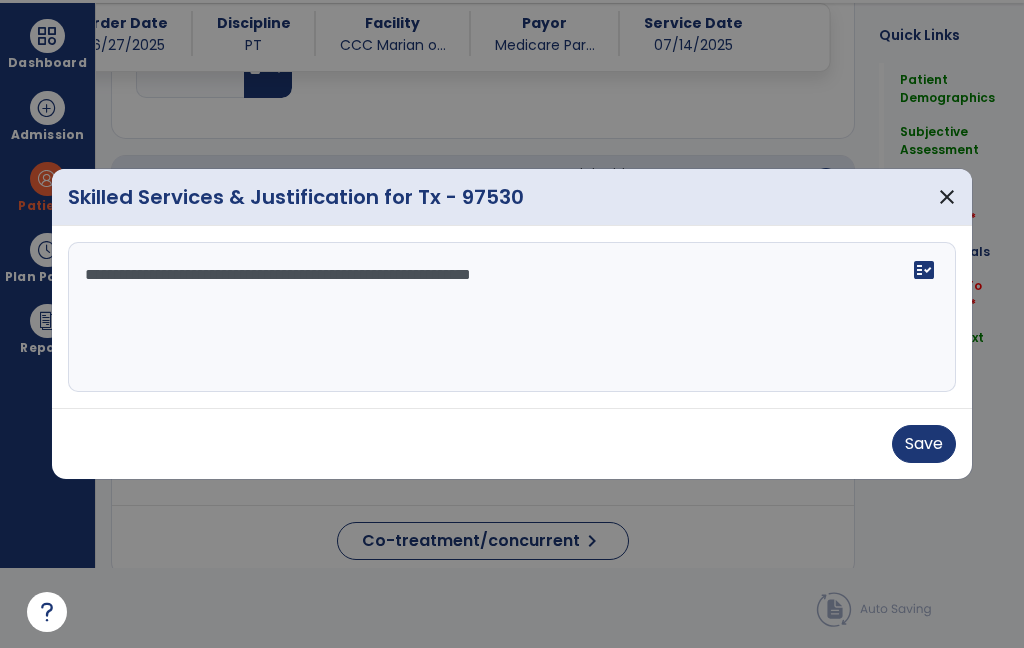 click on "**********" at bounding box center (512, 317) 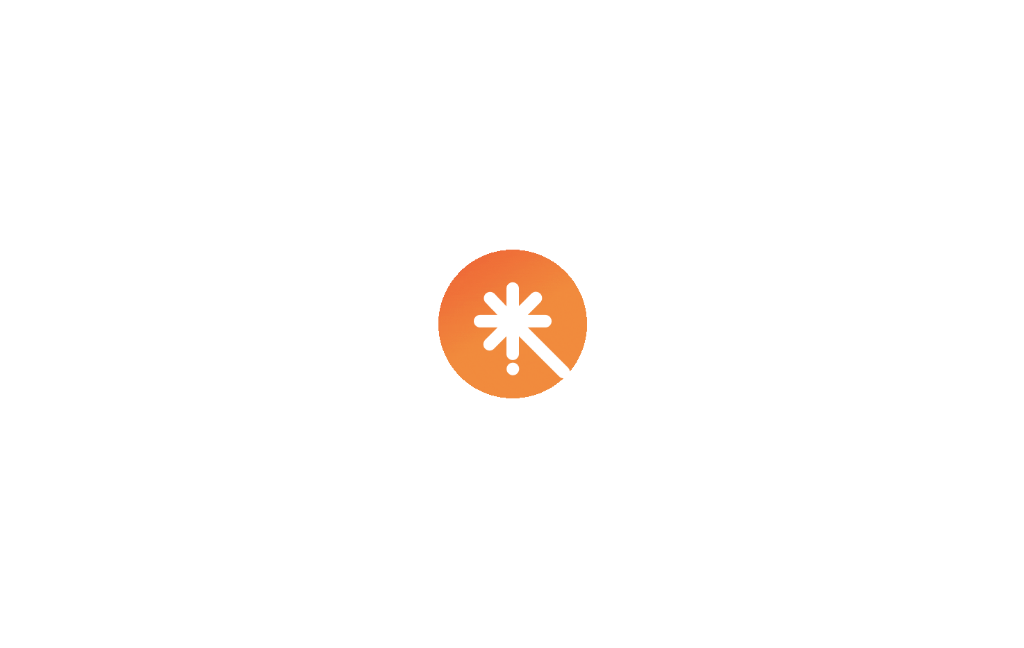 scroll, scrollTop: 0, scrollLeft: 0, axis: both 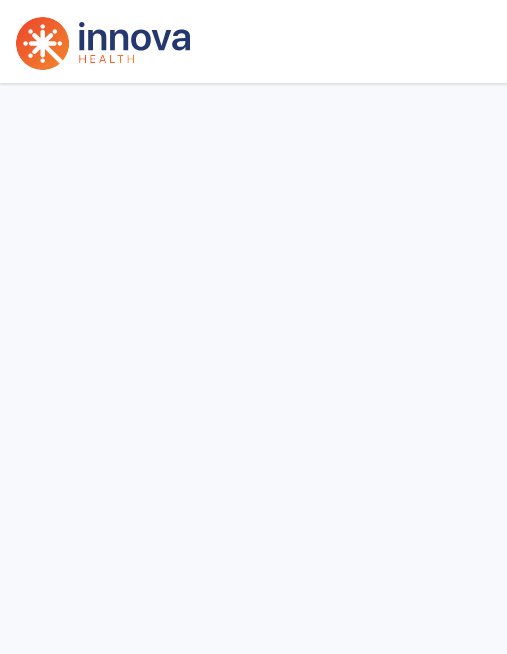 select on "****" 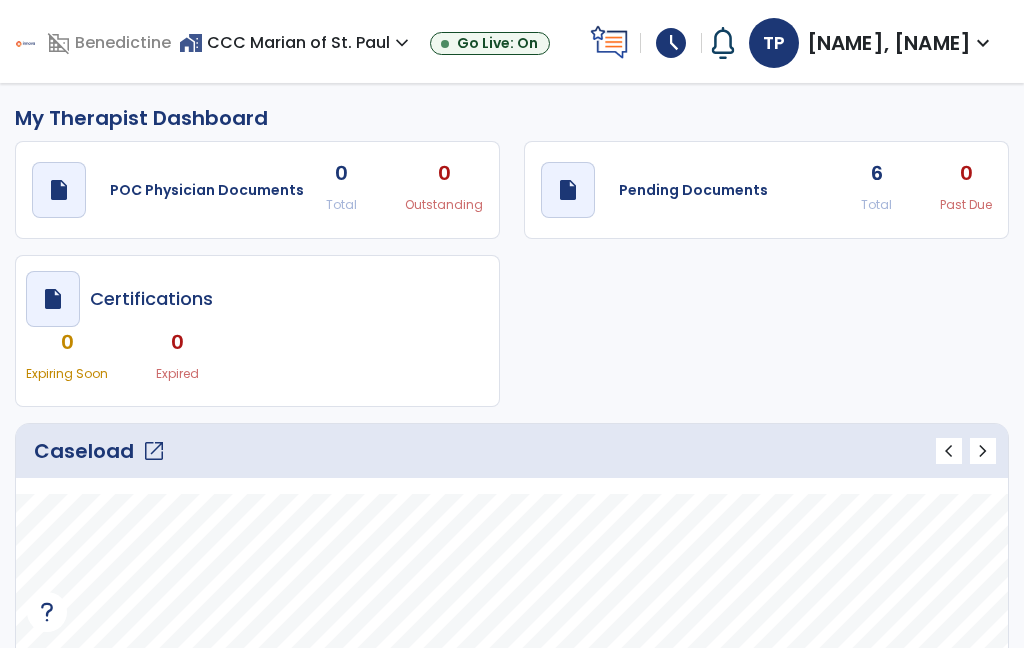 click on "6" 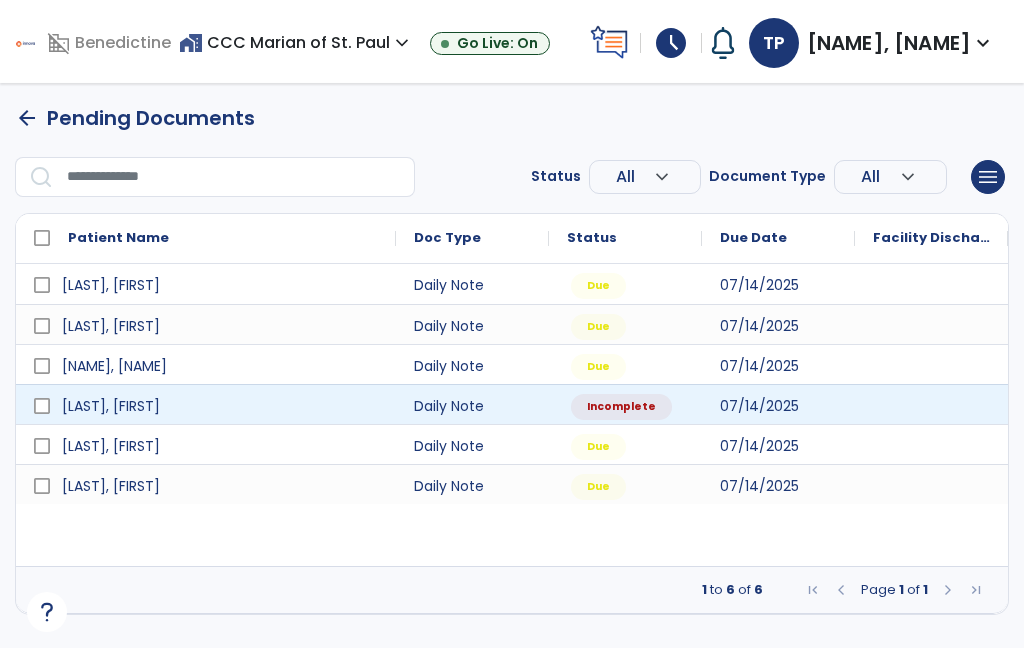 click at bounding box center (931, 404) 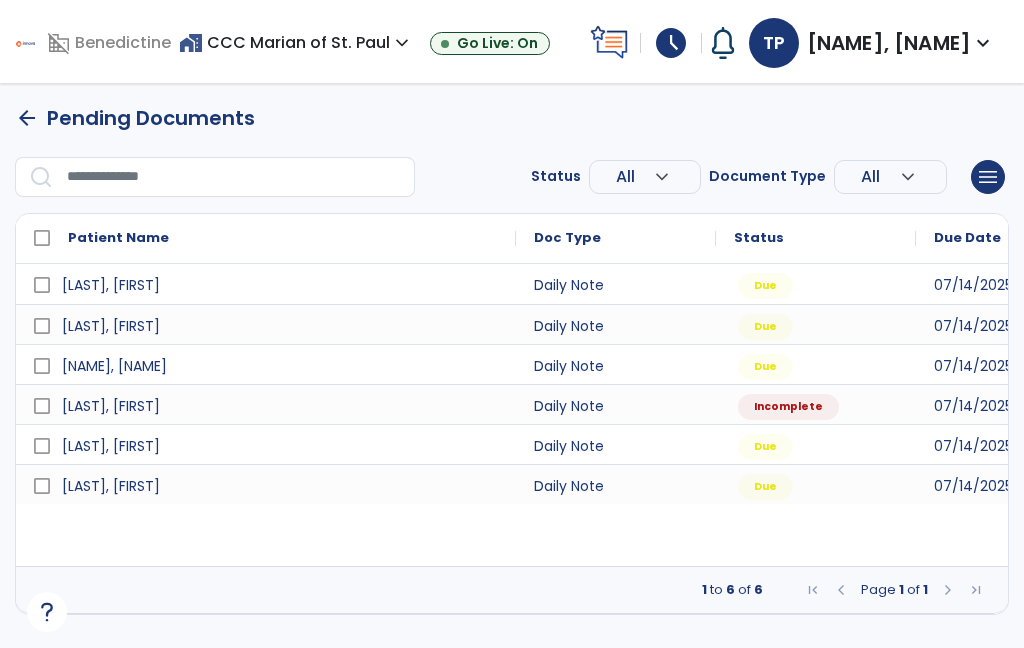 select on "*" 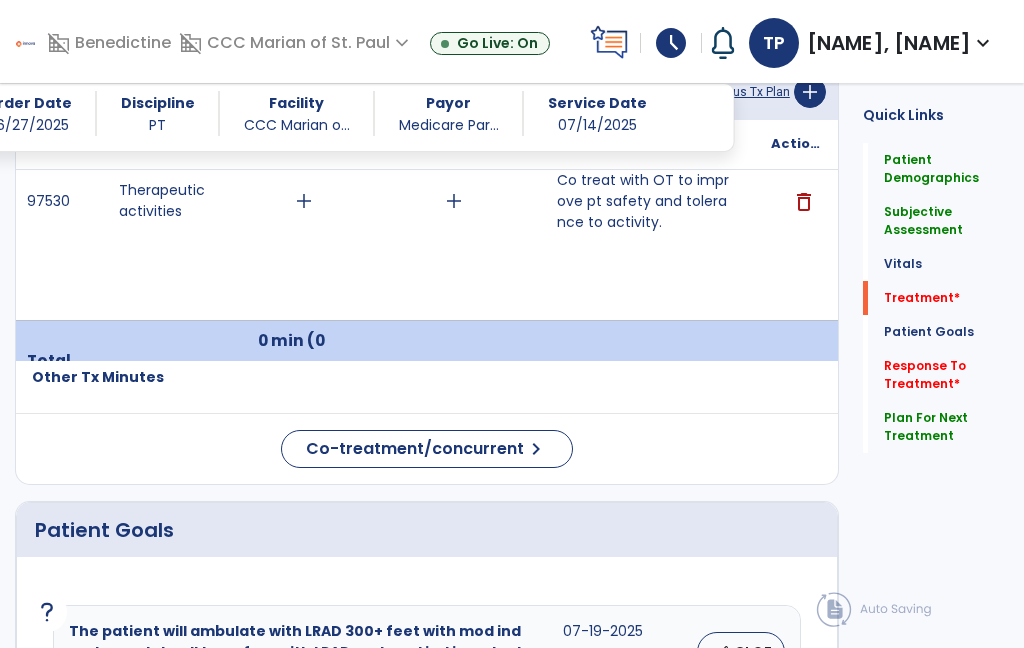 scroll, scrollTop: 2626, scrollLeft: 0, axis: vertical 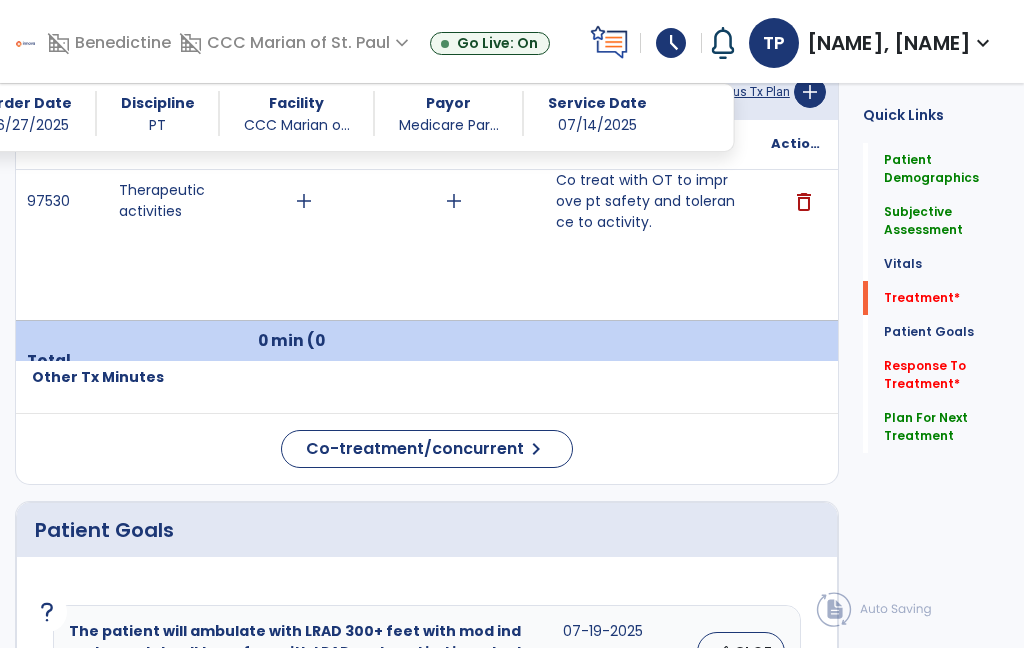 click on "Co treat with OT to improve pt safety and tolerance to activity." at bounding box center [646, 201] 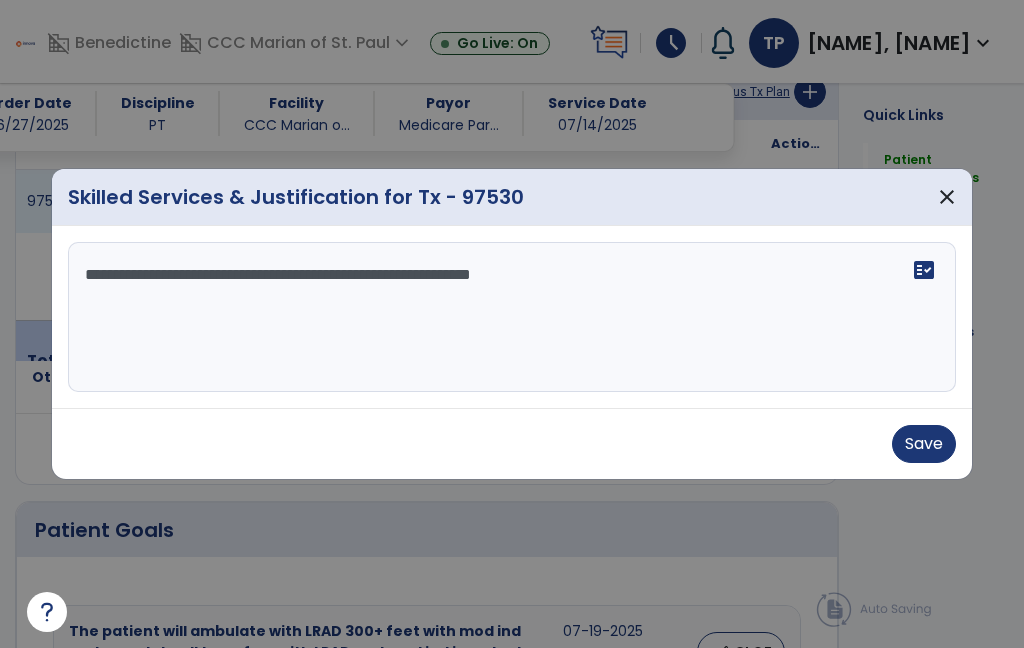 click on "**********" at bounding box center (512, 317) 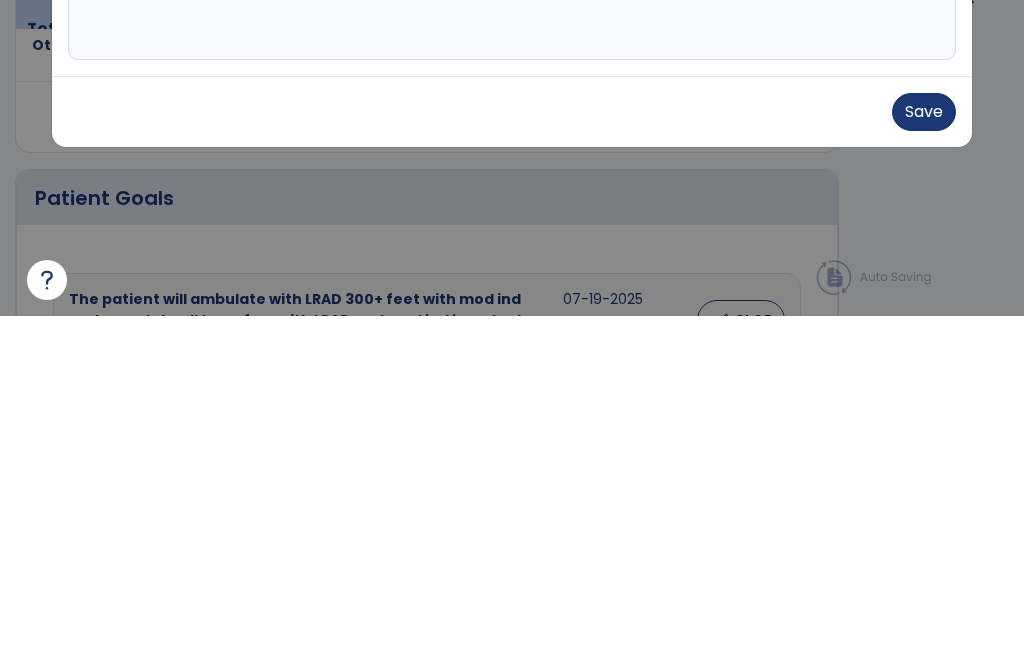 type on "**********" 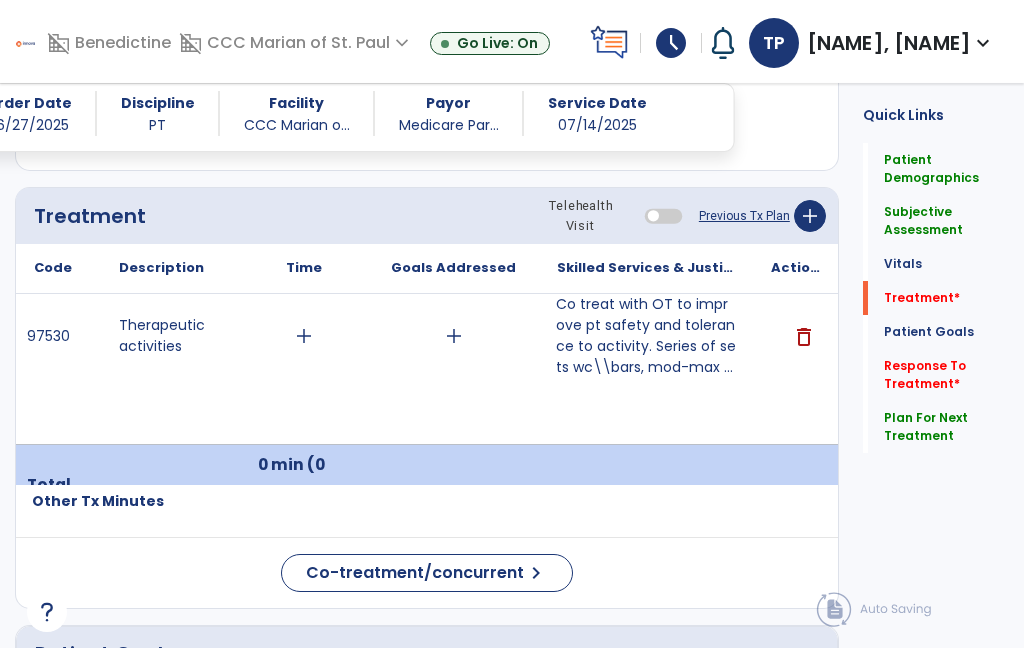 scroll, scrollTop: 2499, scrollLeft: 0, axis: vertical 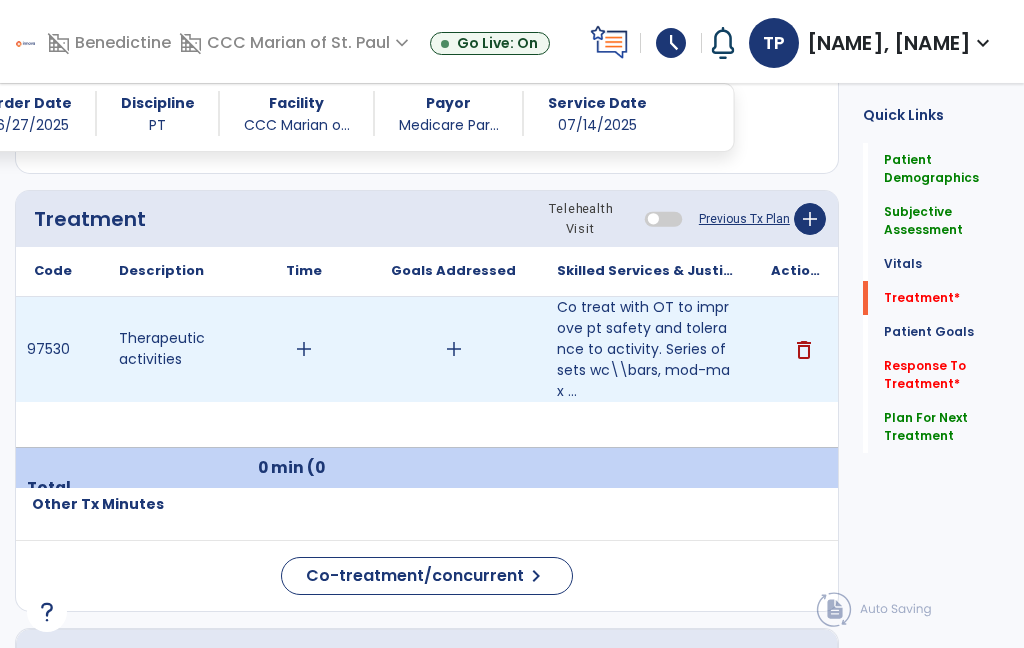 click on "add" at bounding box center [304, 349] 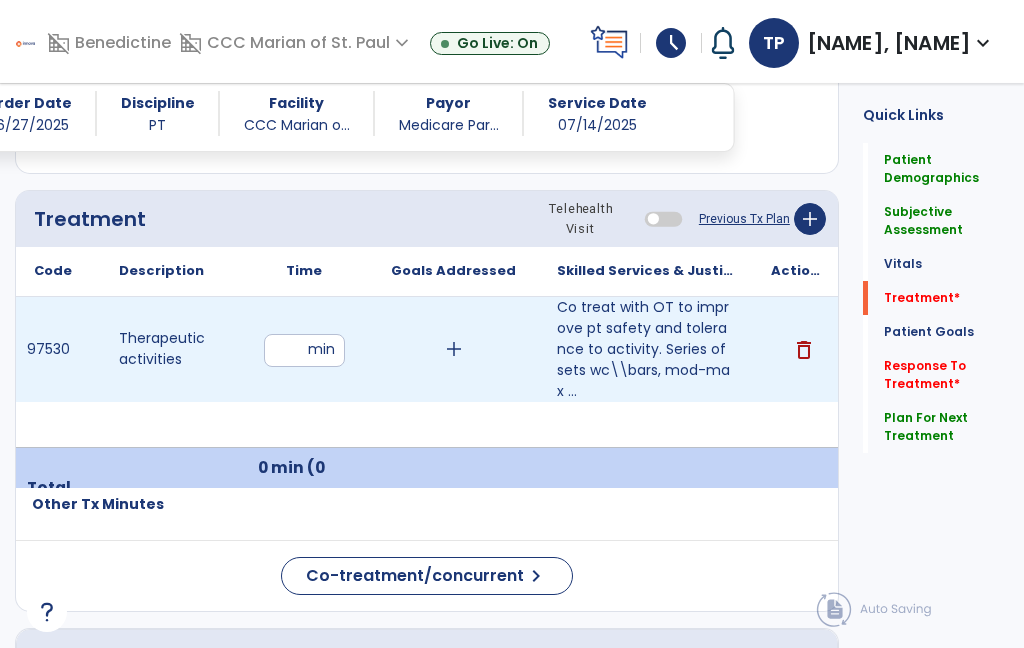click at bounding box center (304, 350) 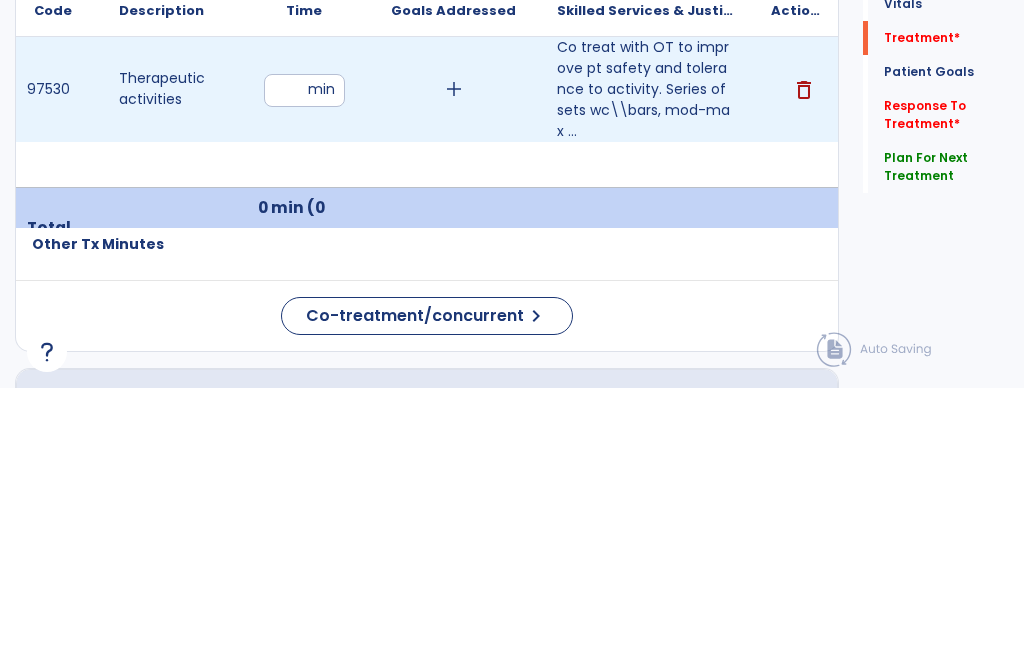 type on "**" 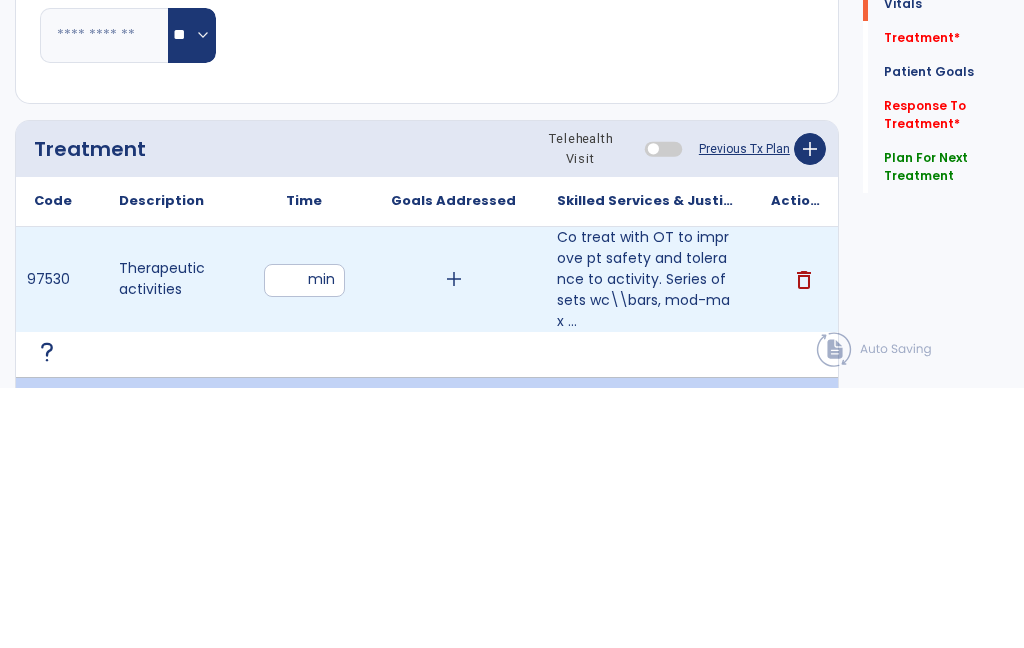 scroll, scrollTop: 2309, scrollLeft: 0, axis: vertical 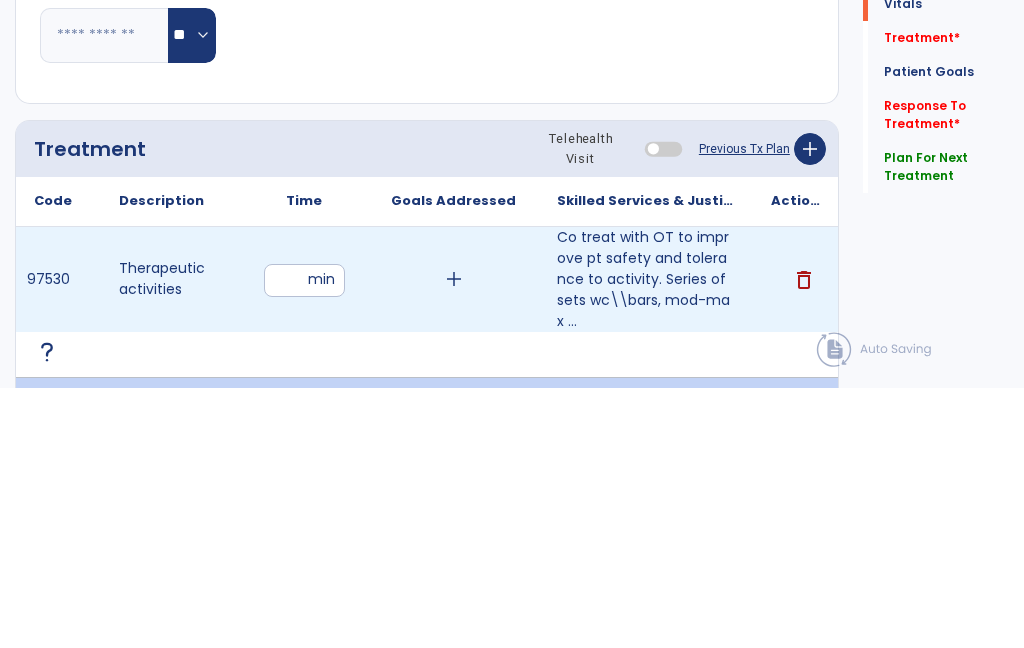 click on "Notes/Comments" 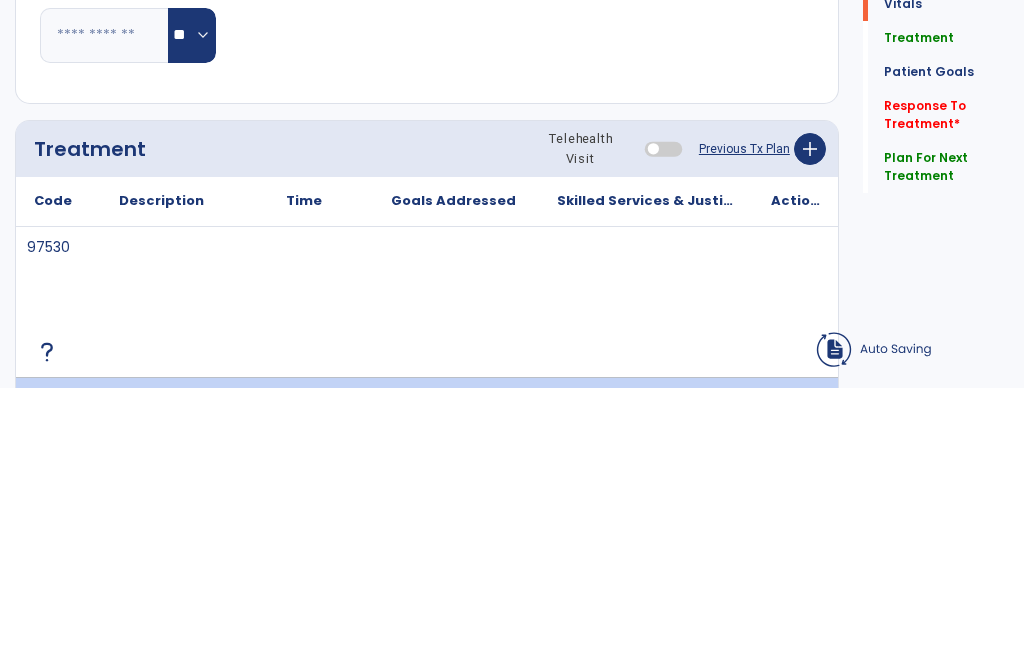 scroll, scrollTop: 80, scrollLeft: 0, axis: vertical 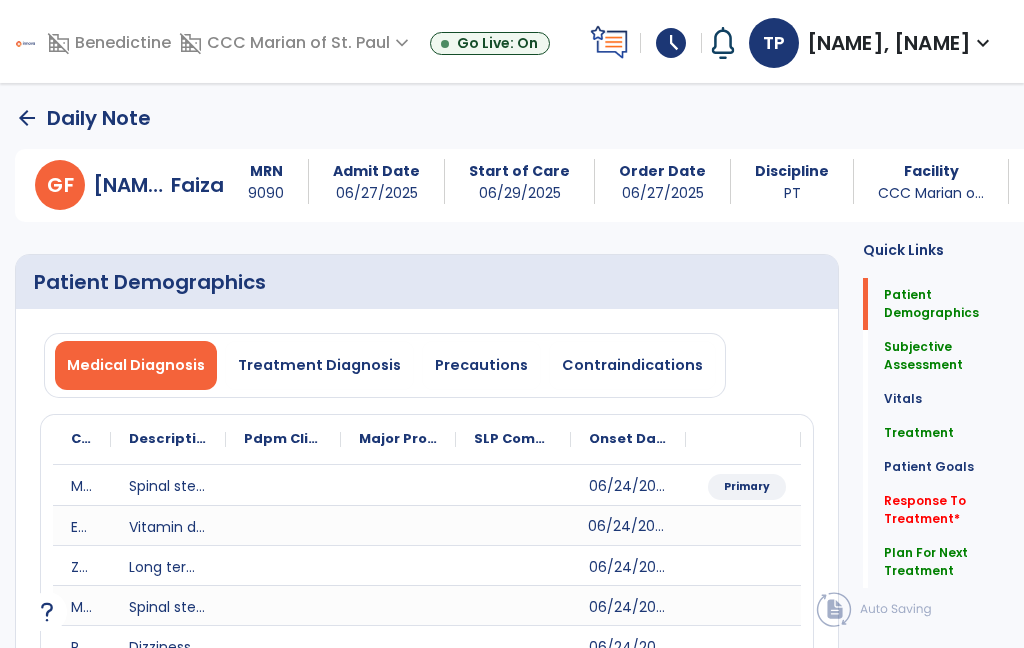 click on "arrow_back" 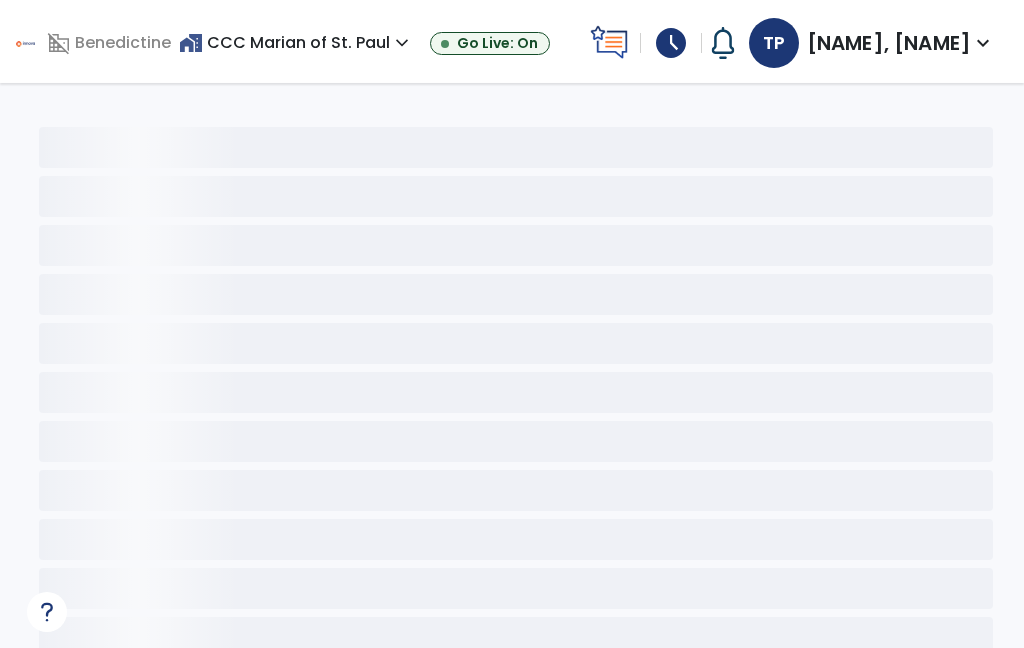 scroll, scrollTop: 0, scrollLeft: 0, axis: both 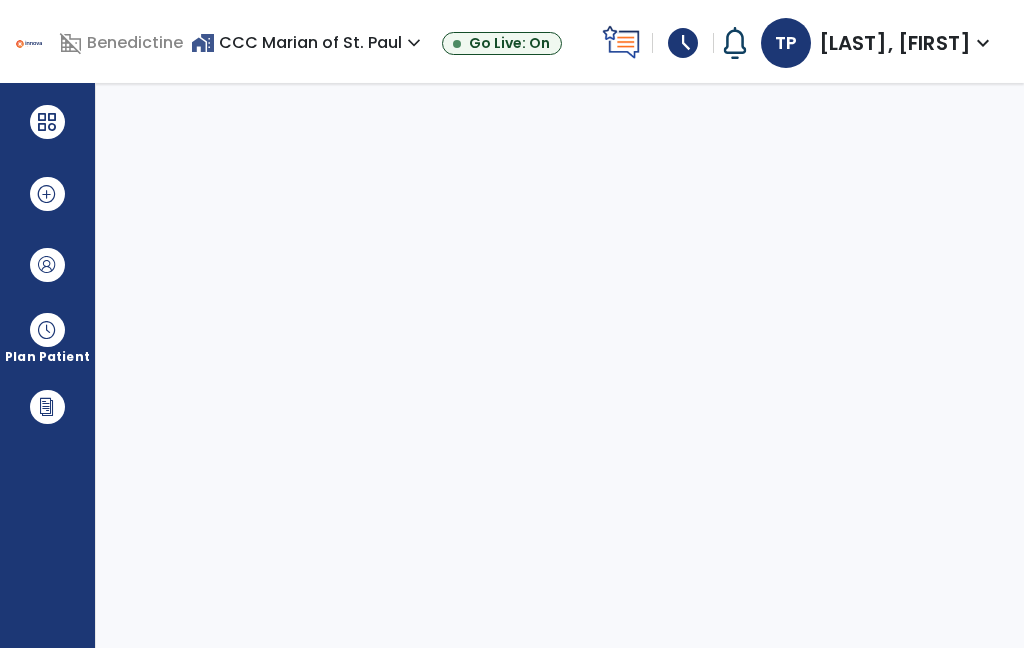 select on "****" 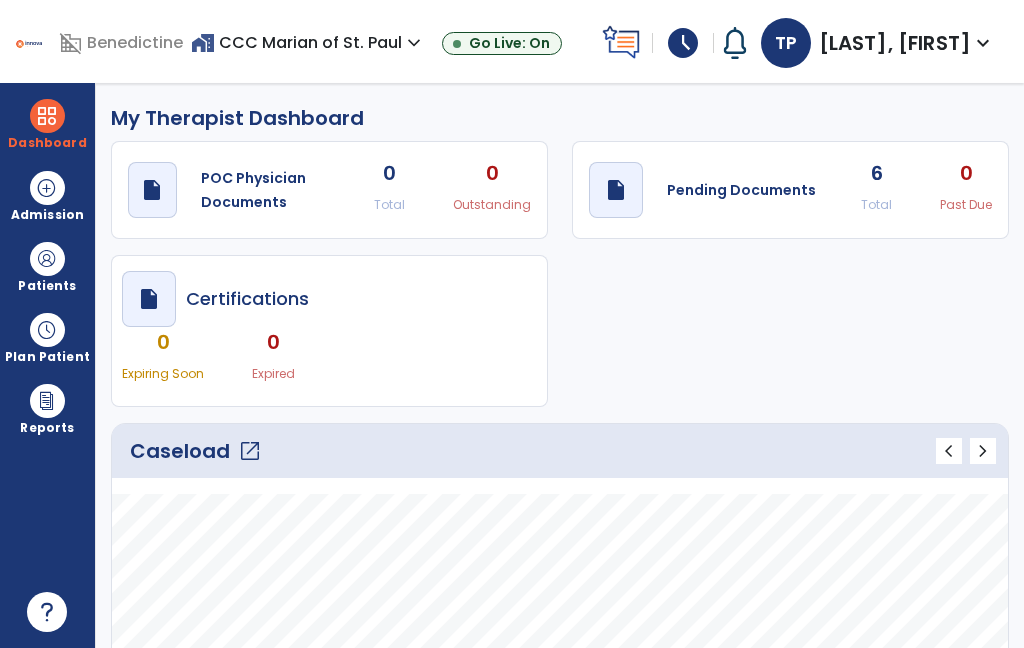 click on "6" 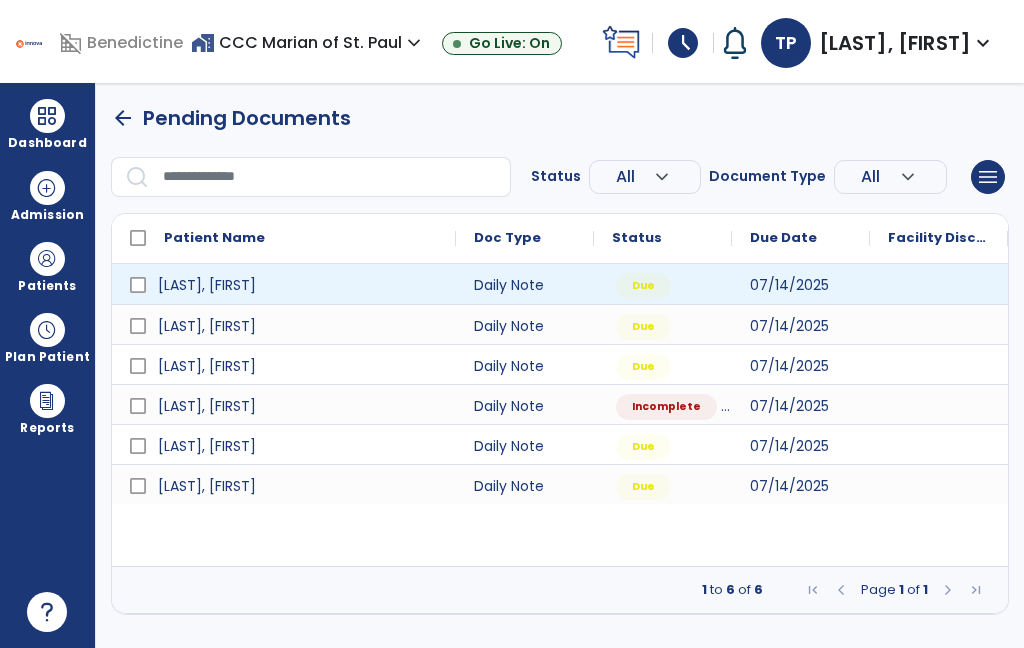 click at bounding box center [939, 284] 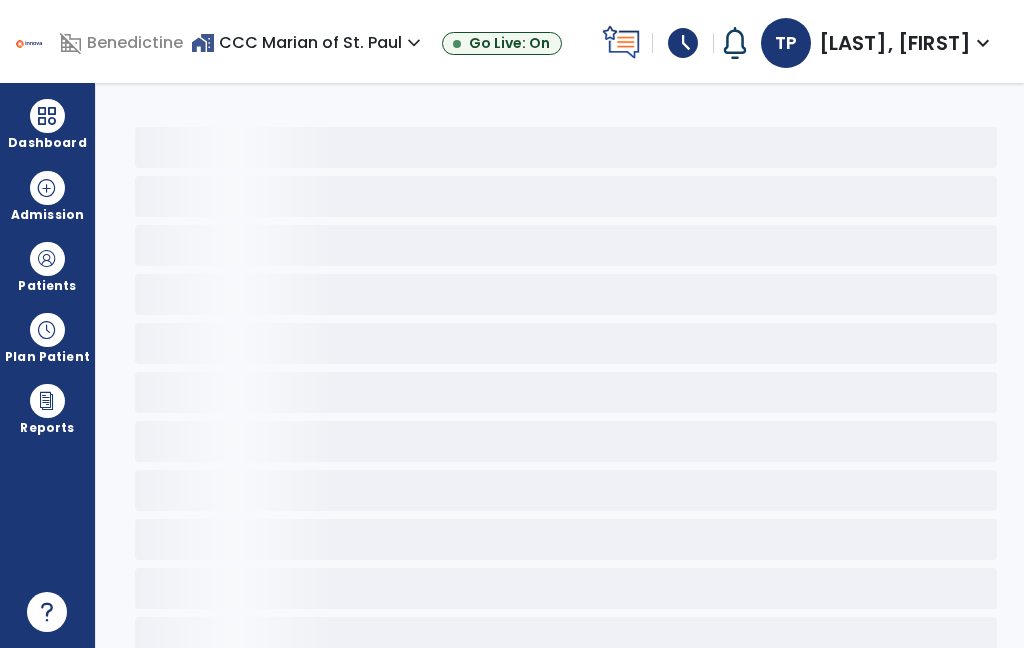 click 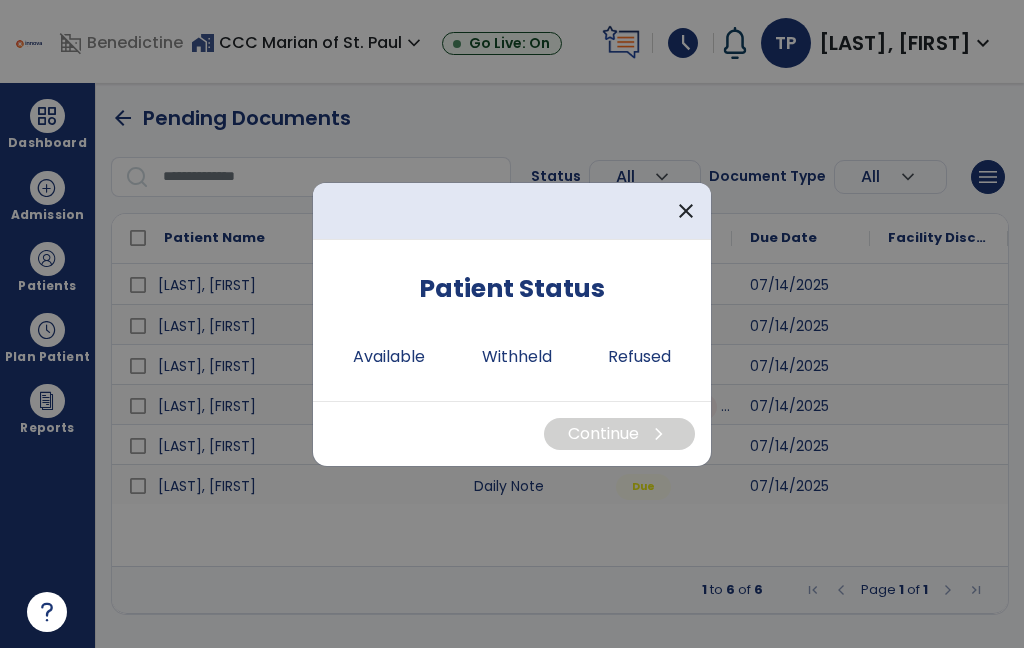 click on "close" at bounding box center [686, 211] 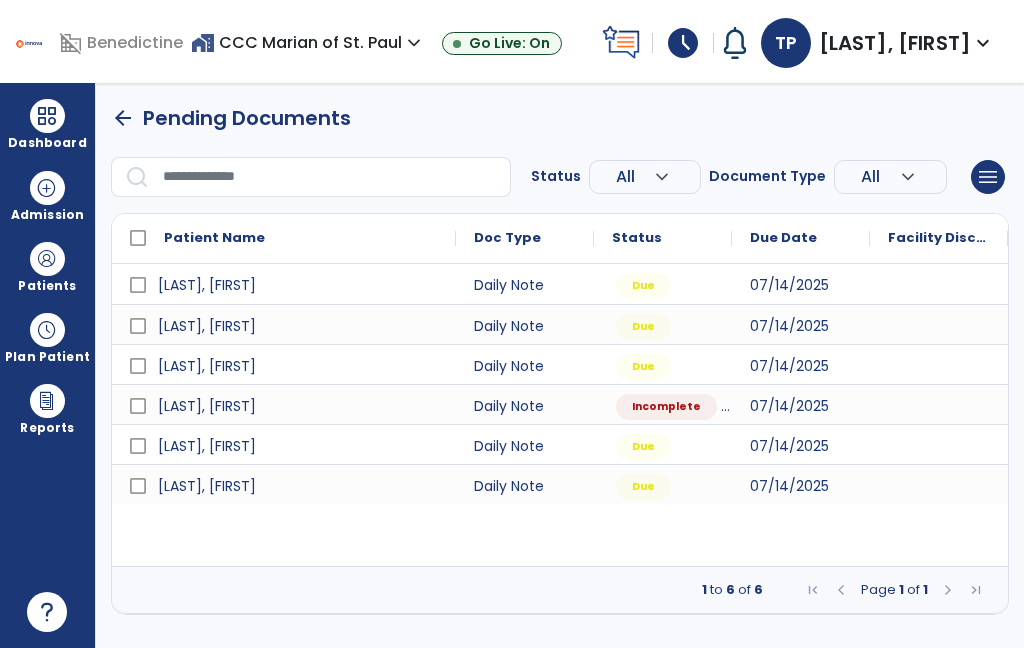 click at bounding box center (47, 259) 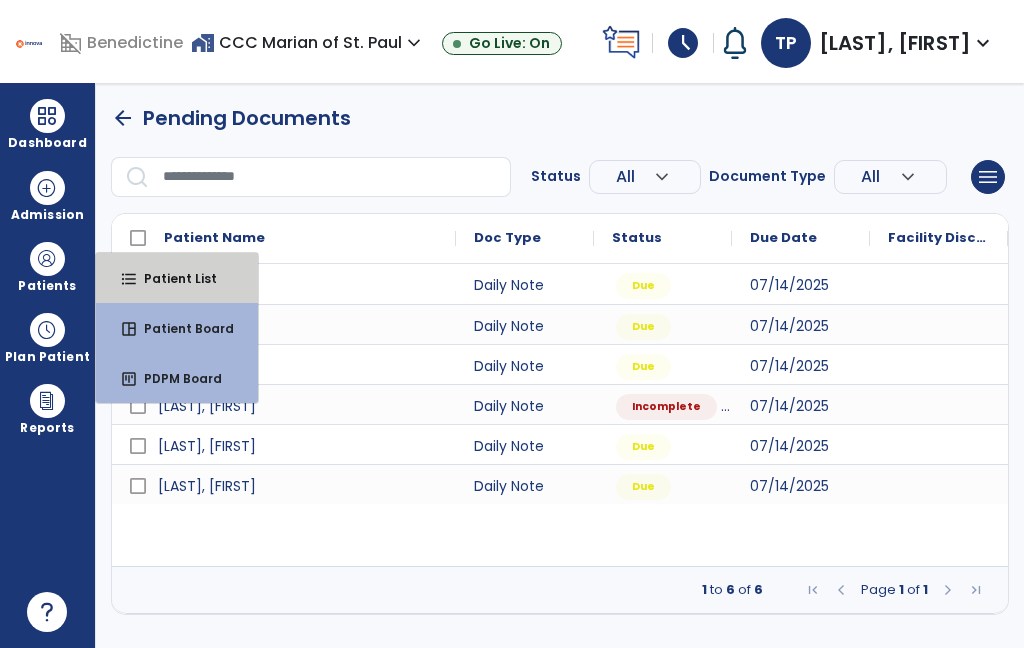 click on "Patient List" at bounding box center (172, 278) 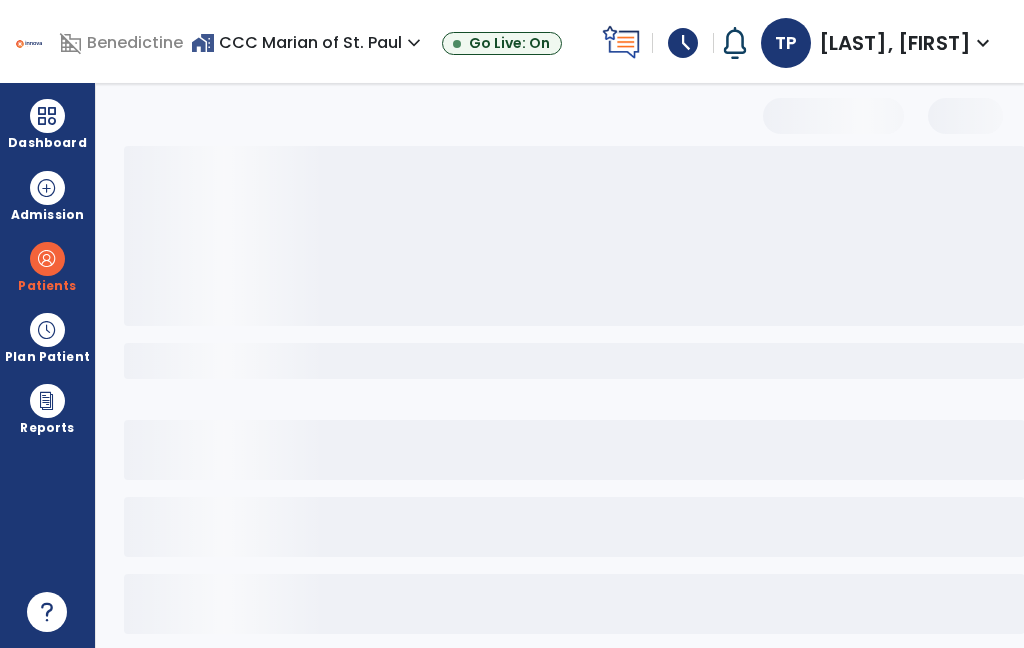 select on "***" 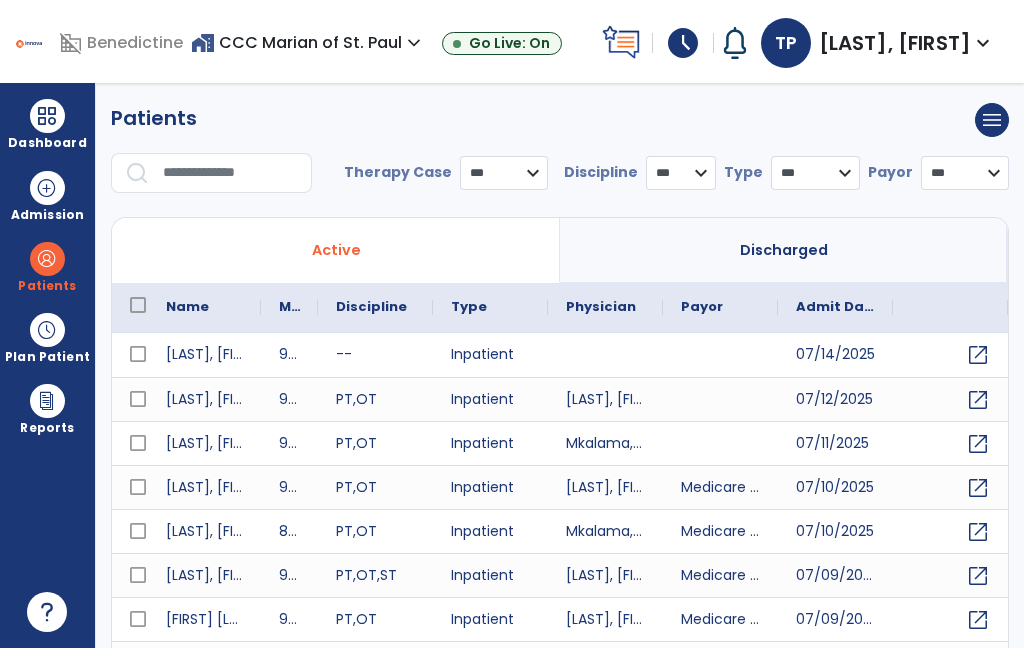 click at bounding box center (230, 173) 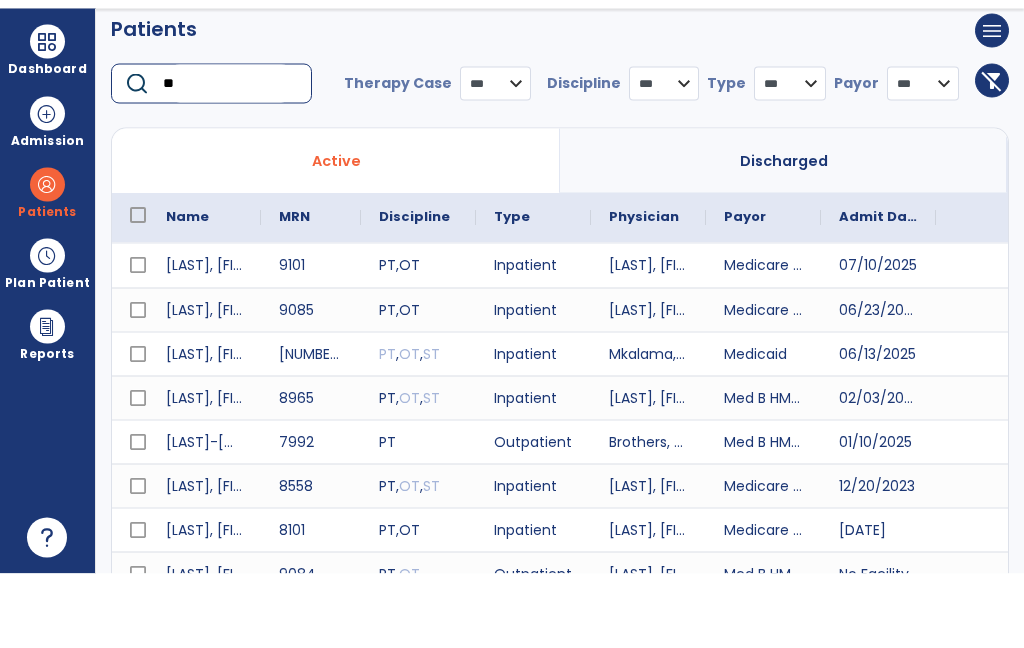 scroll, scrollTop: 15, scrollLeft: 0, axis: vertical 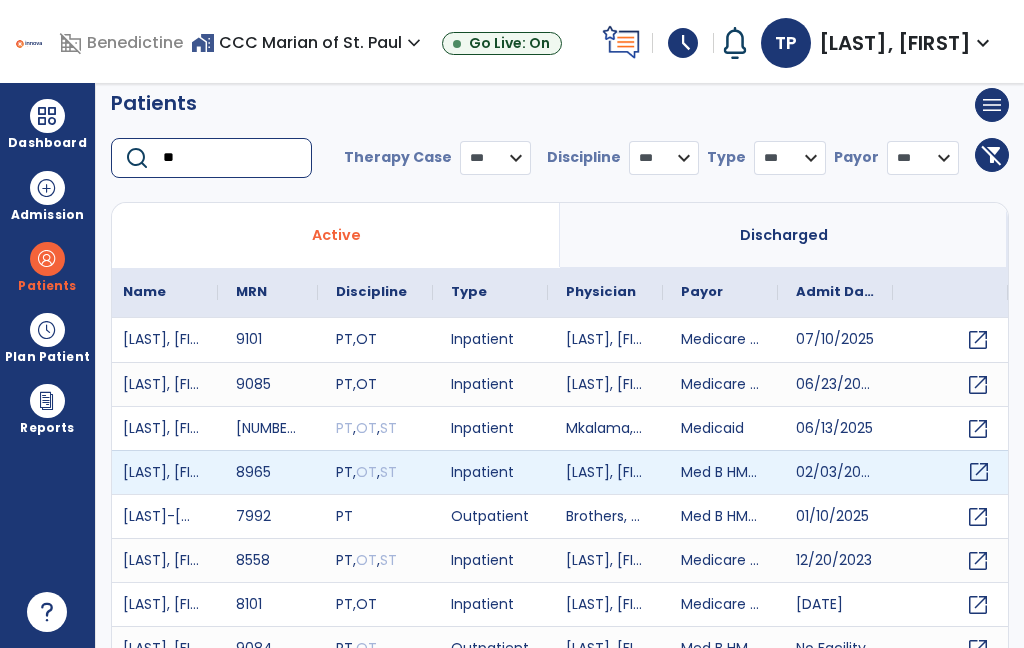 type on "**" 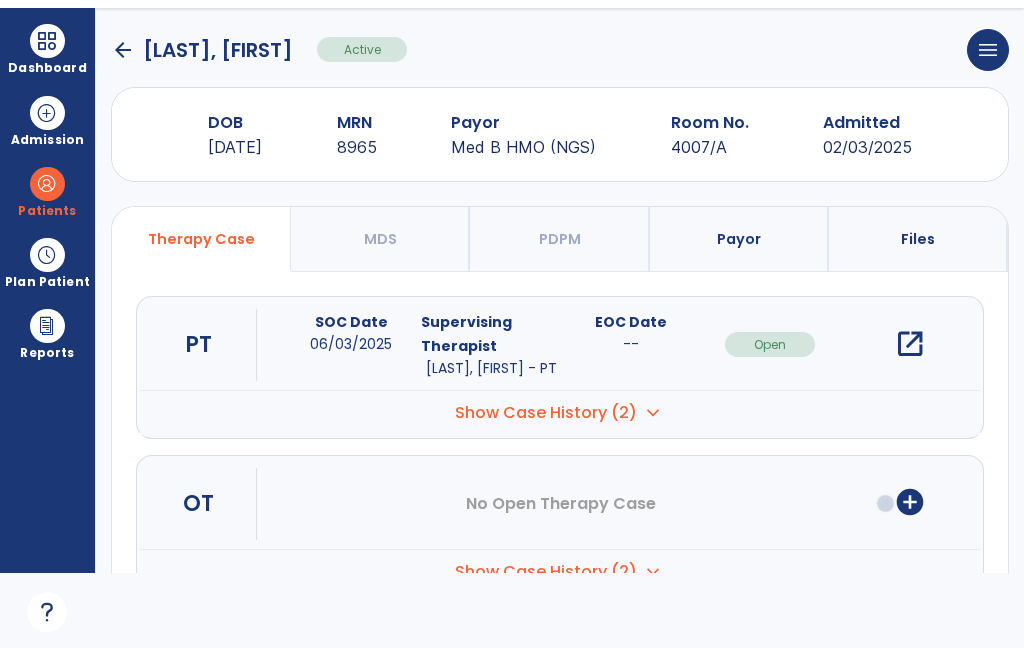 click on "open_in_new" at bounding box center [910, 344] 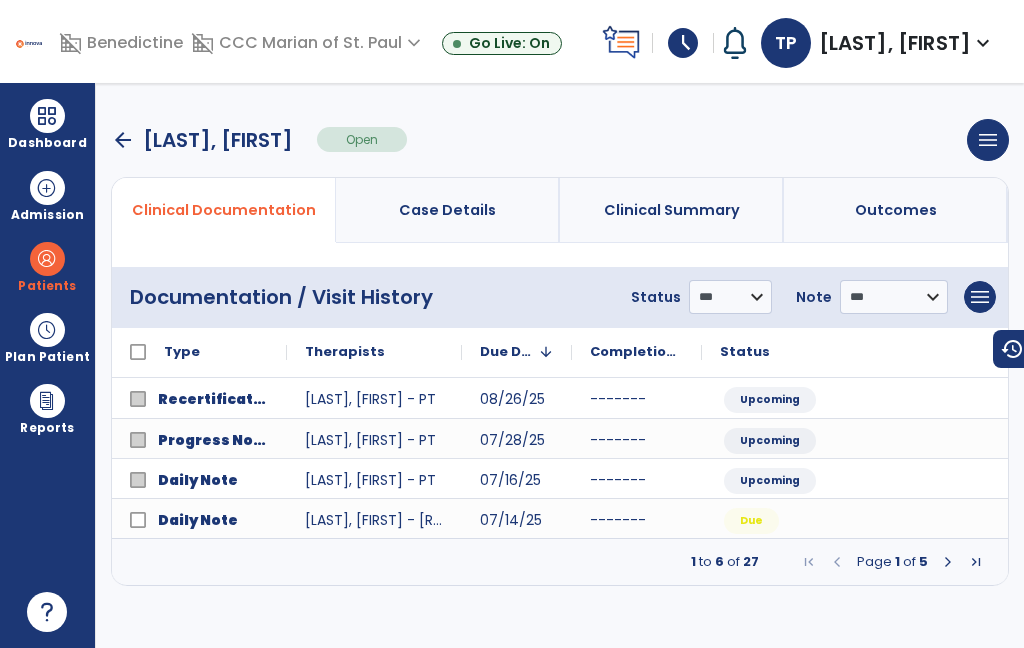 scroll, scrollTop: 0, scrollLeft: 0, axis: both 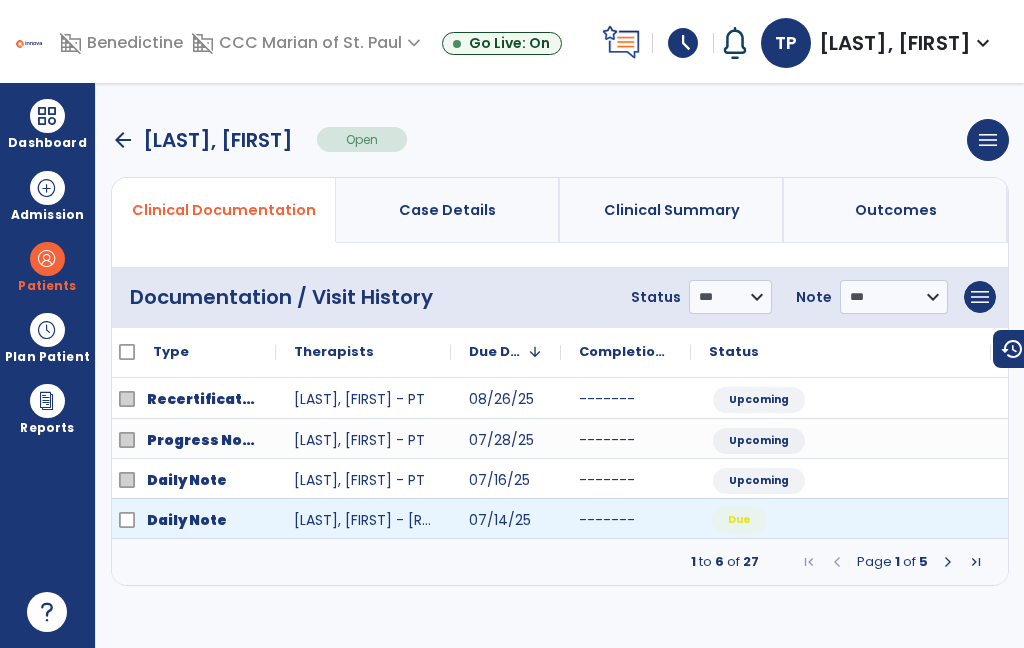 click on "Due" 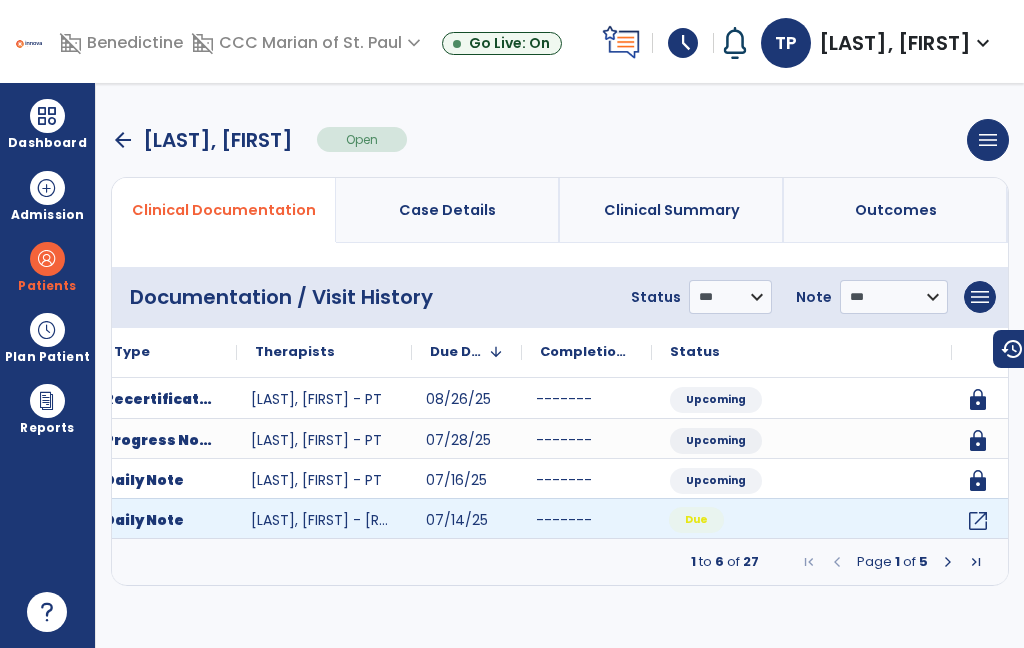 scroll, scrollTop: 0, scrollLeft: 54, axis: horizontal 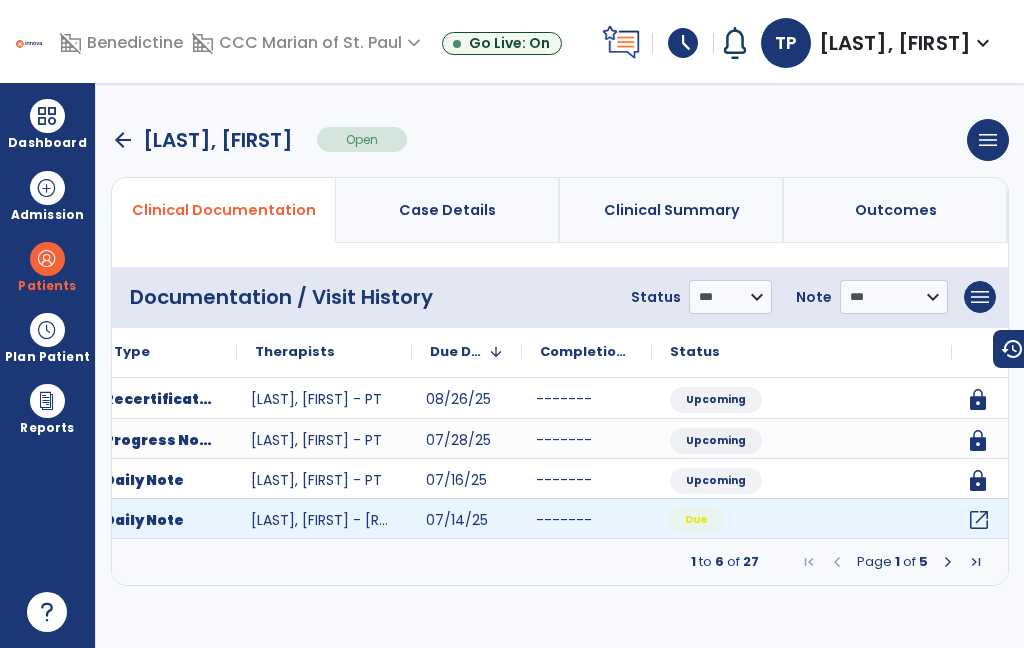 click on "open_in_new" 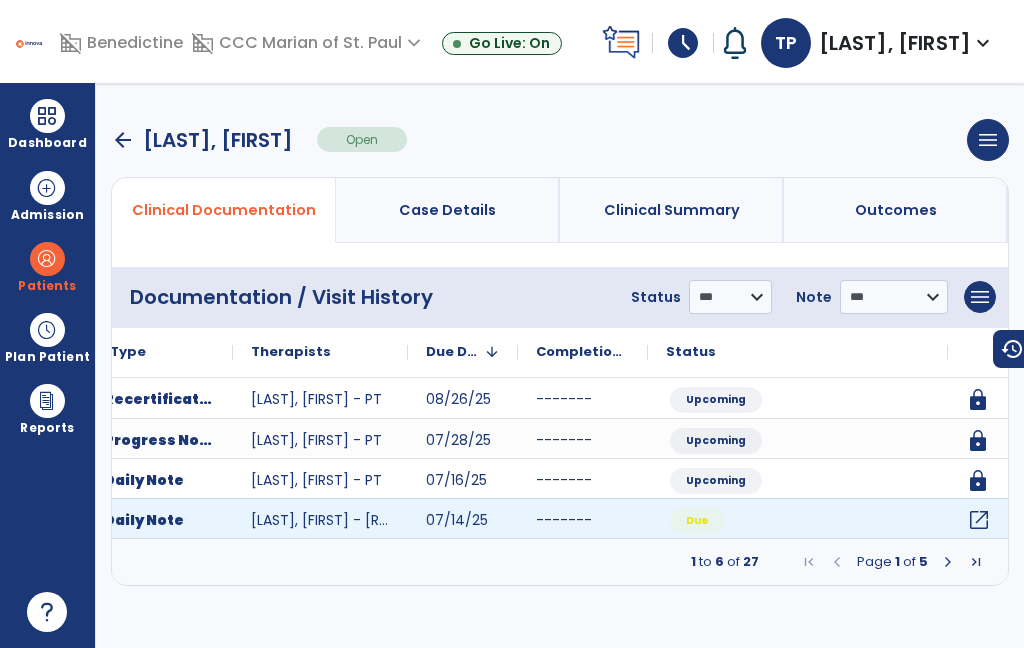 scroll, scrollTop: 0, scrollLeft: 0, axis: both 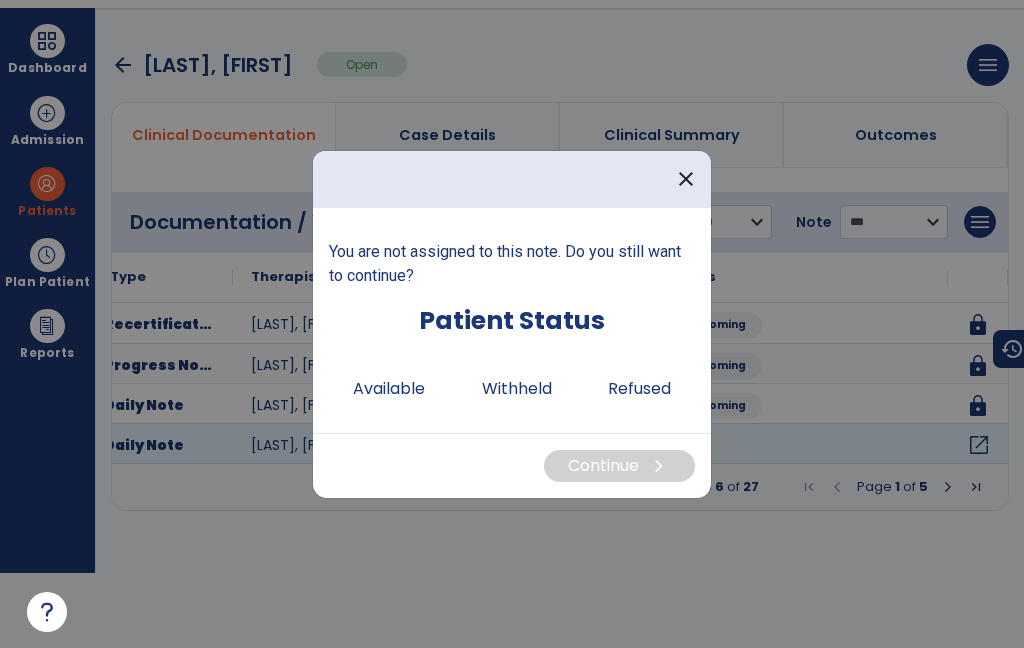 click on "Available" at bounding box center (389, 389) 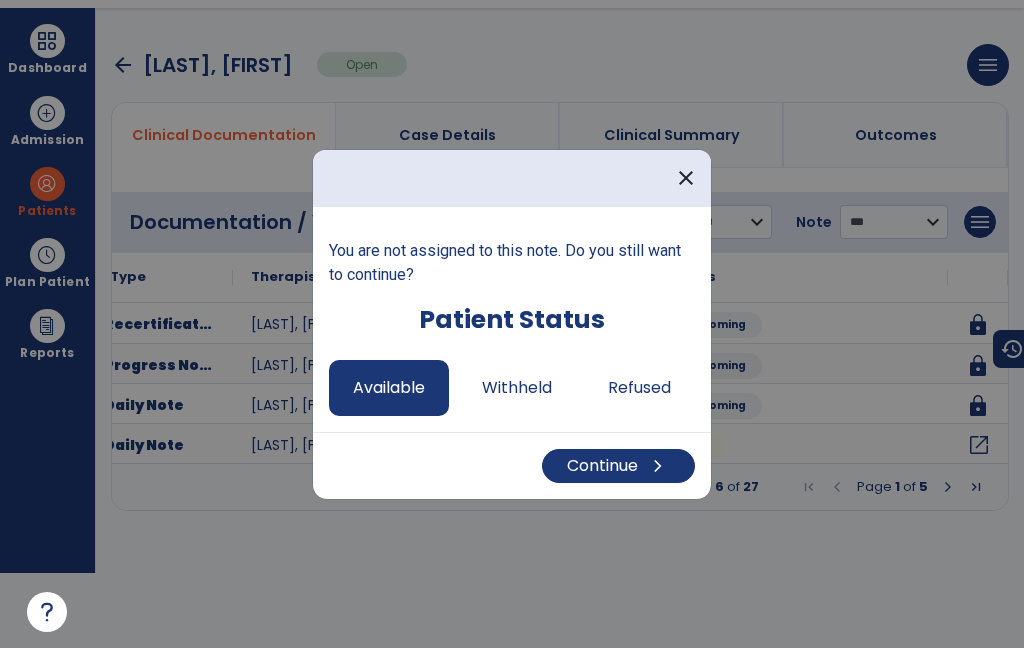 click on "Continue   chevron_right" at bounding box center (618, 466) 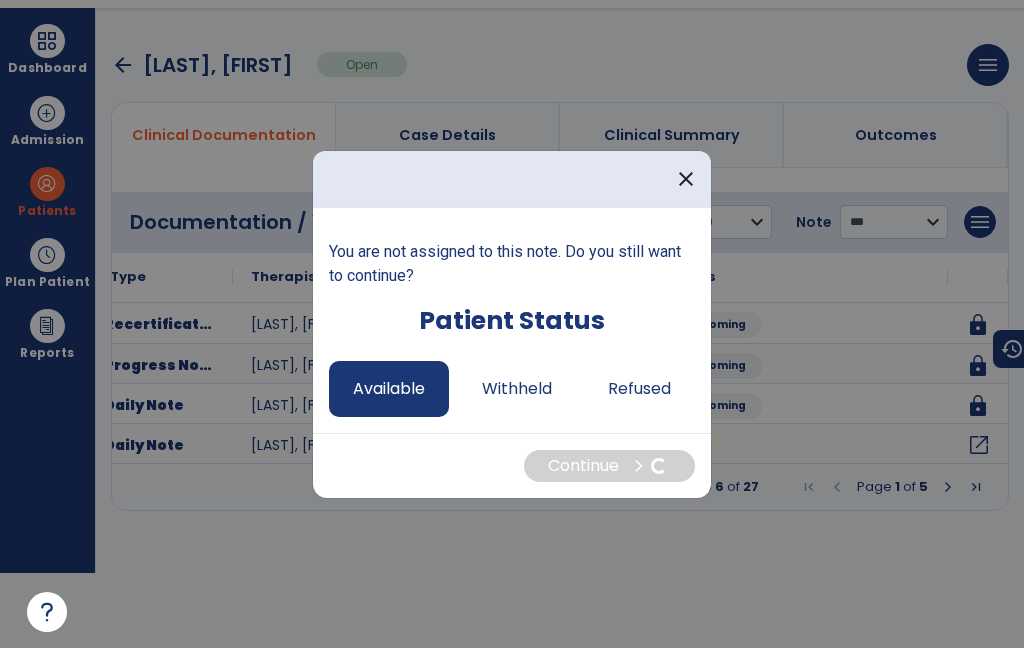 select on "*" 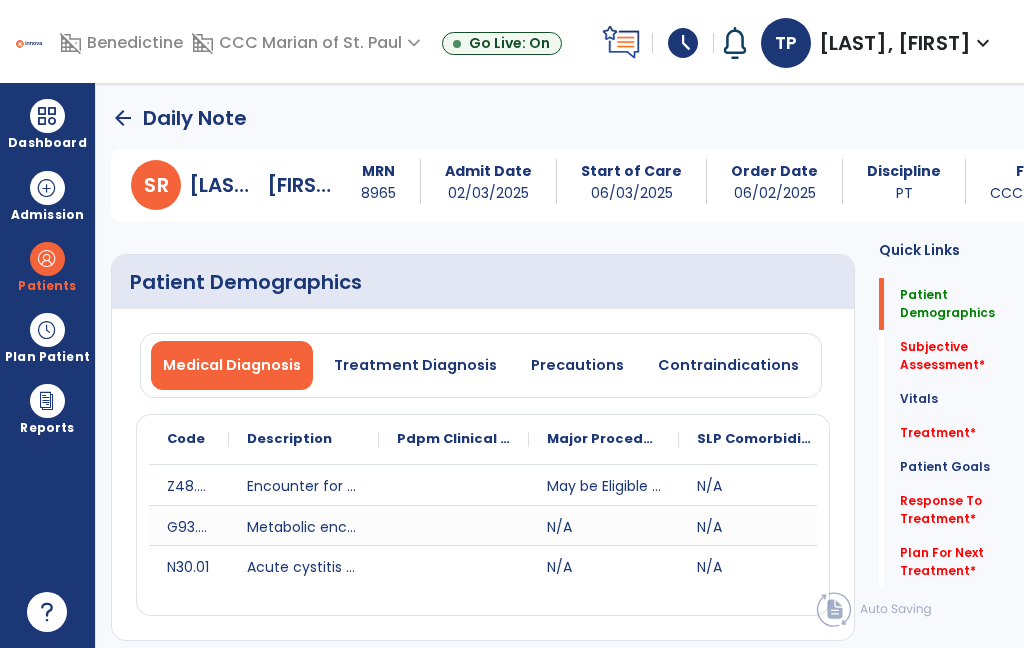 scroll, scrollTop: 75, scrollLeft: 0, axis: vertical 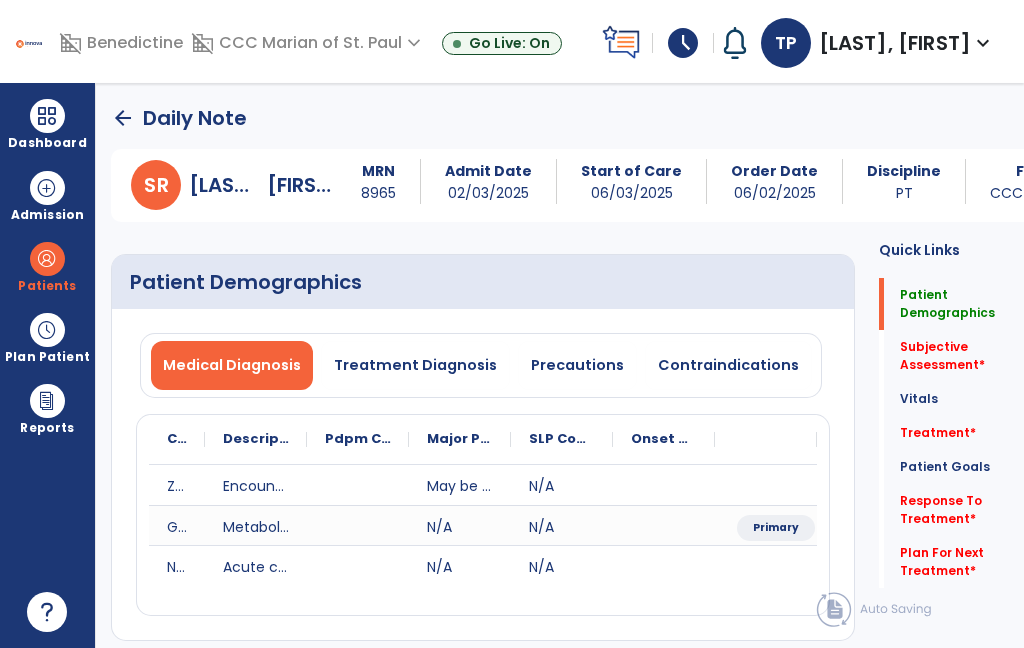 click on "Precautions" at bounding box center (577, 365) 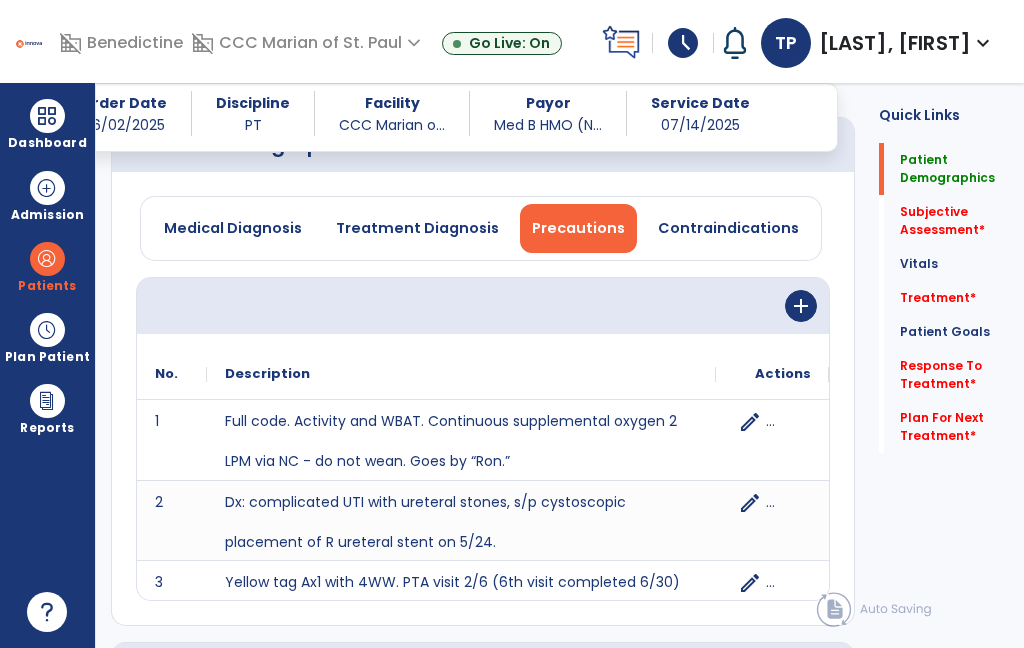 scroll, scrollTop: 120, scrollLeft: 0, axis: vertical 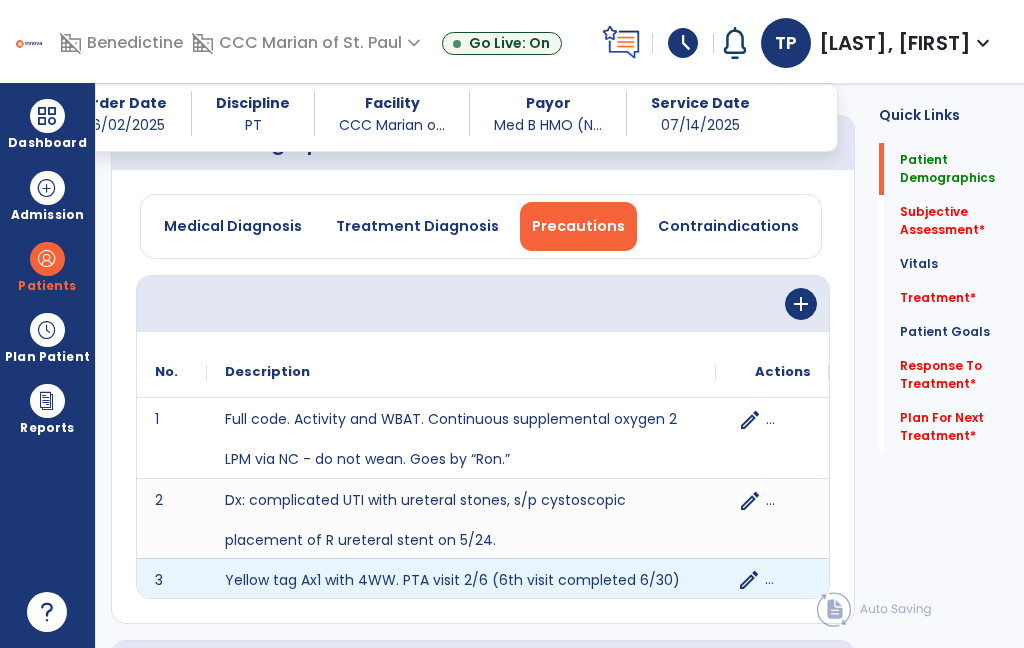 click on "edit" 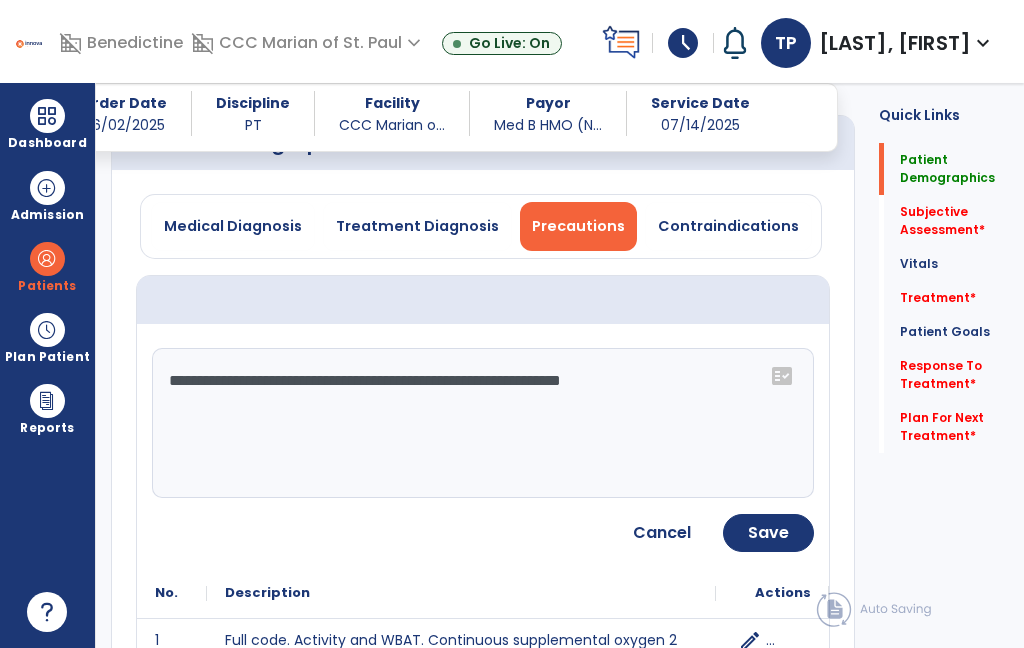 click on "**********" 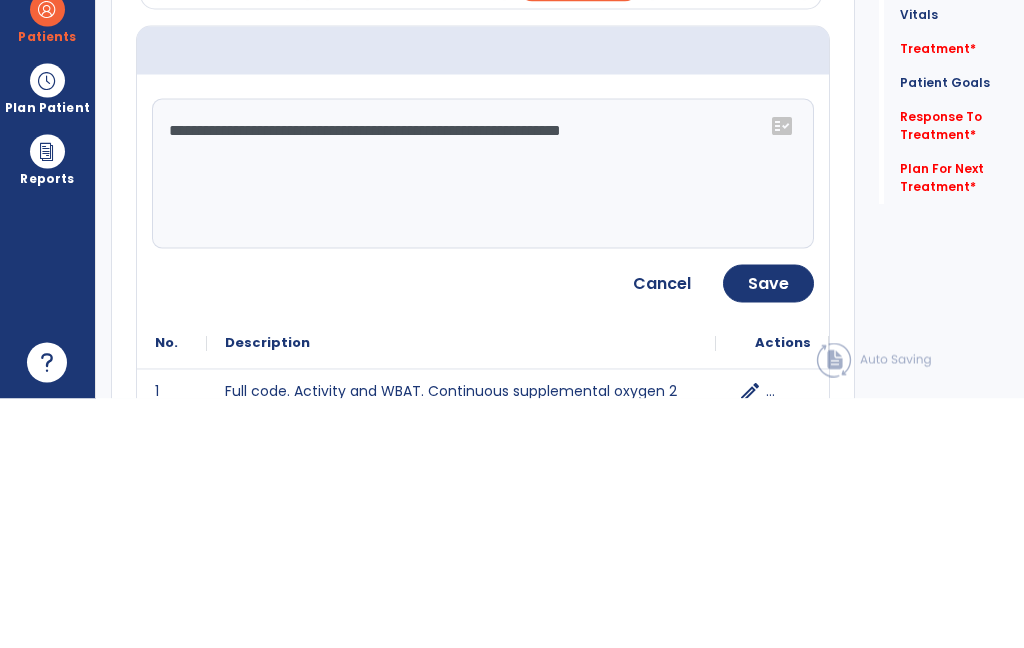click on "**********" 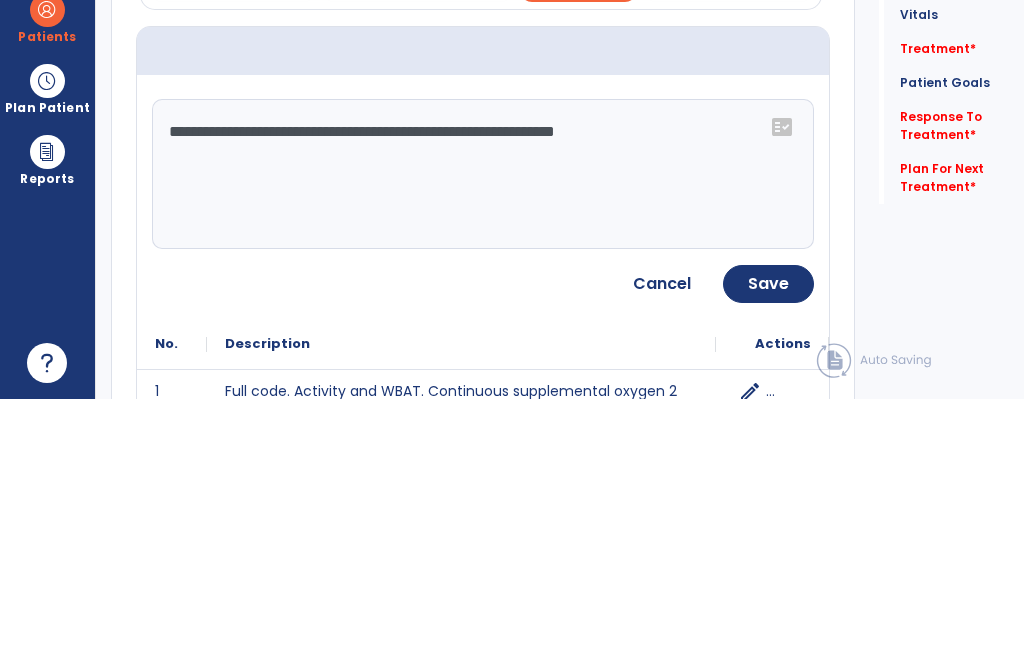 type on "**********" 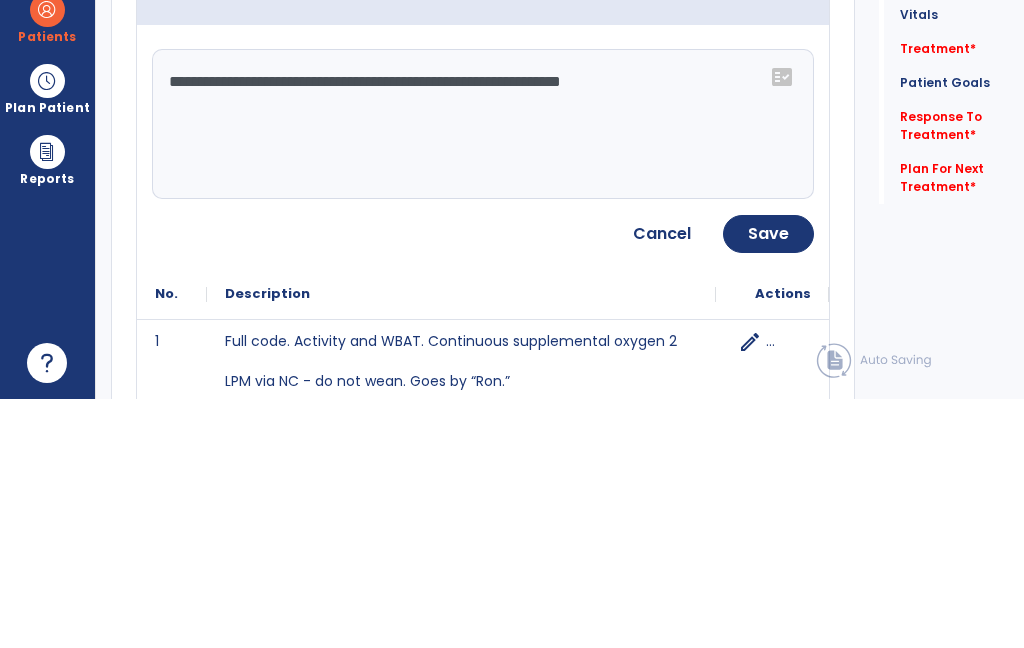 scroll, scrollTop: 168, scrollLeft: 0, axis: vertical 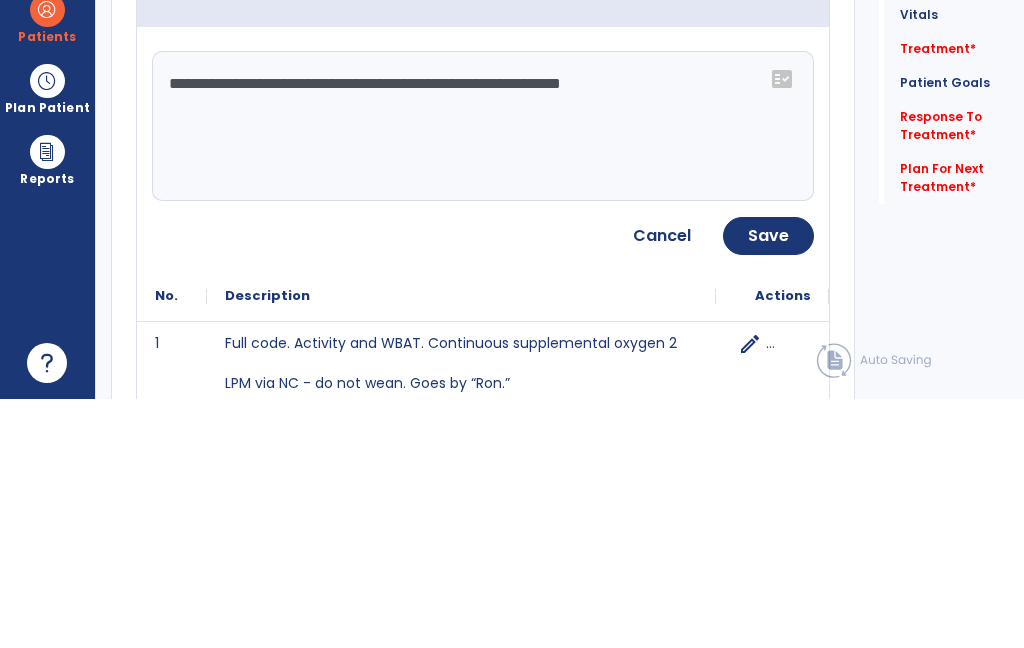 click on "Save" 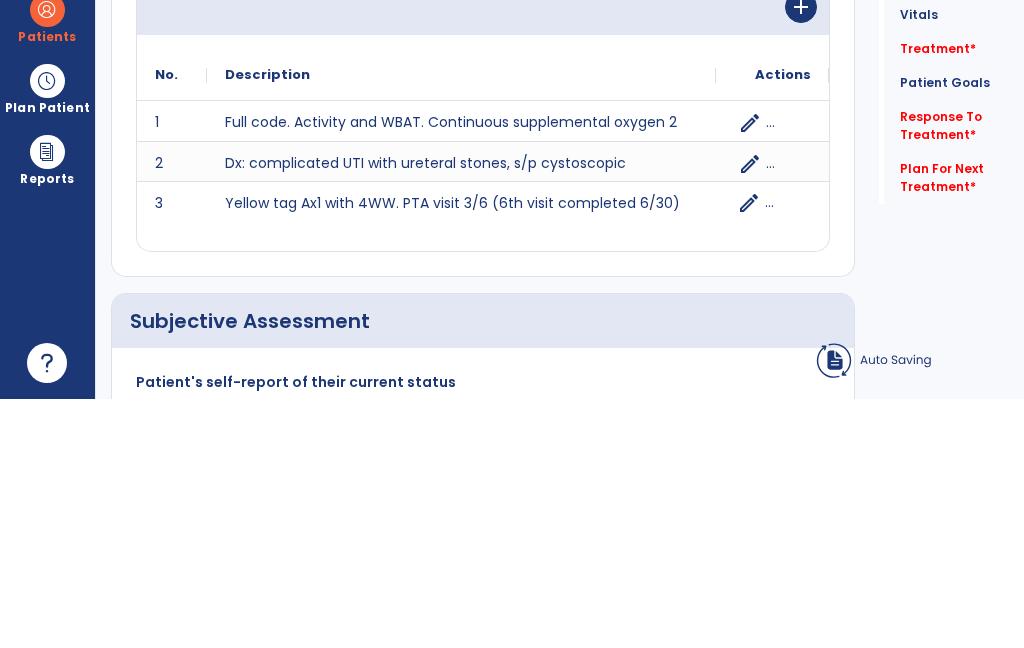 scroll, scrollTop: 80, scrollLeft: 0, axis: vertical 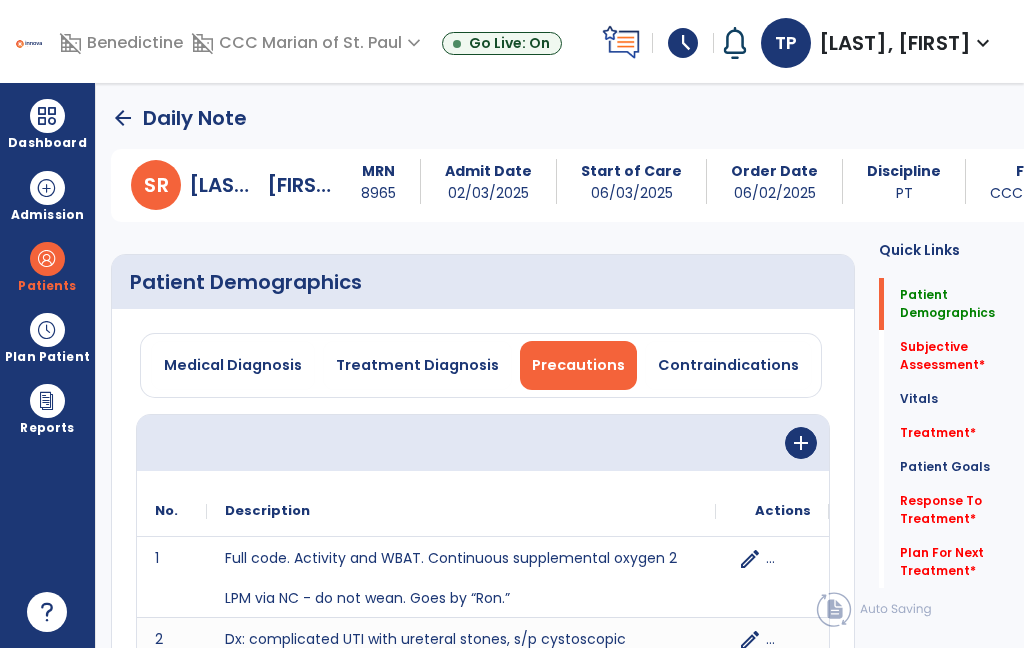 click on "Treatment   *" 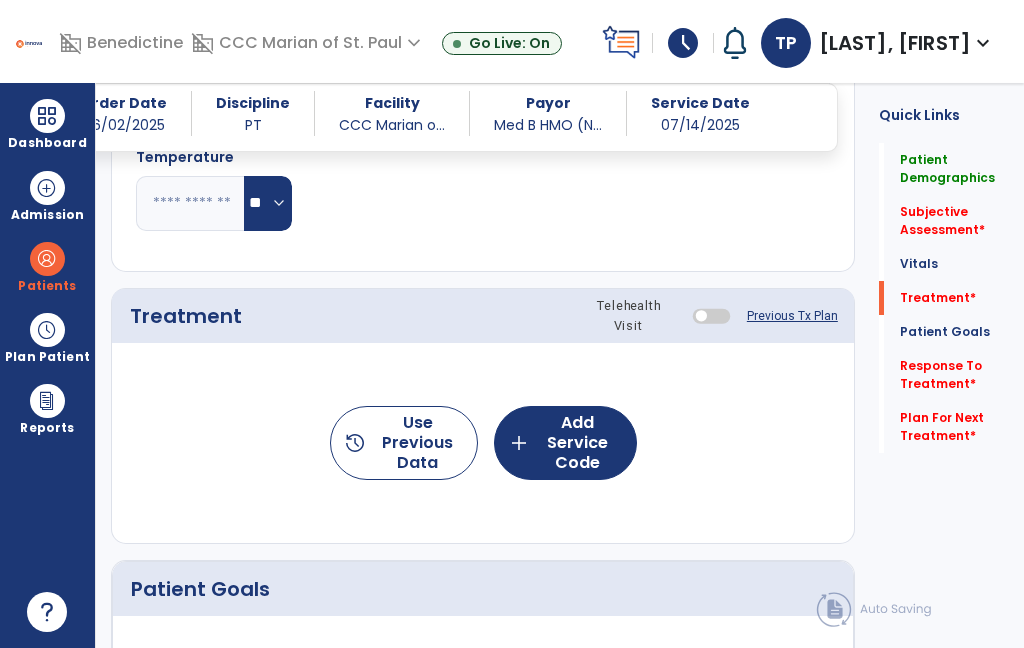 scroll, scrollTop: 1224, scrollLeft: 0, axis: vertical 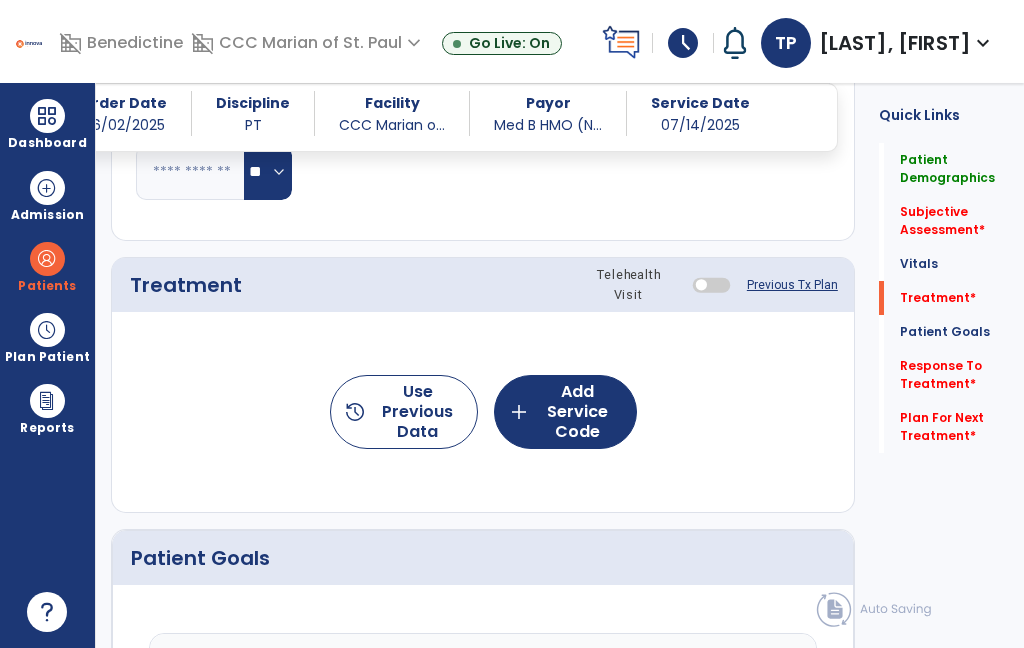 click on "add  Add Service Code" 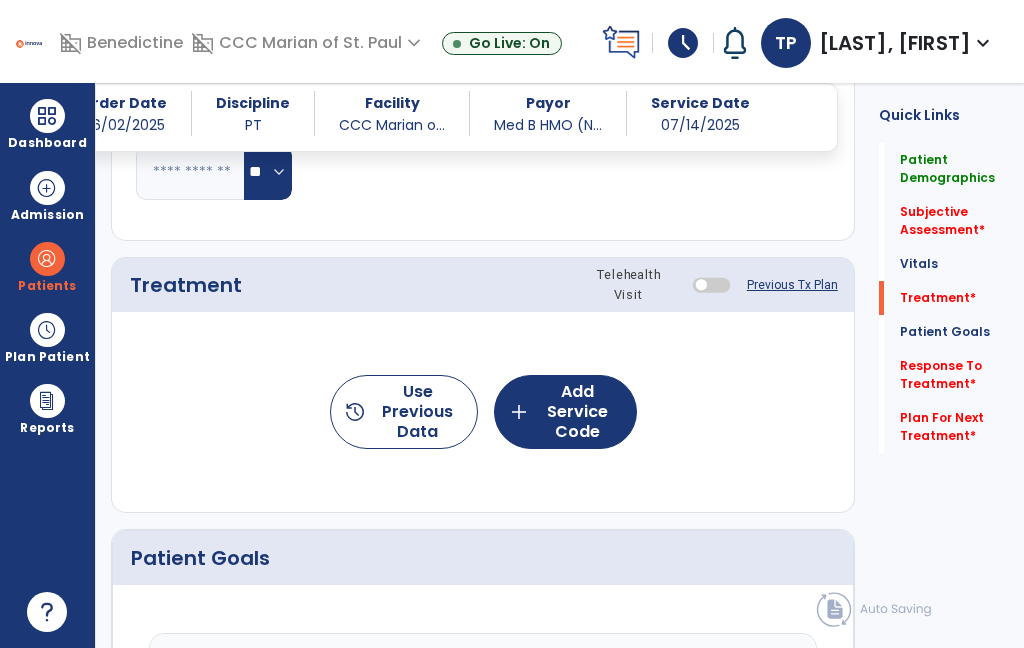 scroll, scrollTop: 0, scrollLeft: 0, axis: both 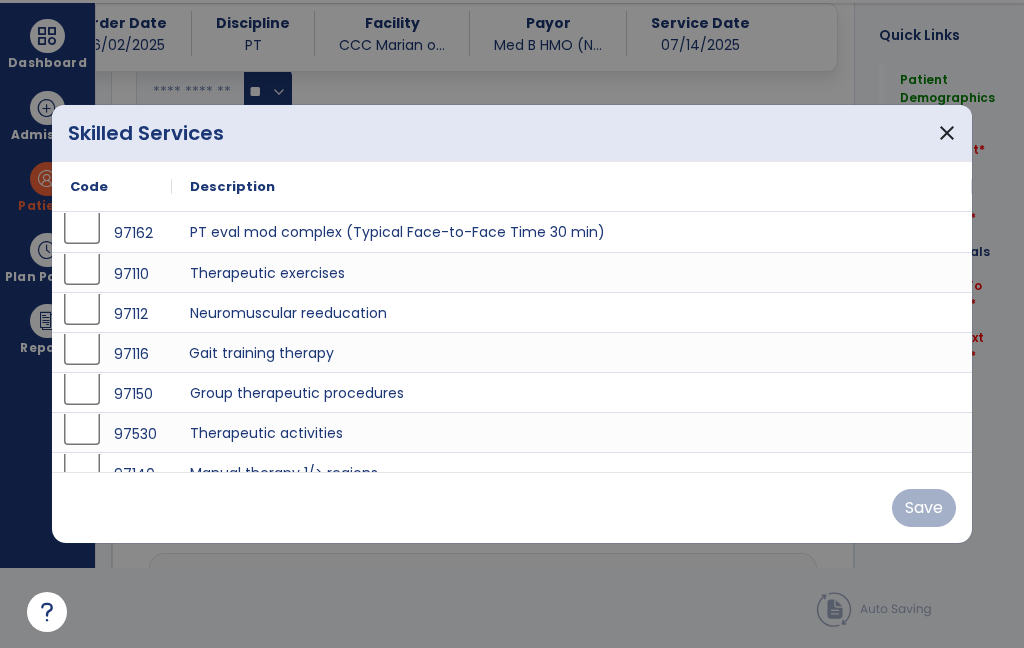 click on "Gait training therapy" at bounding box center [572, 352] 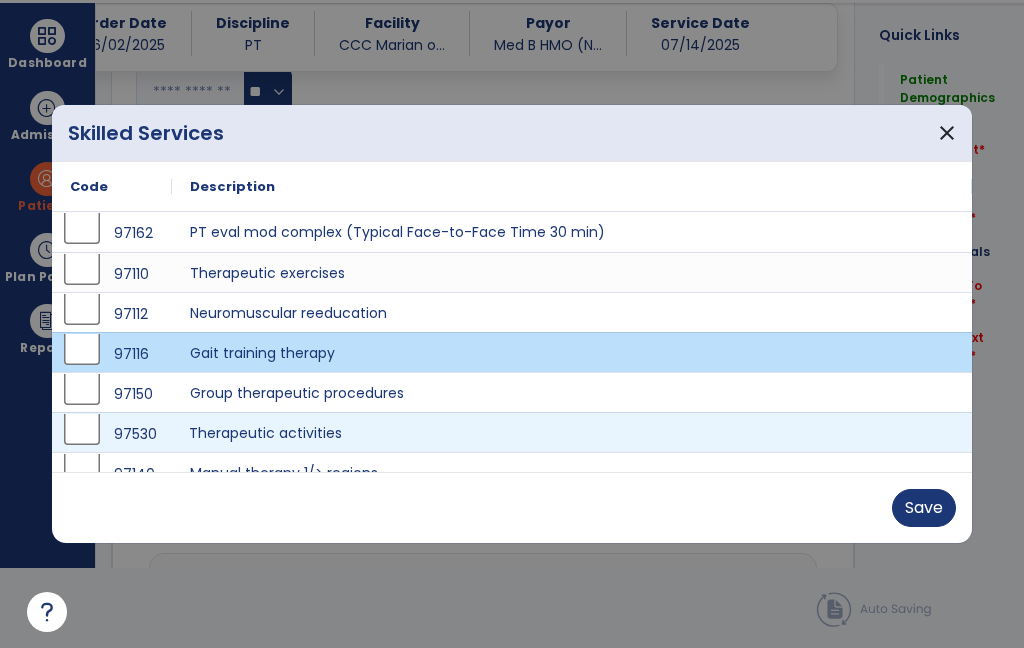 click on "Therapeutic activities" at bounding box center (572, 432) 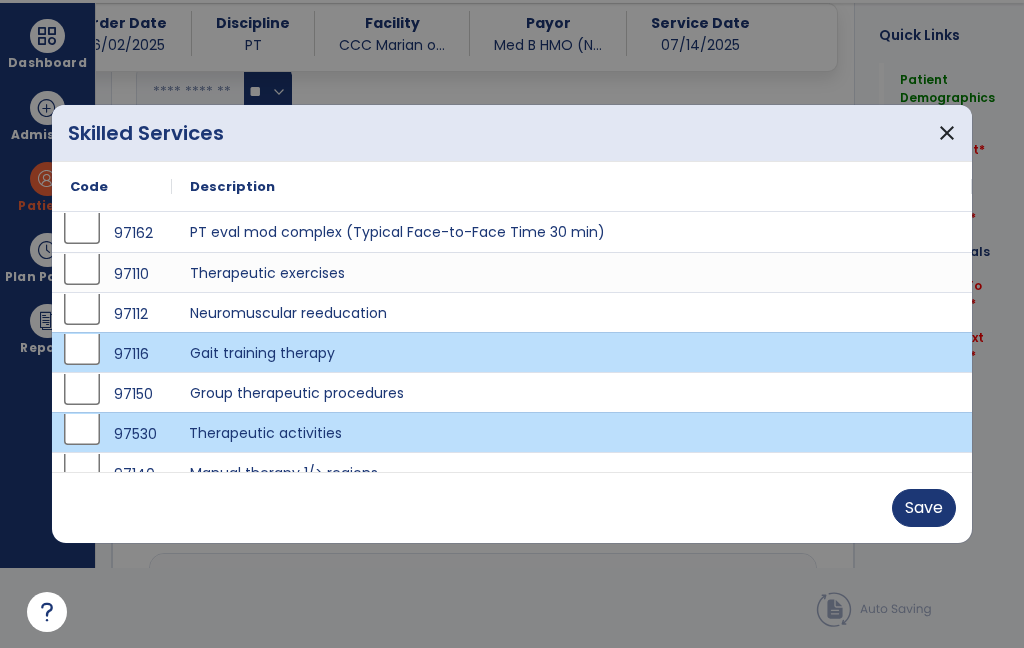 click on "Save" at bounding box center (924, 508) 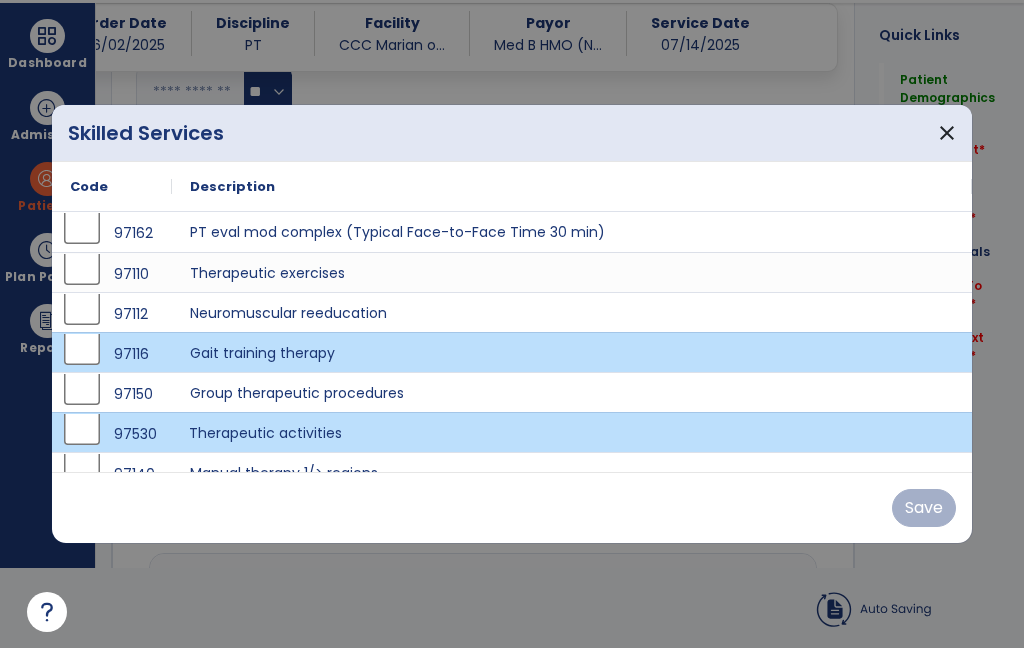 scroll, scrollTop: 80, scrollLeft: 0, axis: vertical 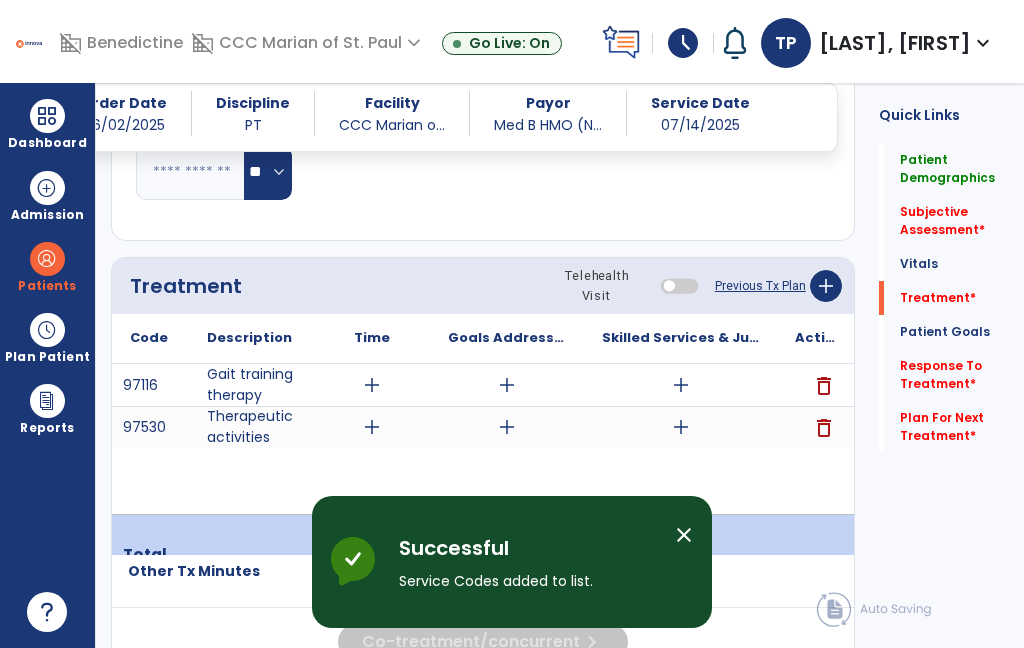 click on "add" at bounding box center (681, 385) 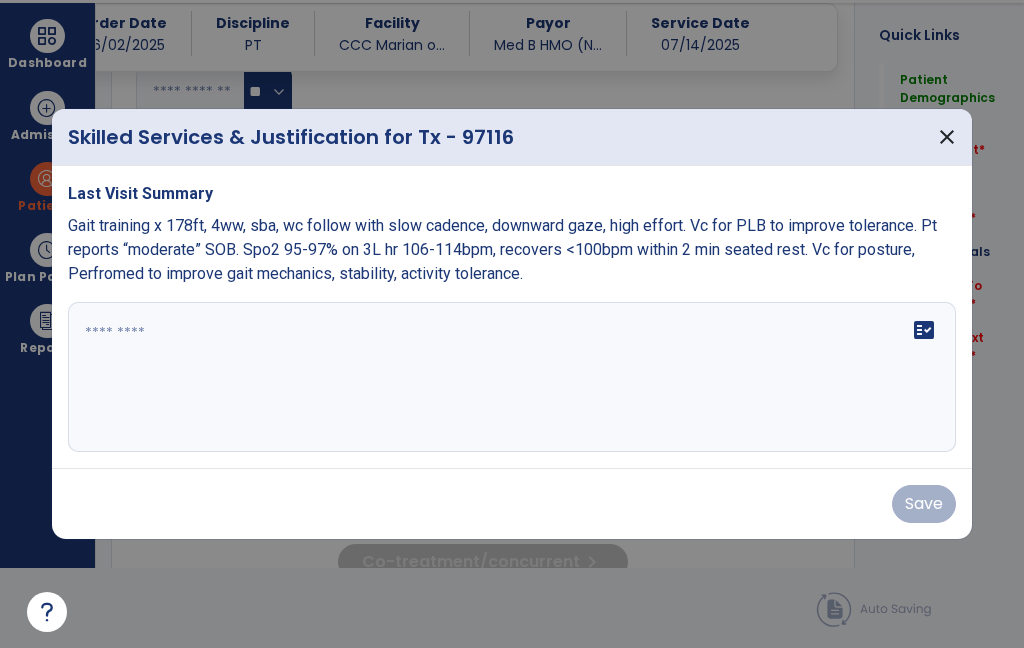 scroll, scrollTop: 0, scrollLeft: 0, axis: both 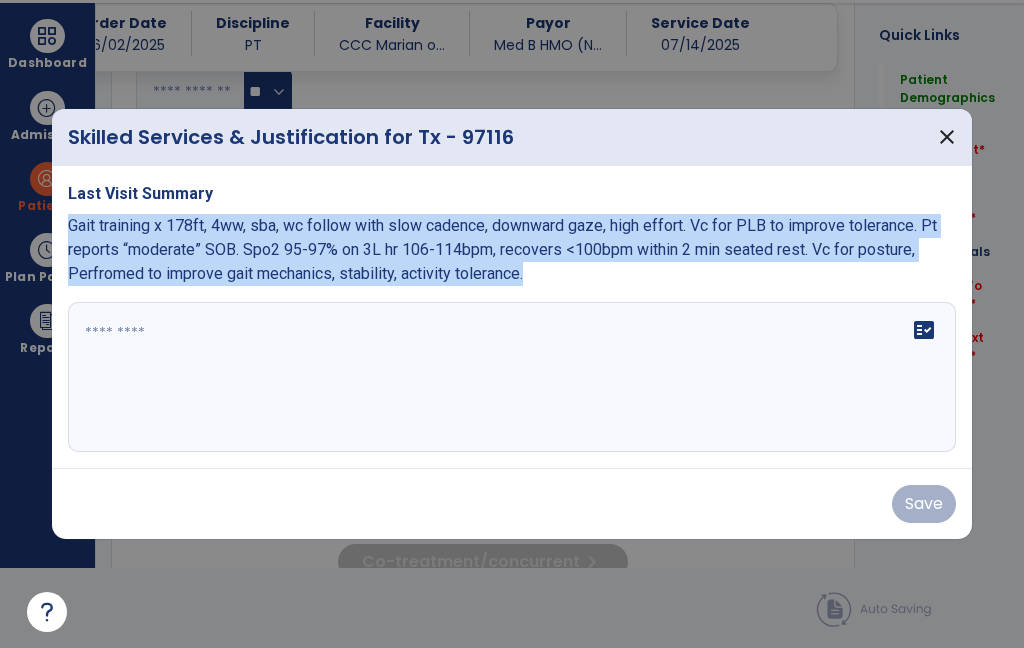 click at bounding box center (512, 377) 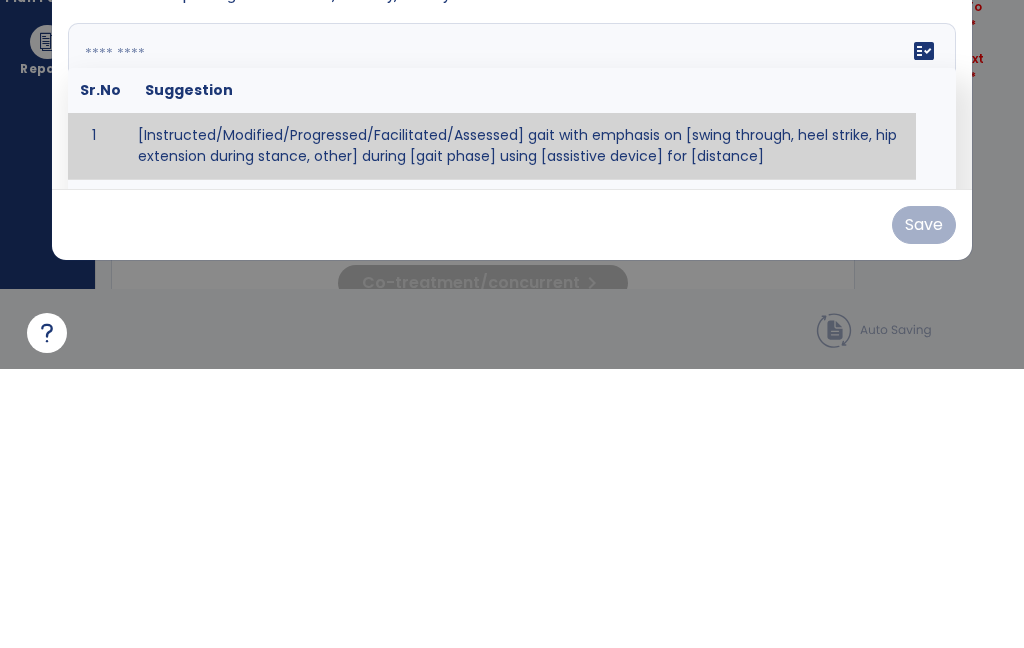 click at bounding box center [512, 377] 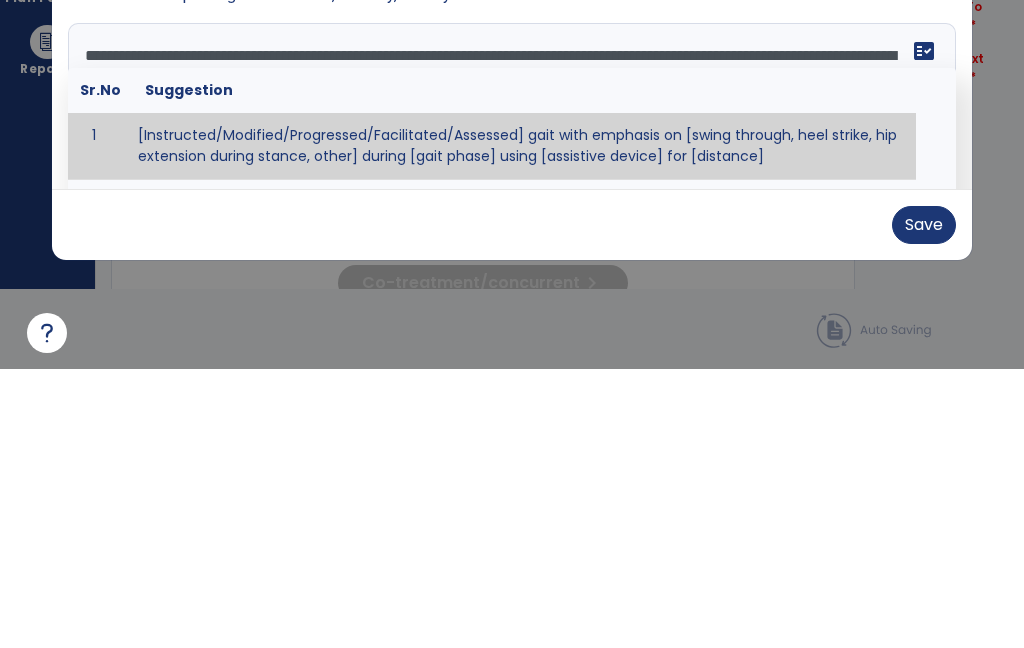 click on "**********" at bounding box center [512, 377] 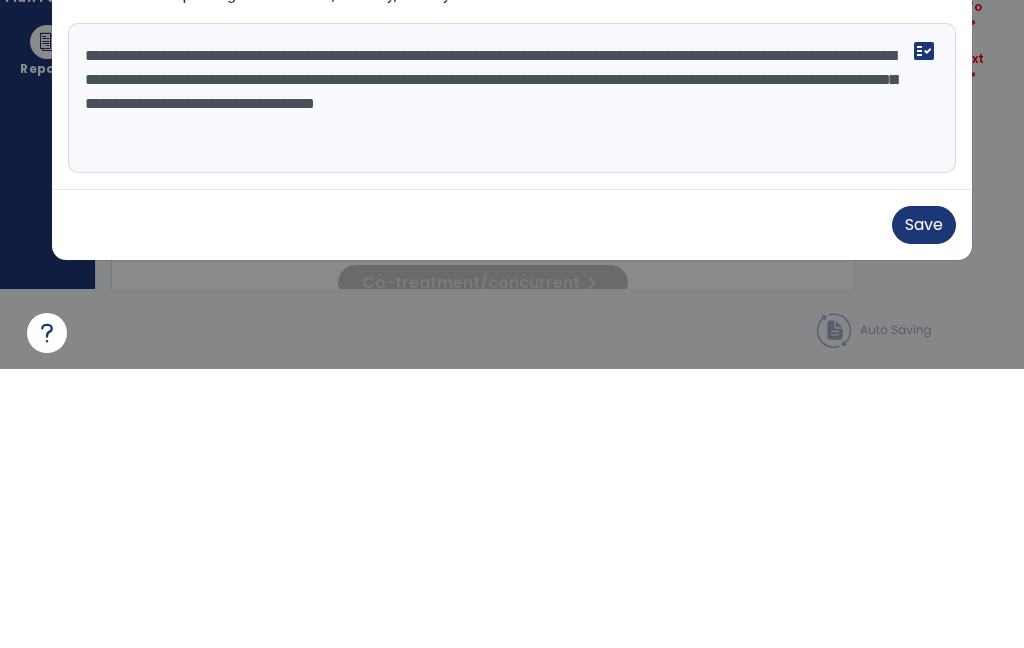 click on "**********" at bounding box center (512, 377) 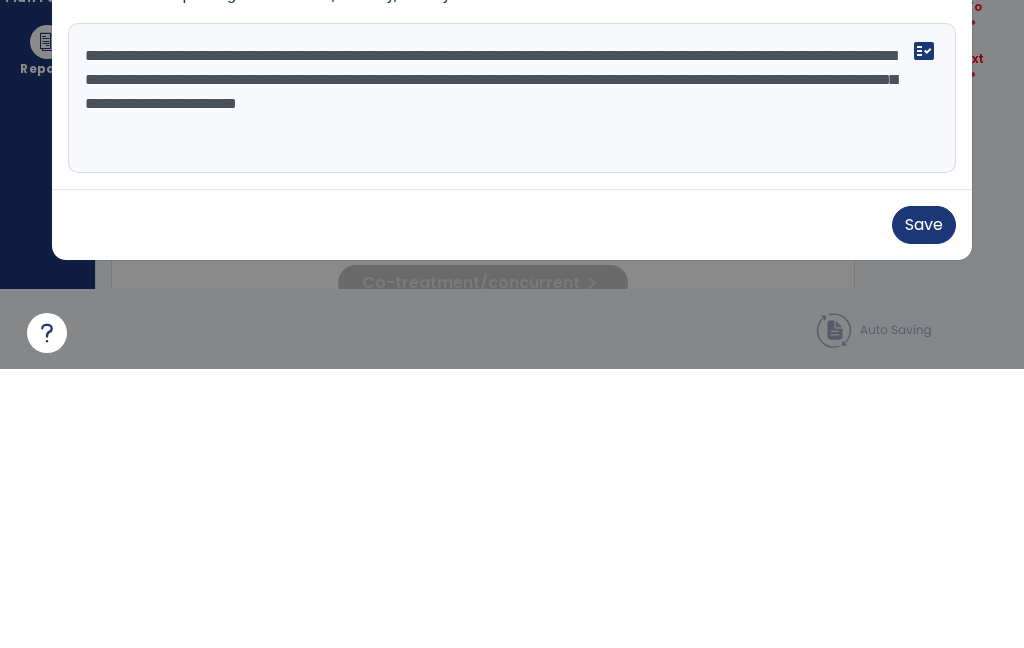 click on "**********" at bounding box center [512, 377] 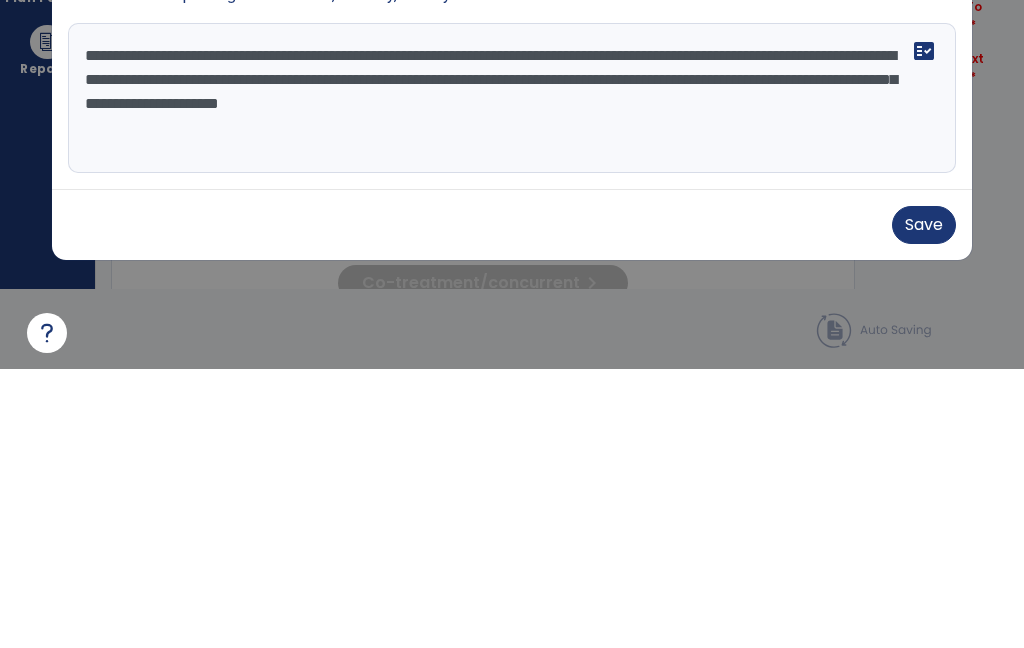 click on "**********" at bounding box center (512, 377) 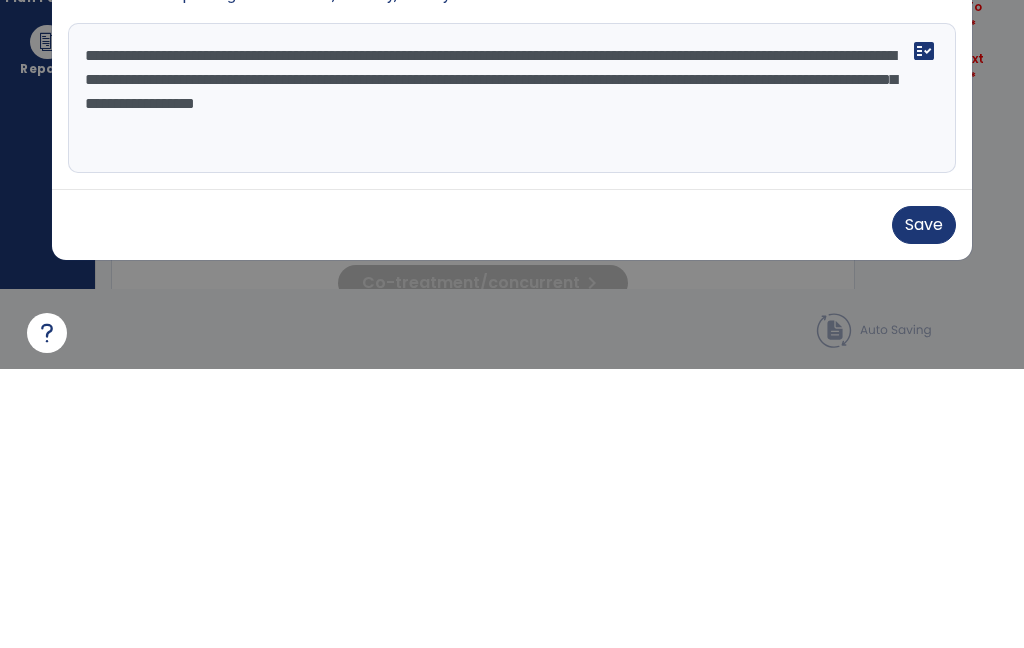 click on "**********" at bounding box center (512, 377) 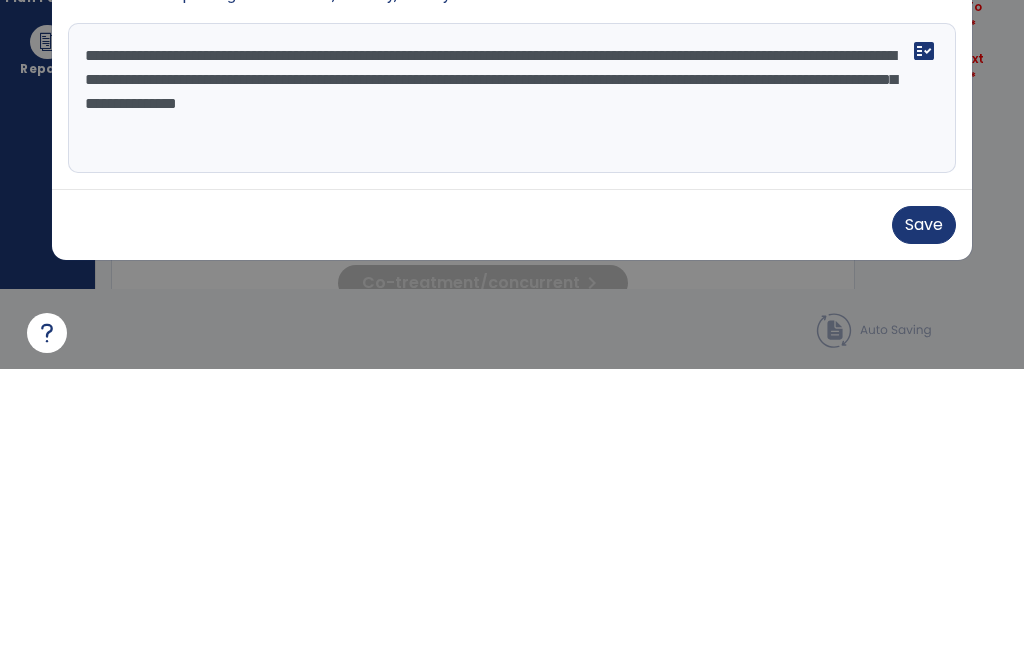 click on "**********" at bounding box center [512, 377] 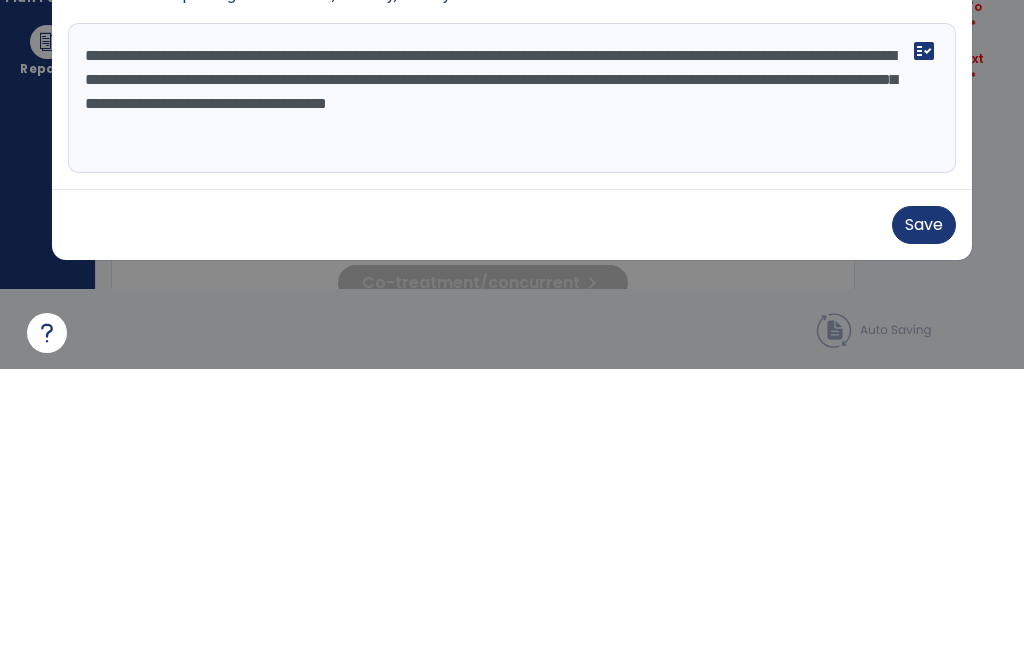 click on "**********" at bounding box center (512, 377) 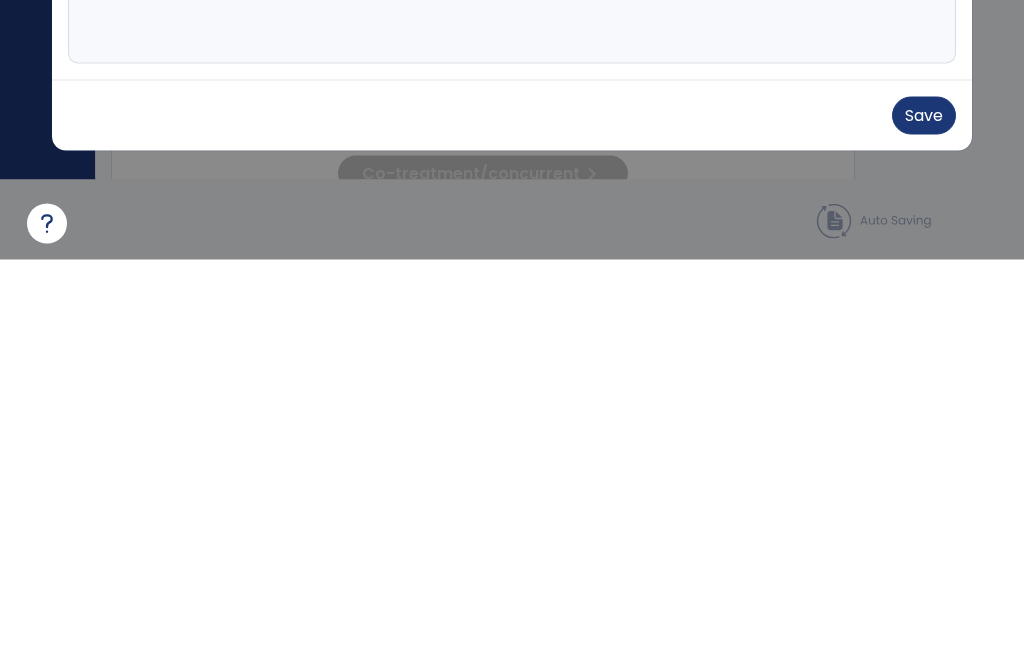 type on "**********" 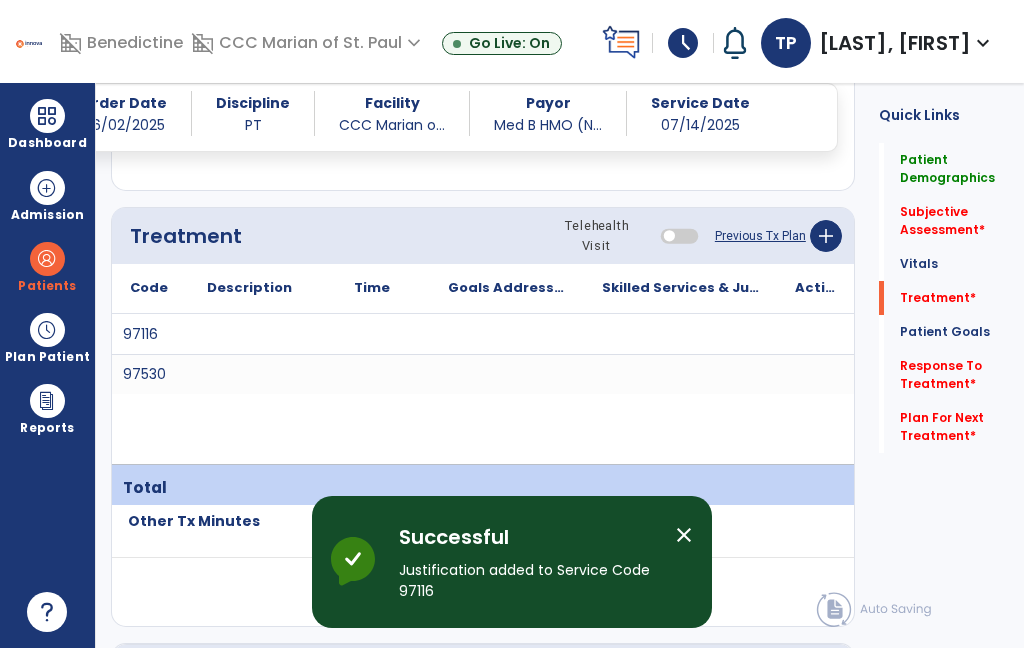 scroll, scrollTop: 80, scrollLeft: 0, axis: vertical 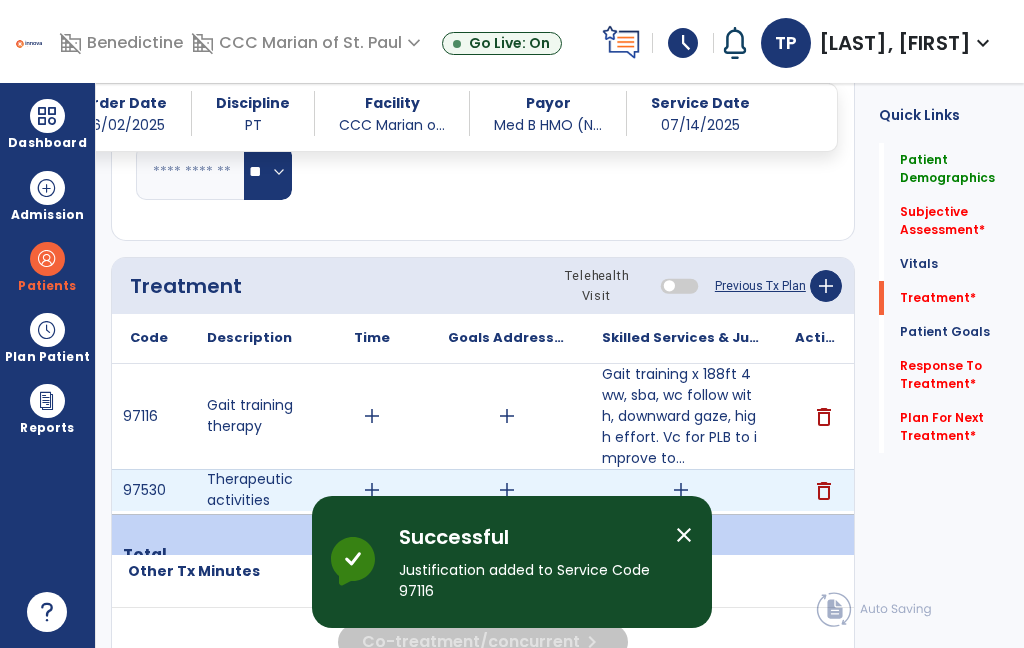 click on "add" at bounding box center [681, 490] 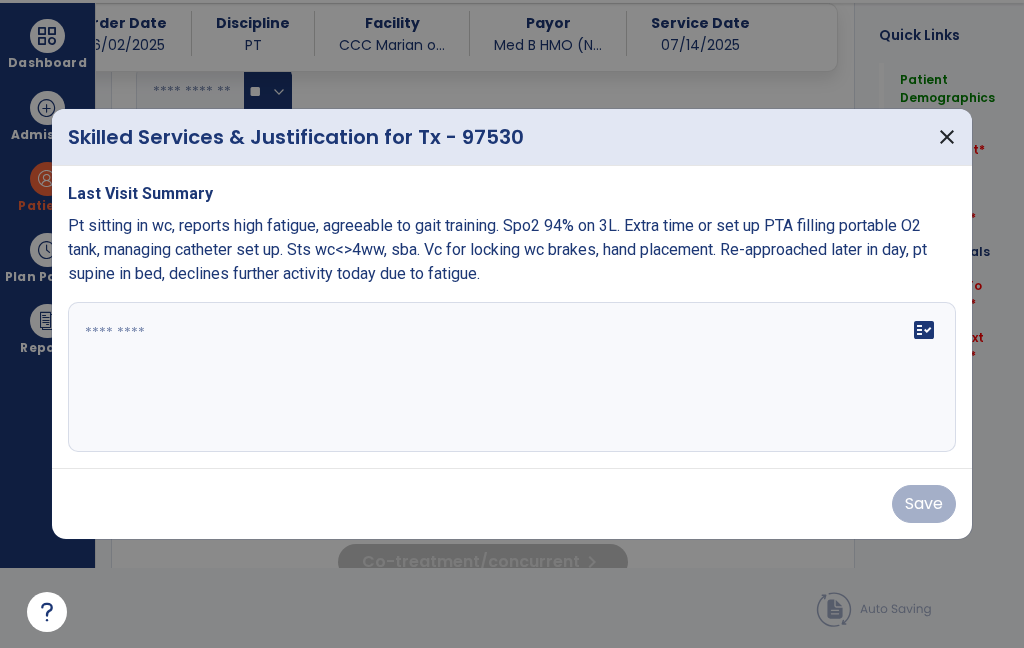 scroll, scrollTop: 0, scrollLeft: 0, axis: both 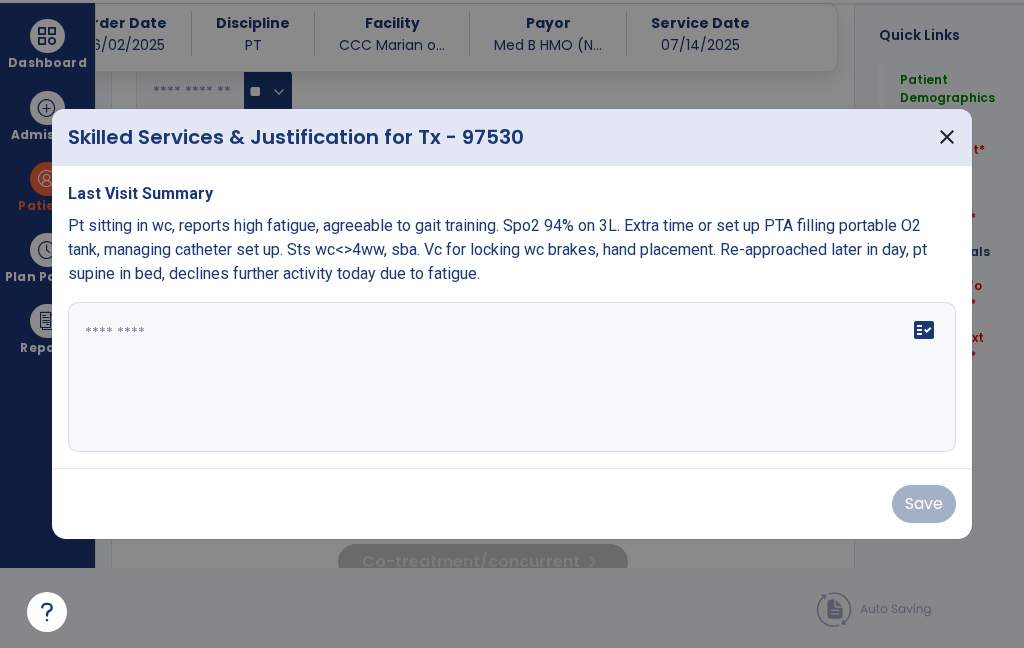 click at bounding box center (512, 377) 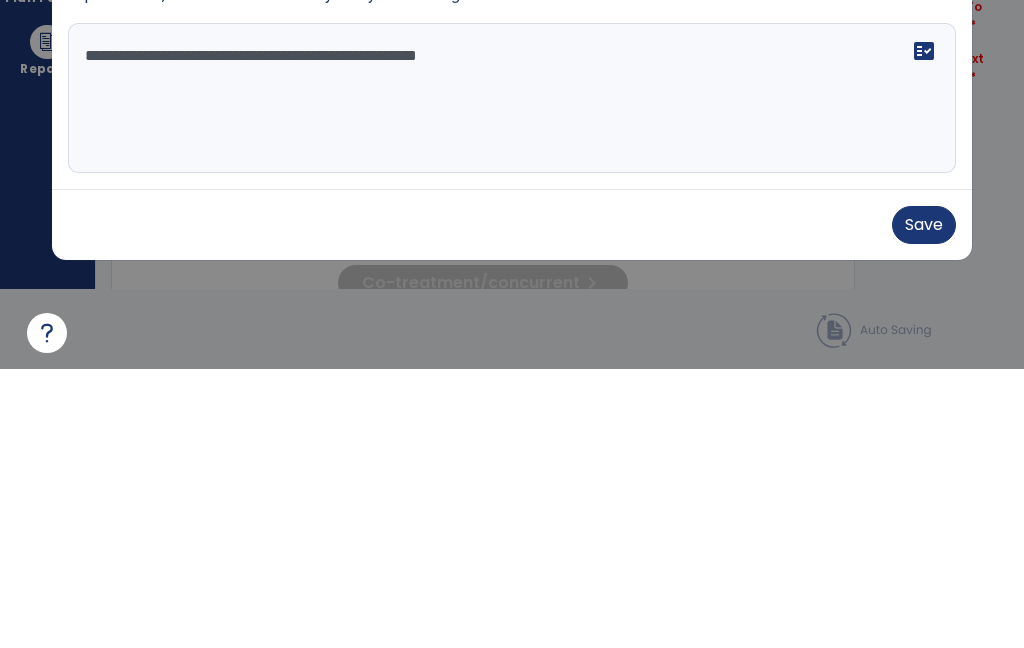 click on "**********" at bounding box center [512, 377] 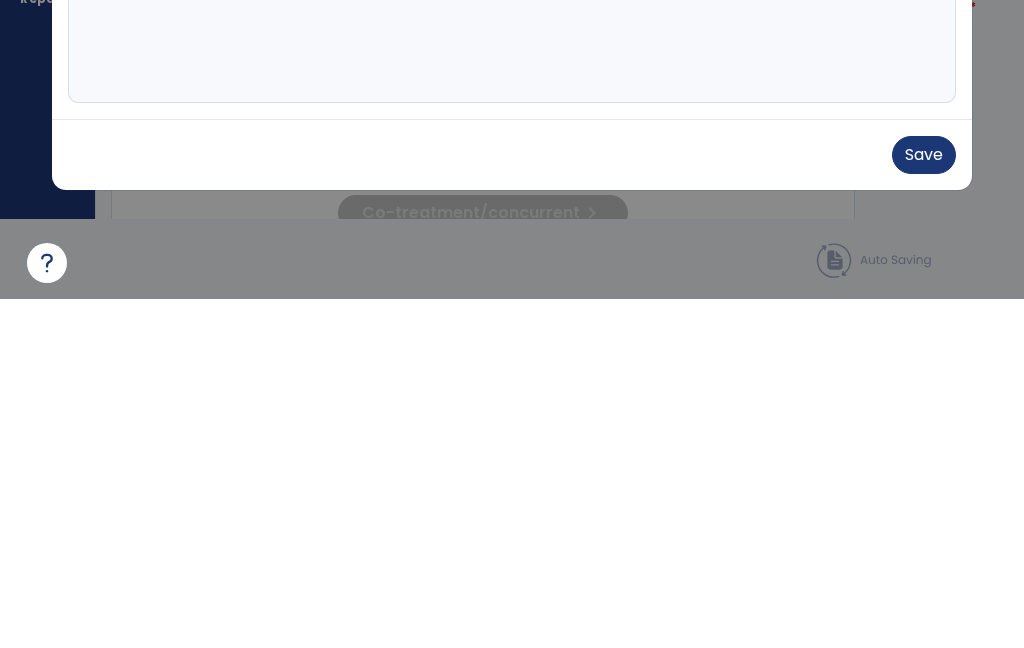 type on "**********" 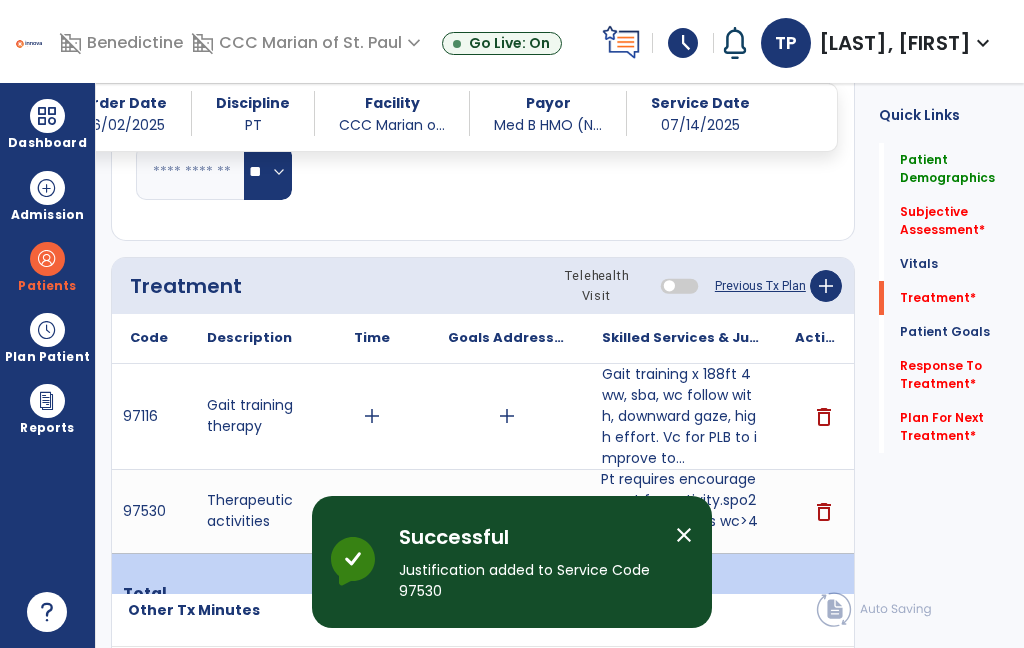scroll, scrollTop: 0, scrollLeft: 0, axis: both 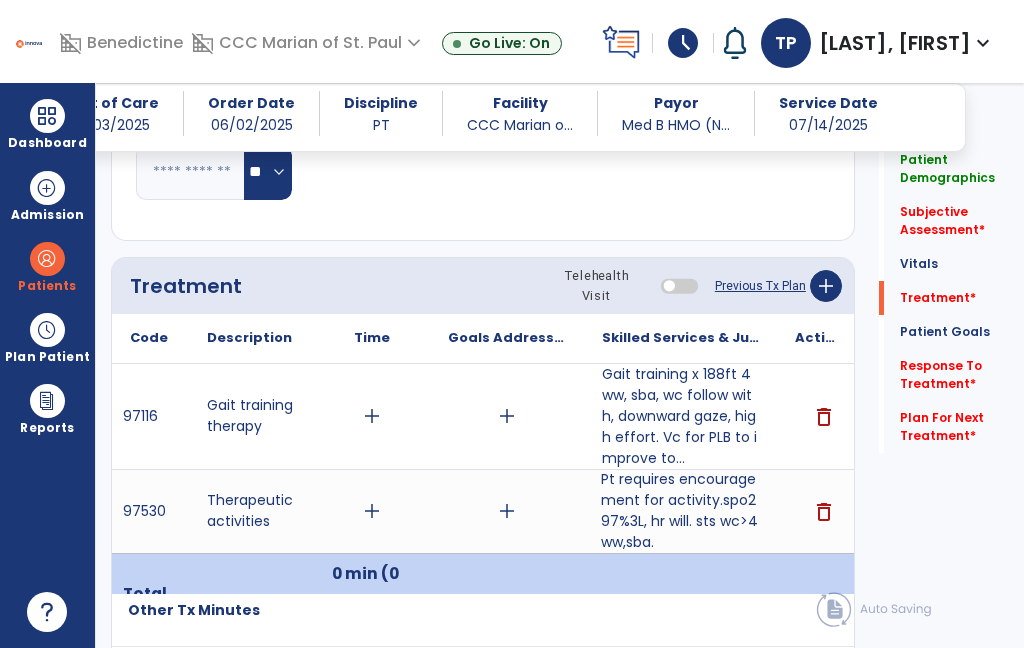 click on "add" 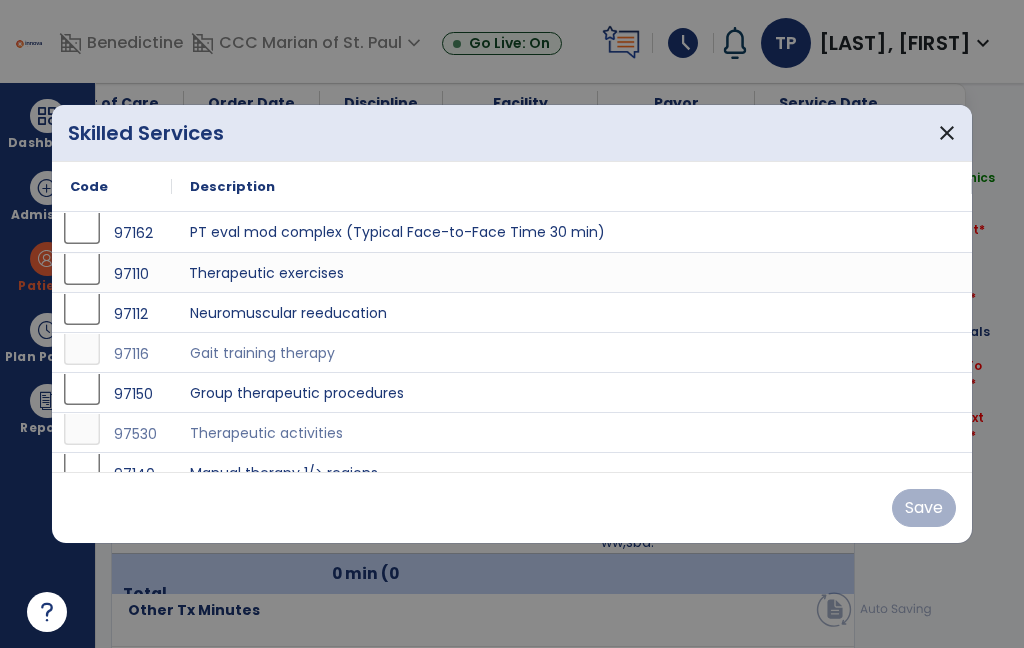 click on "Therapeutic exercises" at bounding box center (572, 272) 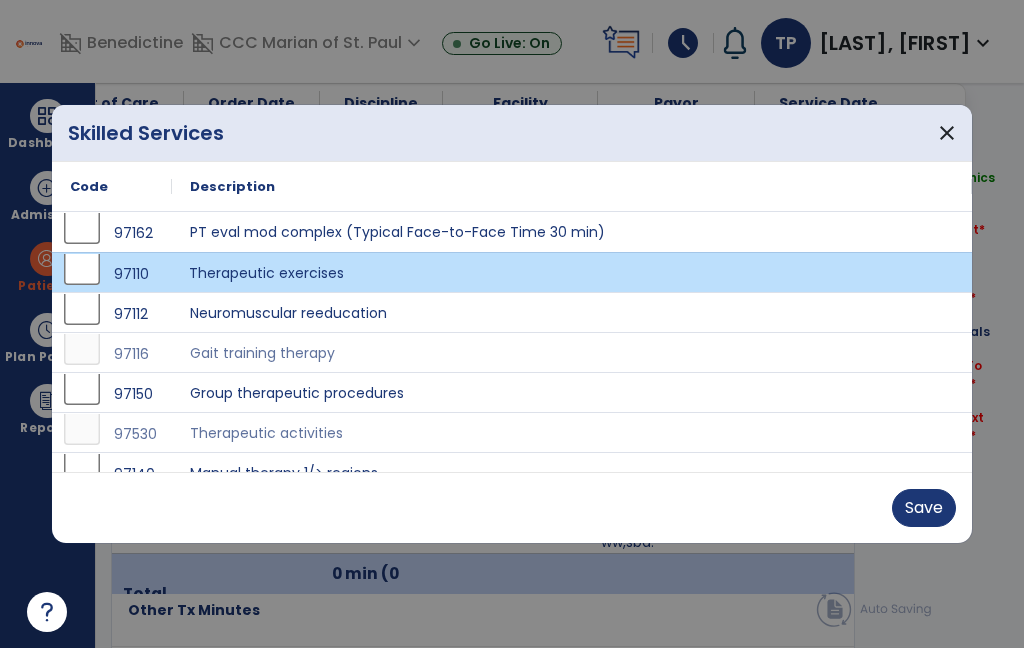 click on "Save" at bounding box center [924, 508] 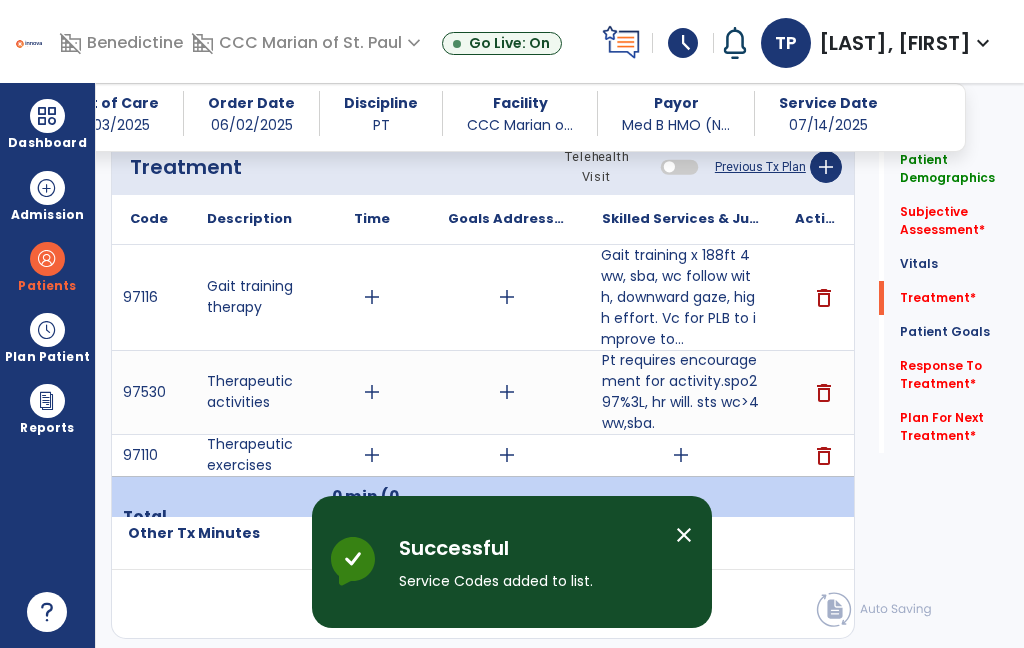 scroll, scrollTop: 1357, scrollLeft: 0, axis: vertical 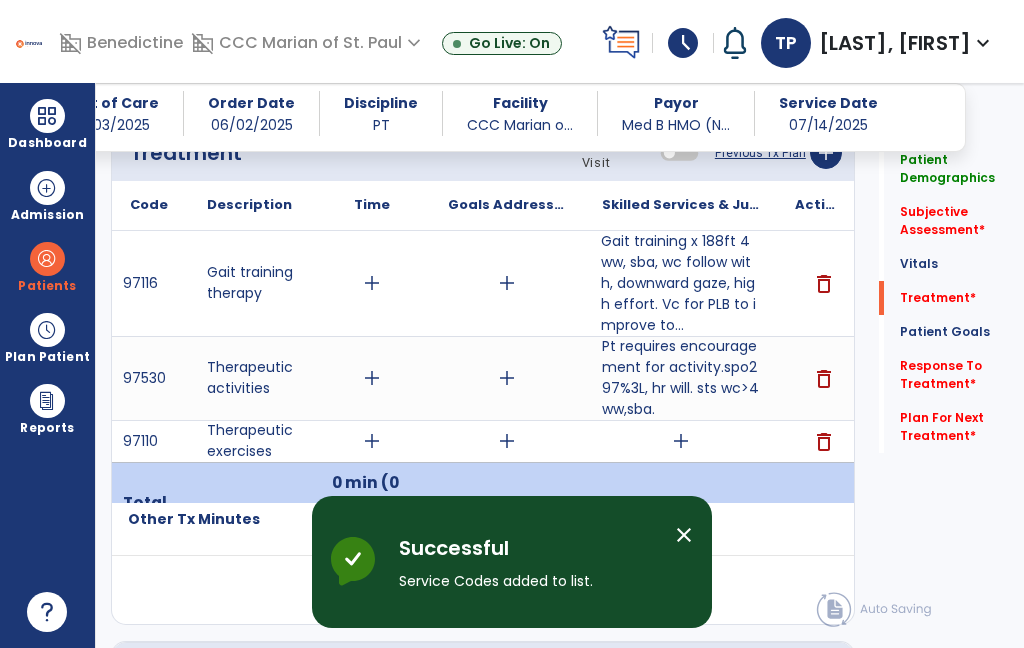 click on "add" at bounding box center (372, 441) 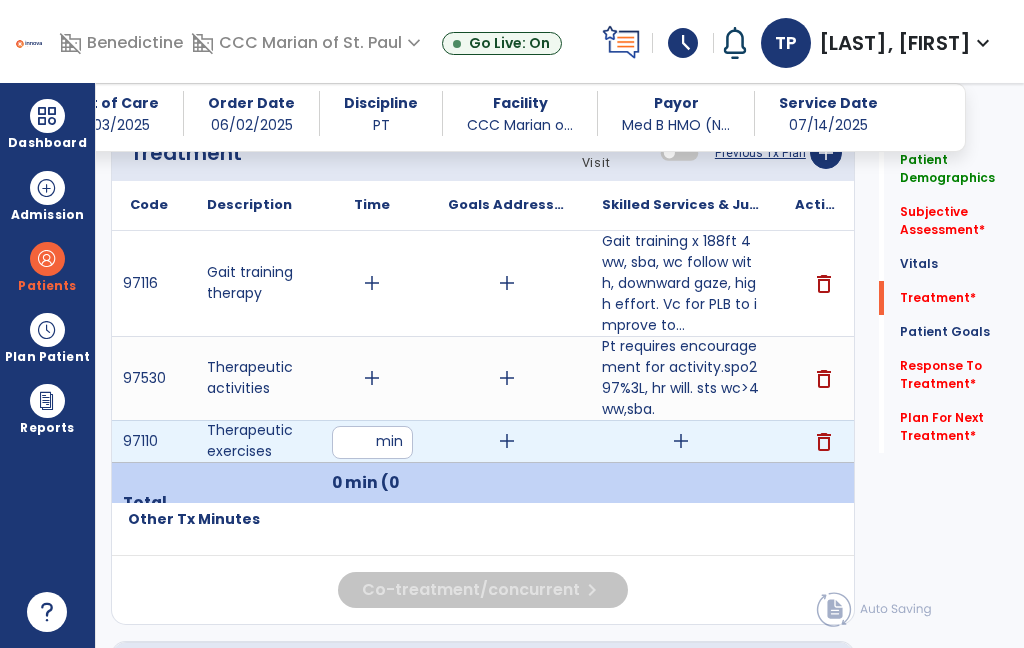 click at bounding box center [372, 442] 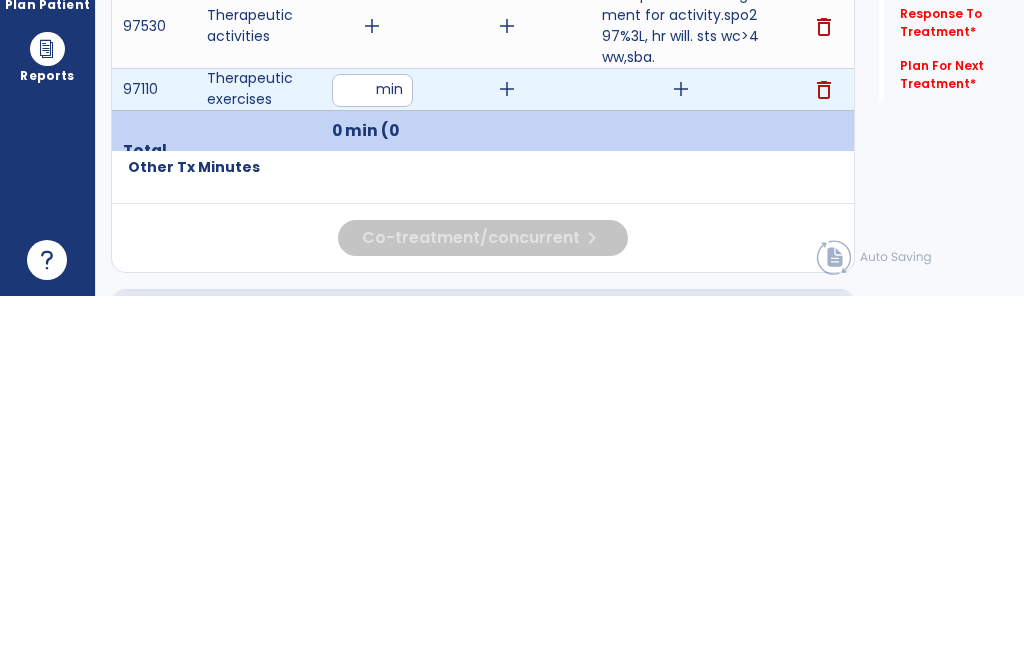 type on "*" 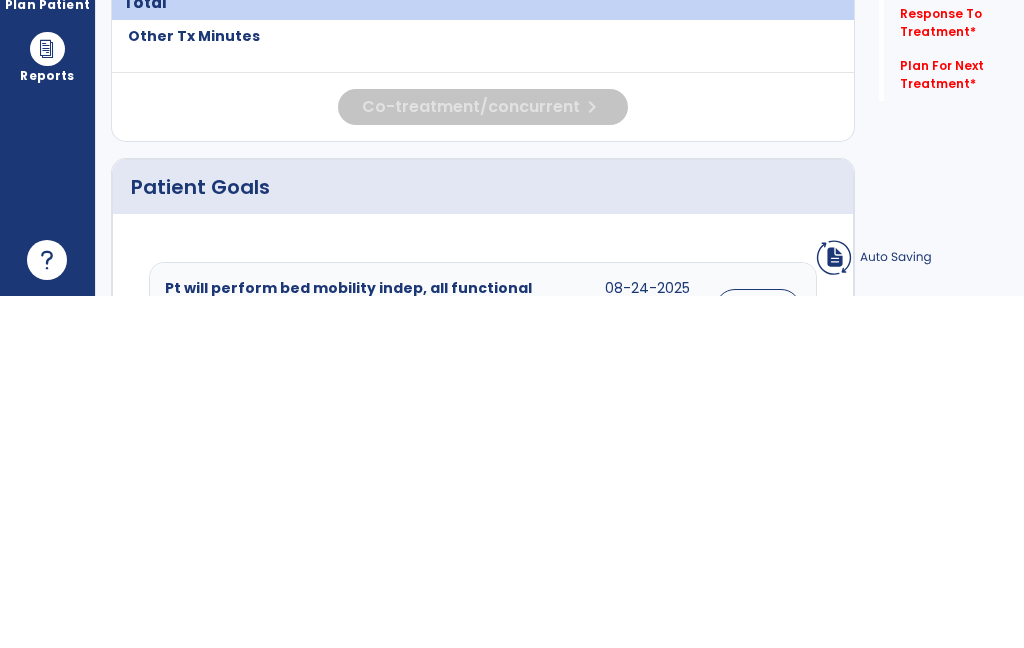 scroll, scrollTop: 80, scrollLeft: 0, axis: vertical 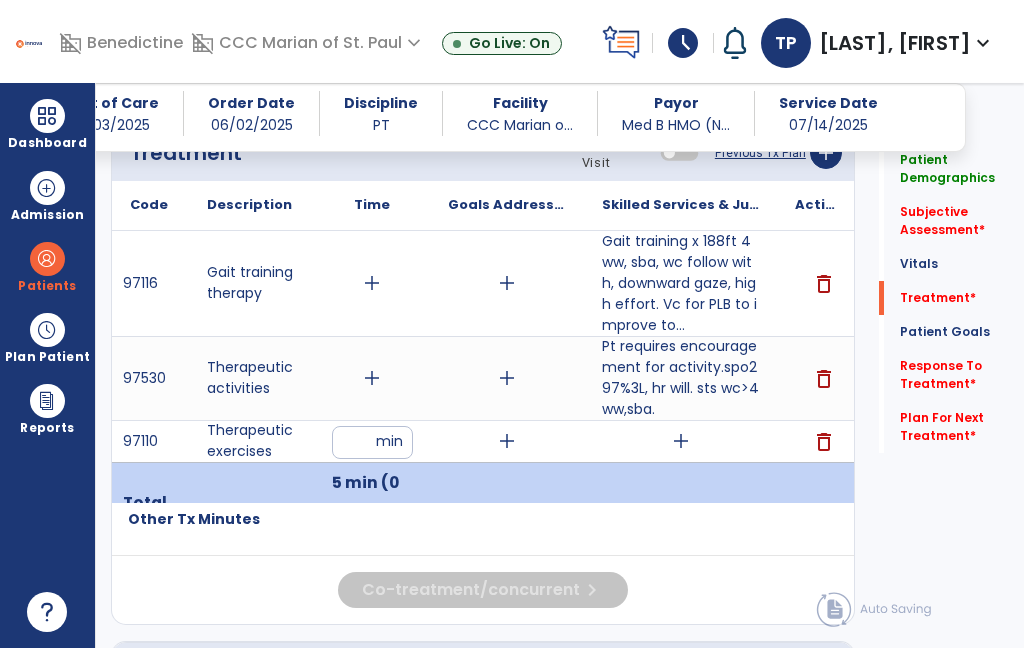 click on "add" at bounding box center [681, 441] 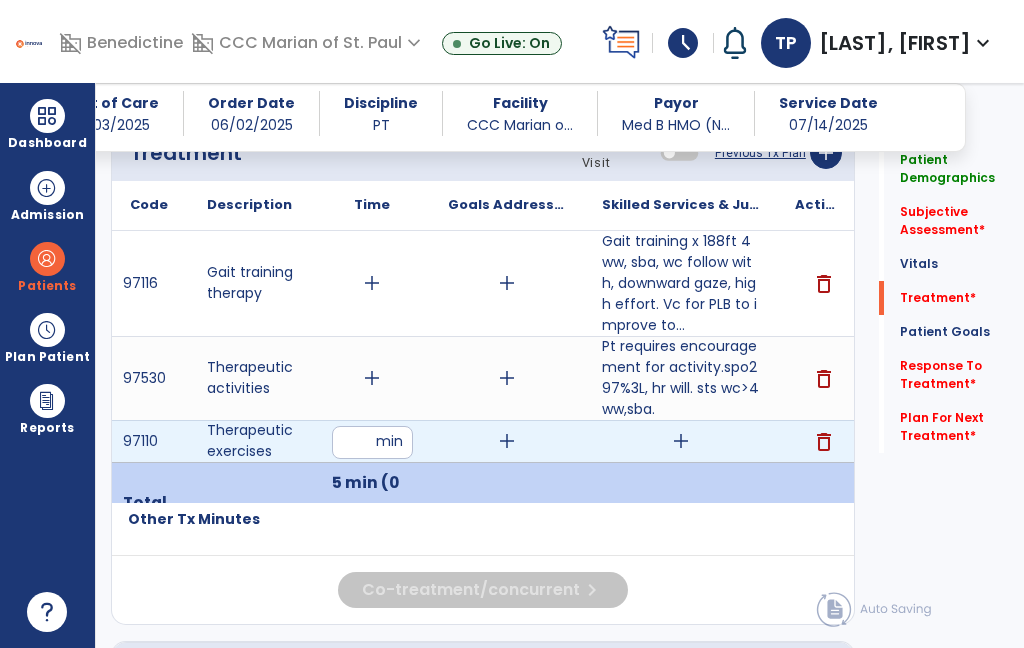 scroll, scrollTop: 0, scrollLeft: 0, axis: both 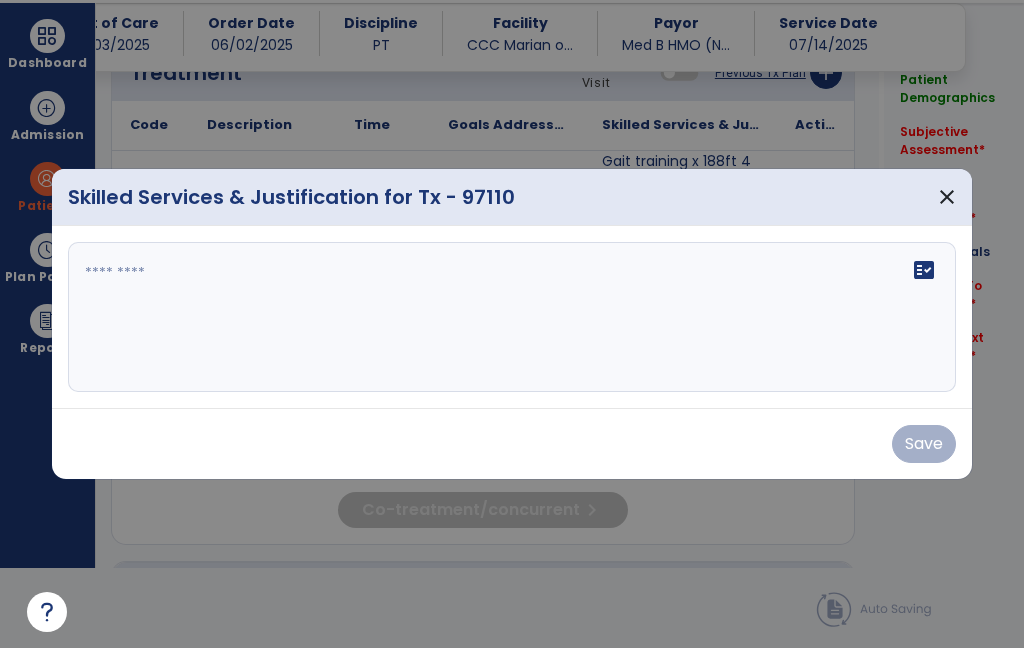 click at bounding box center [512, 317] 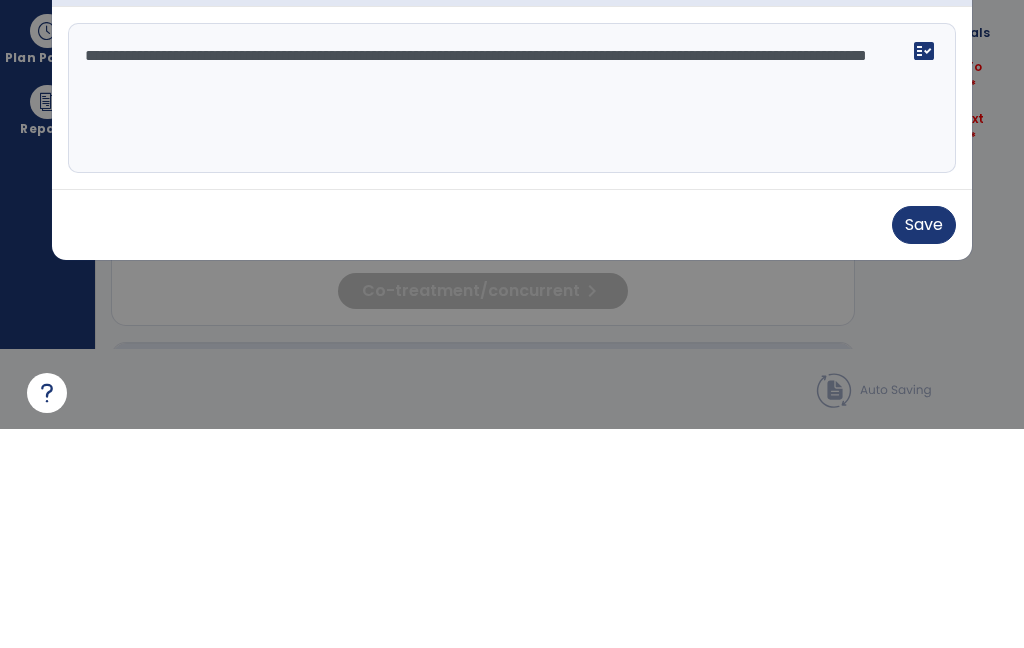click on "**********" at bounding box center [512, 317] 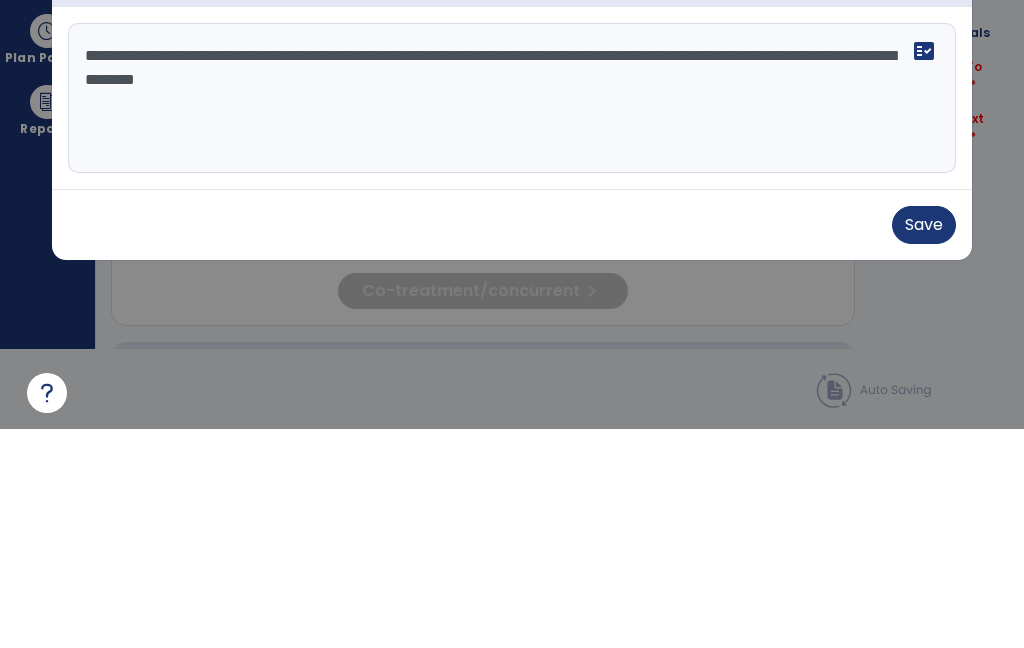 click on "**********" at bounding box center [512, 317] 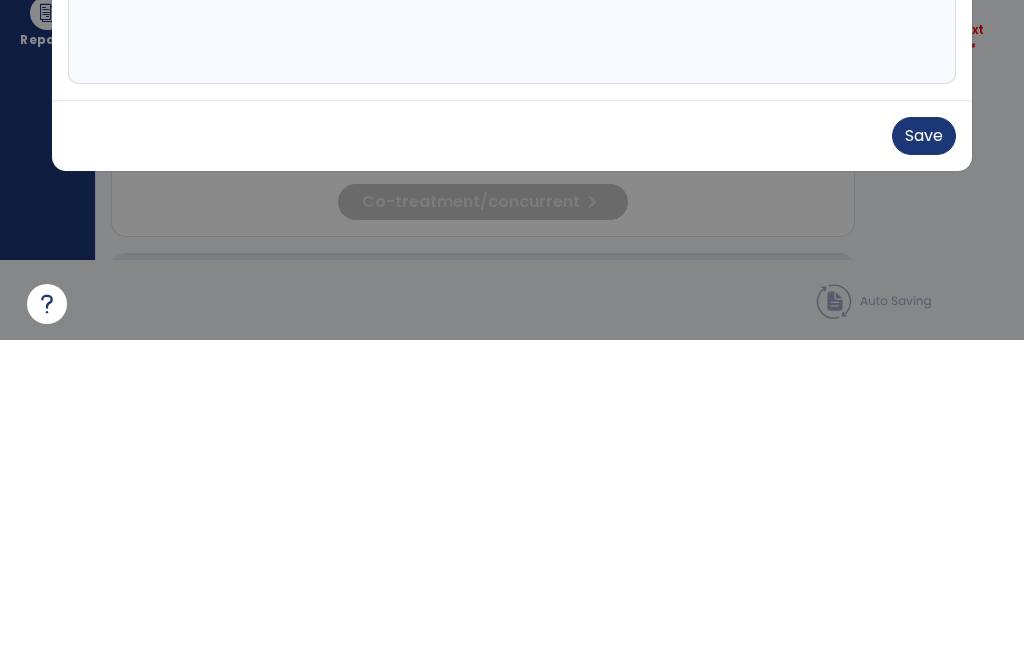 type on "**********" 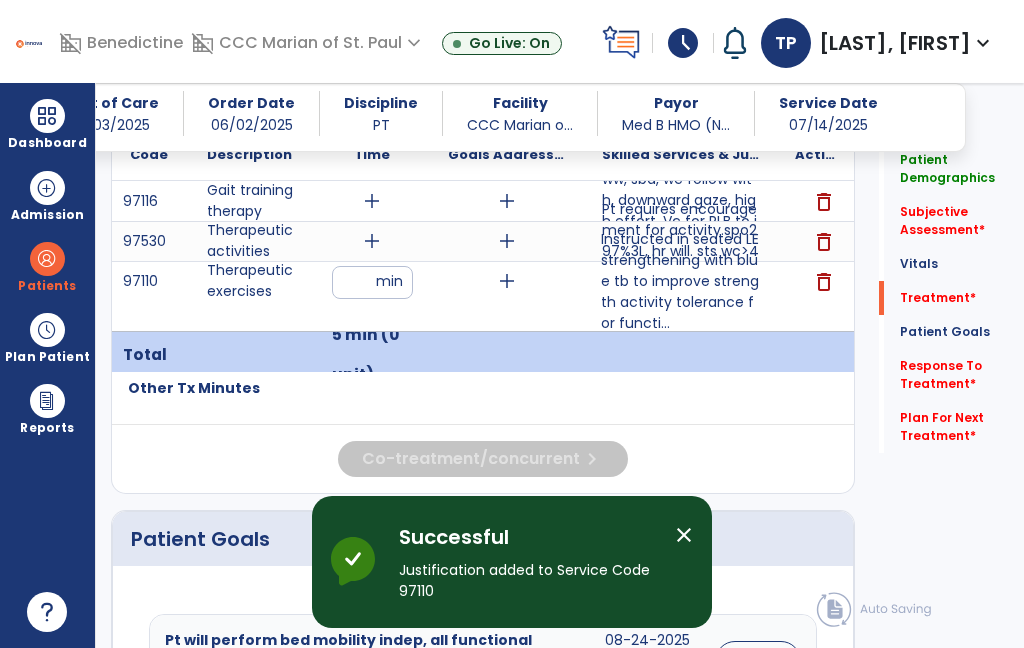 scroll, scrollTop: 80, scrollLeft: 0, axis: vertical 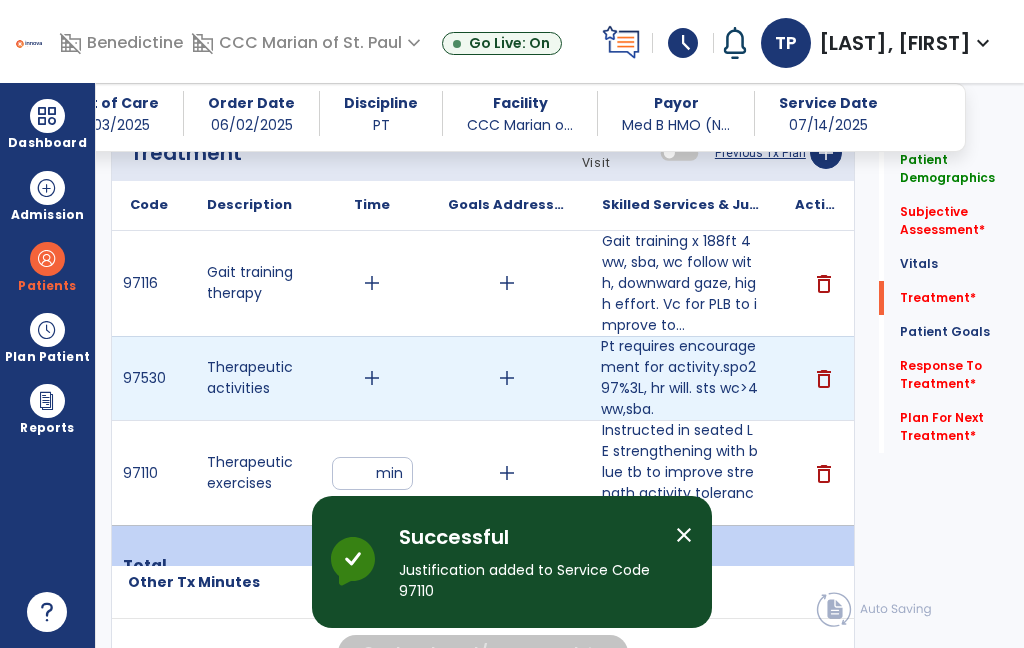 click on "Pt requires encouragement for activity.spo2 97%3L, hr will. sts wc>4ww,sba." at bounding box center [680, 378] 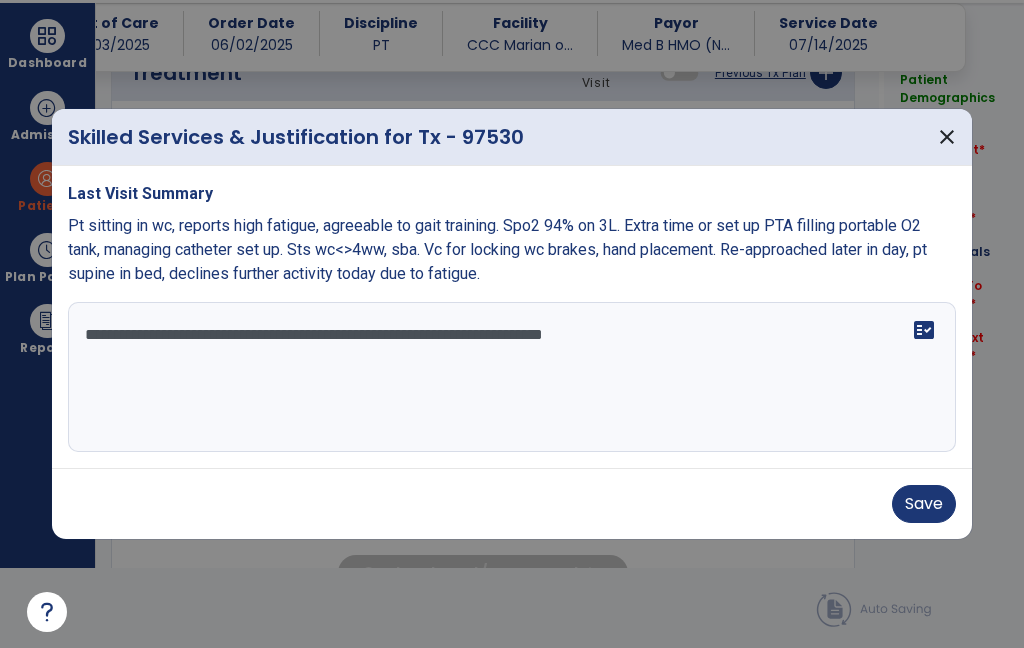 scroll, scrollTop: 0, scrollLeft: 0, axis: both 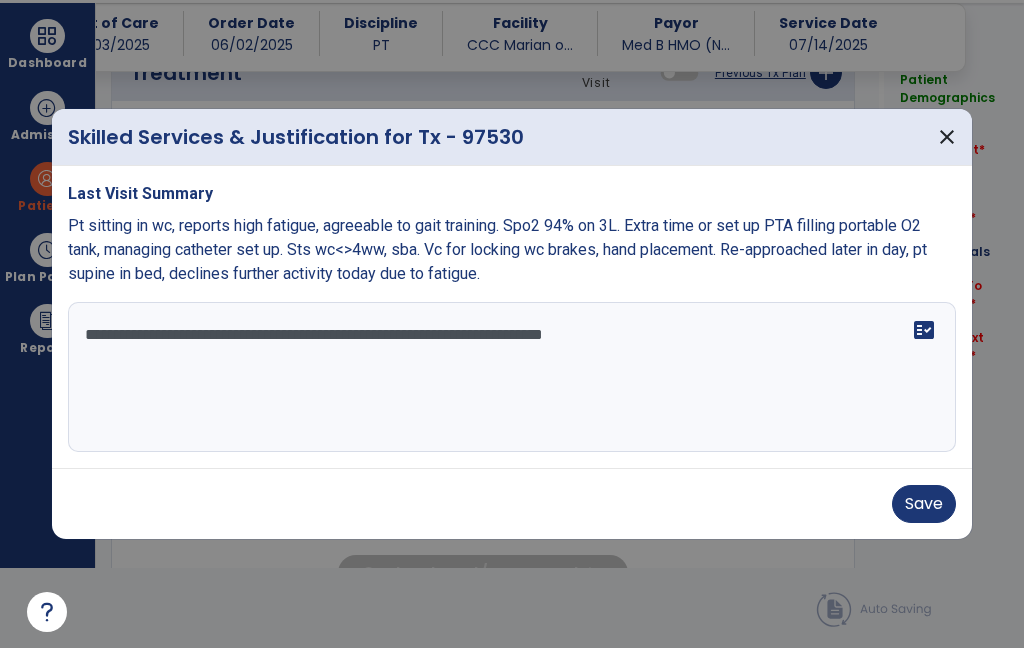 click on "close" at bounding box center [947, 137] 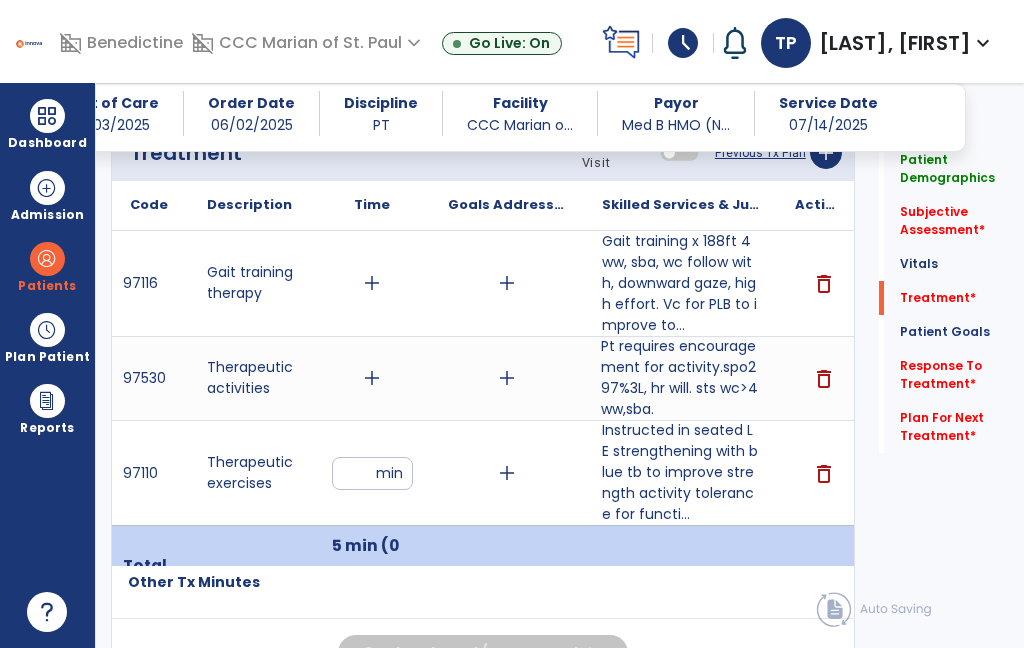 scroll, scrollTop: 80, scrollLeft: 0, axis: vertical 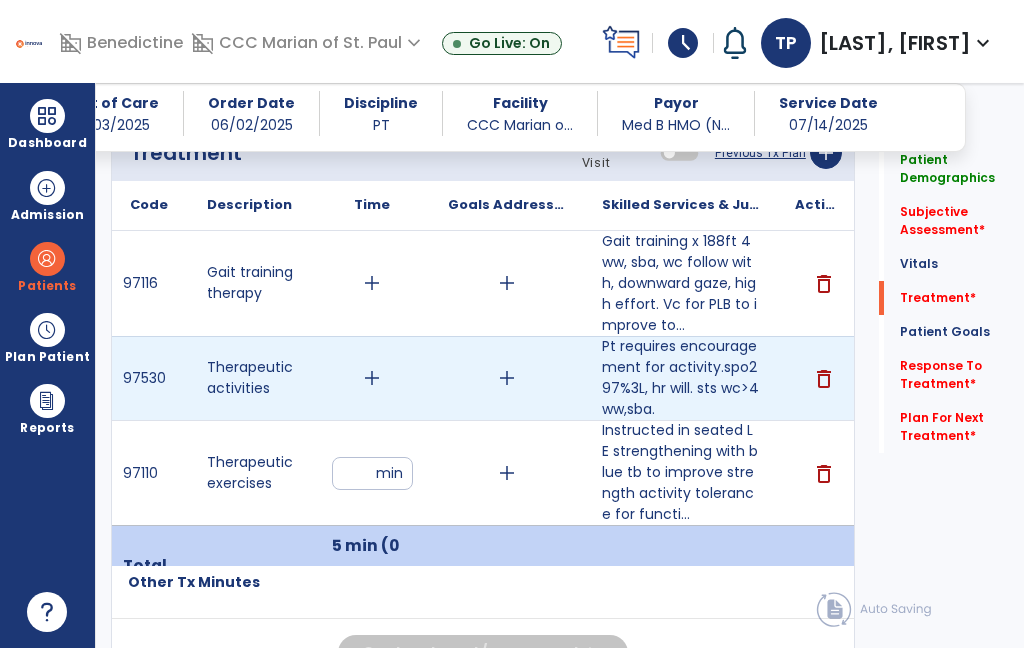 click on "add" at bounding box center (372, 378) 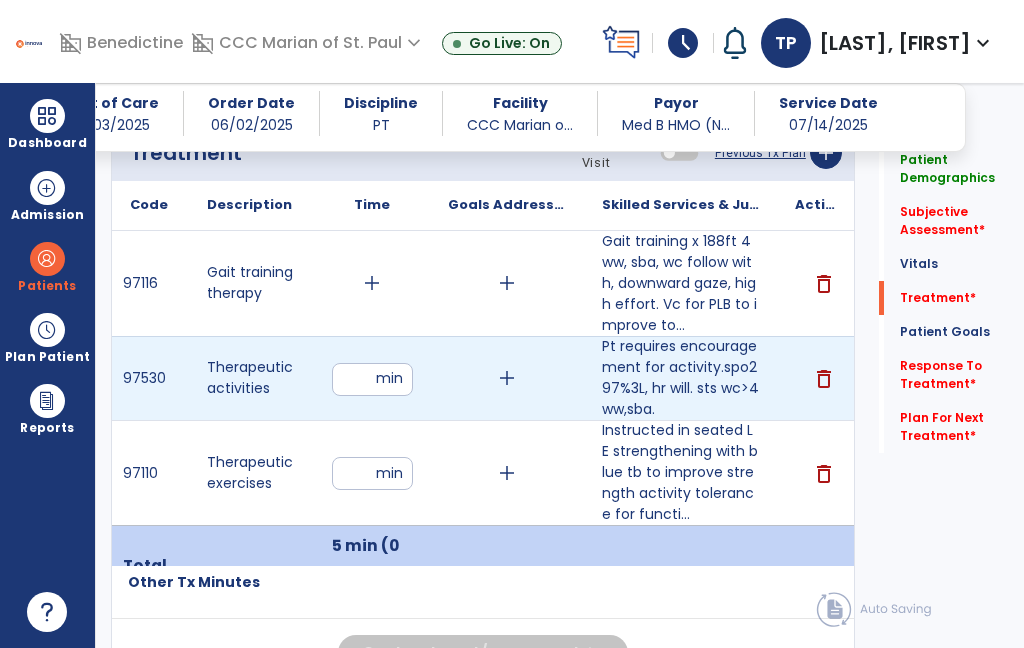 click at bounding box center (372, 379) 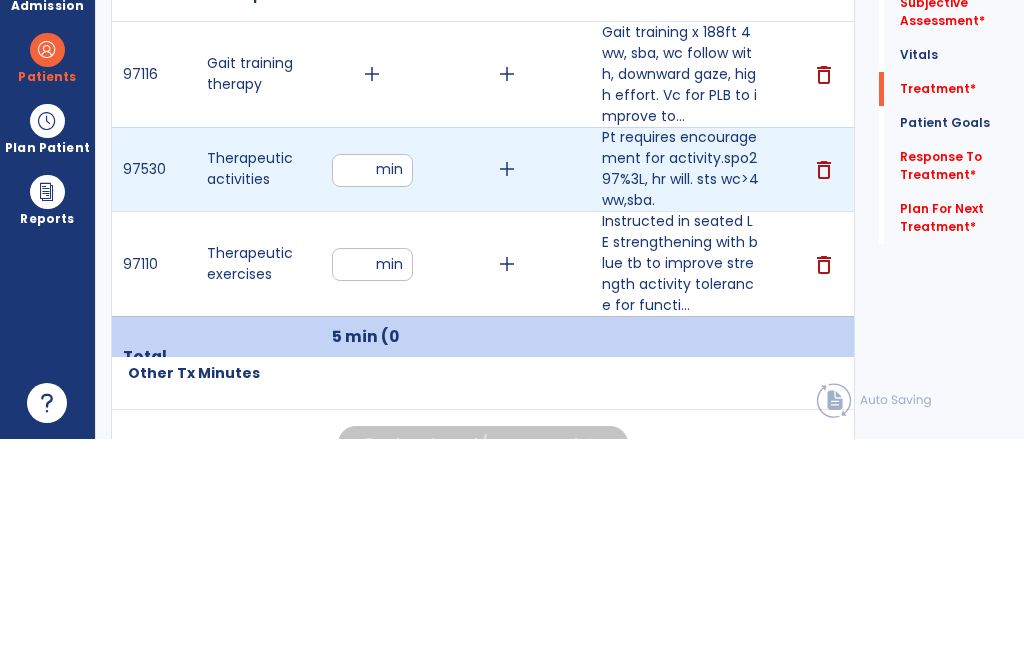 type on "*" 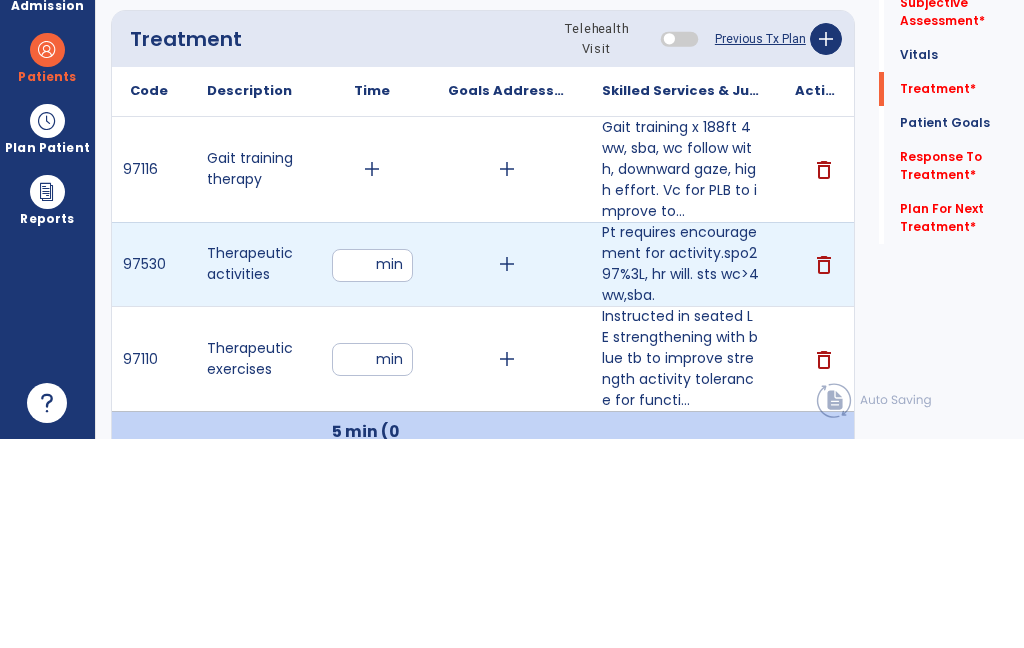 scroll, scrollTop: 1263, scrollLeft: 0, axis: vertical 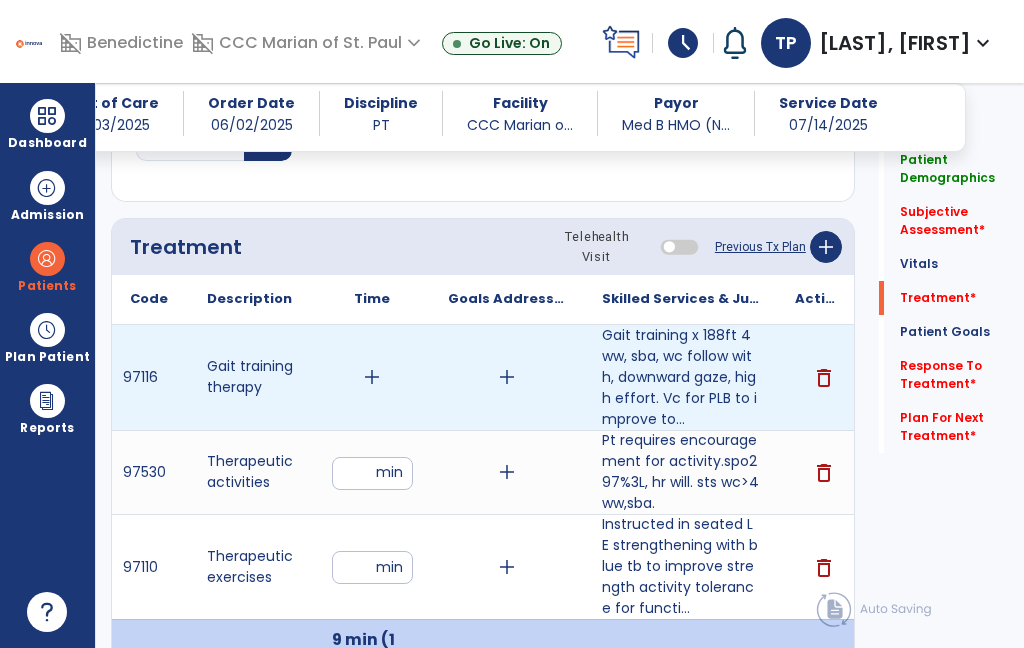 click on "add" at bounding box center [372, 377] 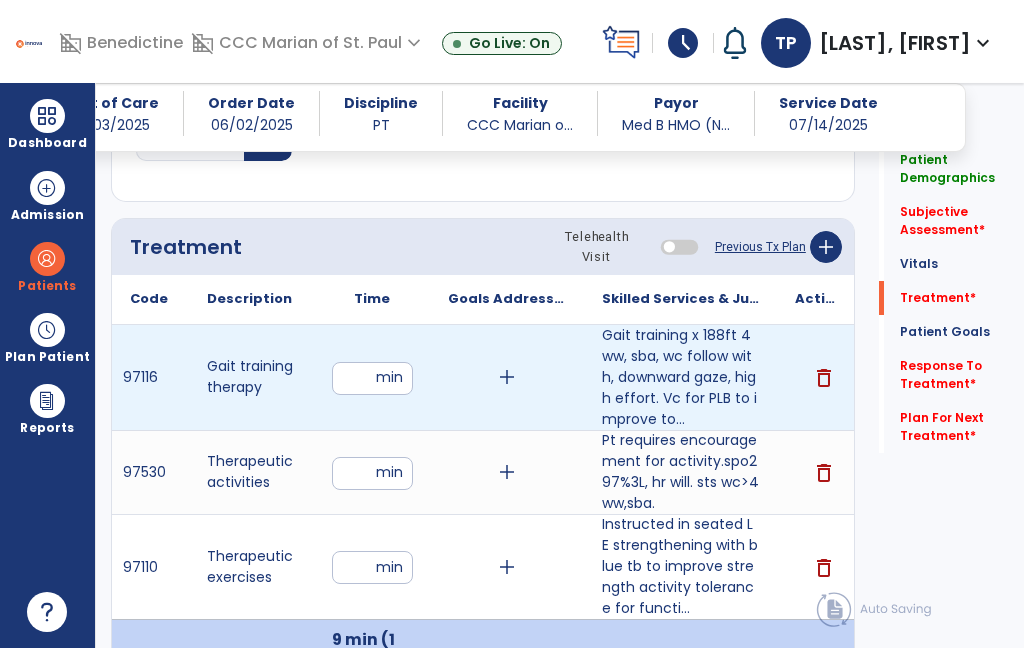click at bounding box center [372, 378] 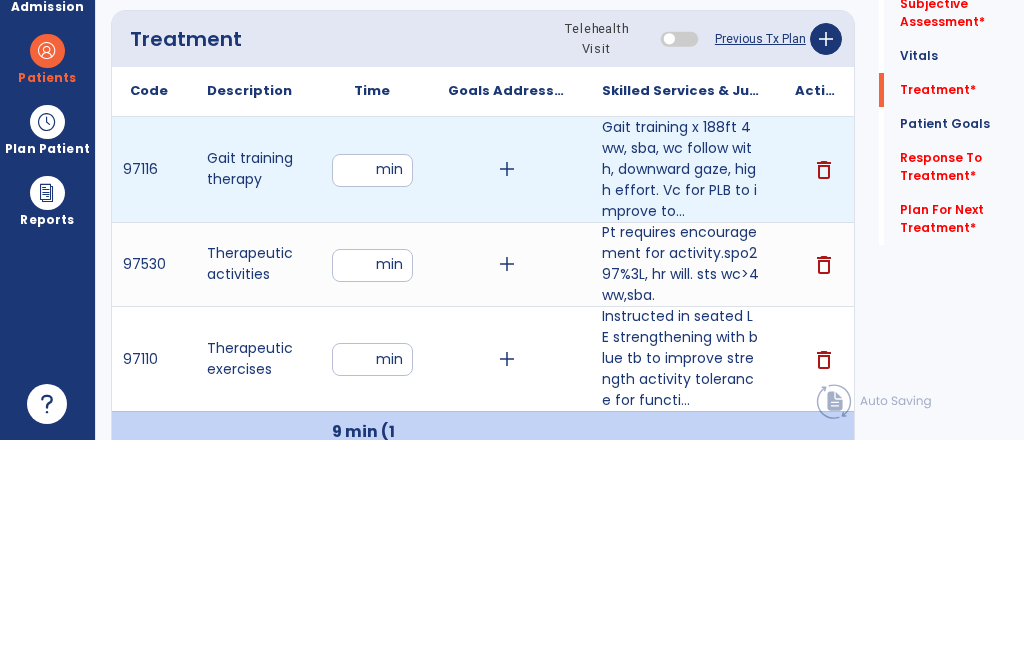 type on "*" 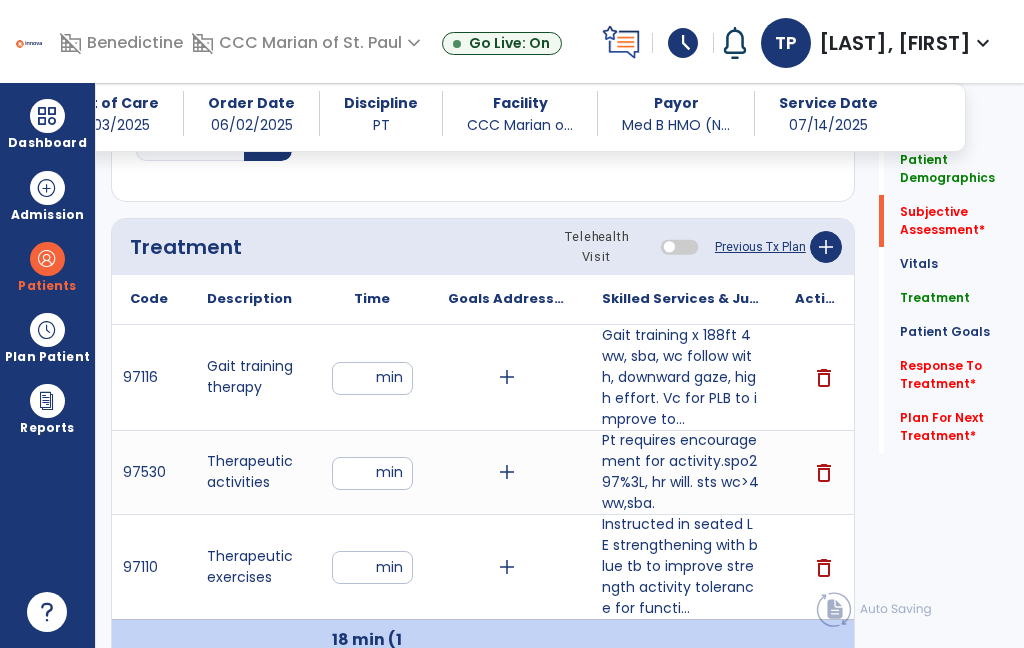 click on "Subjective Assessment   *" 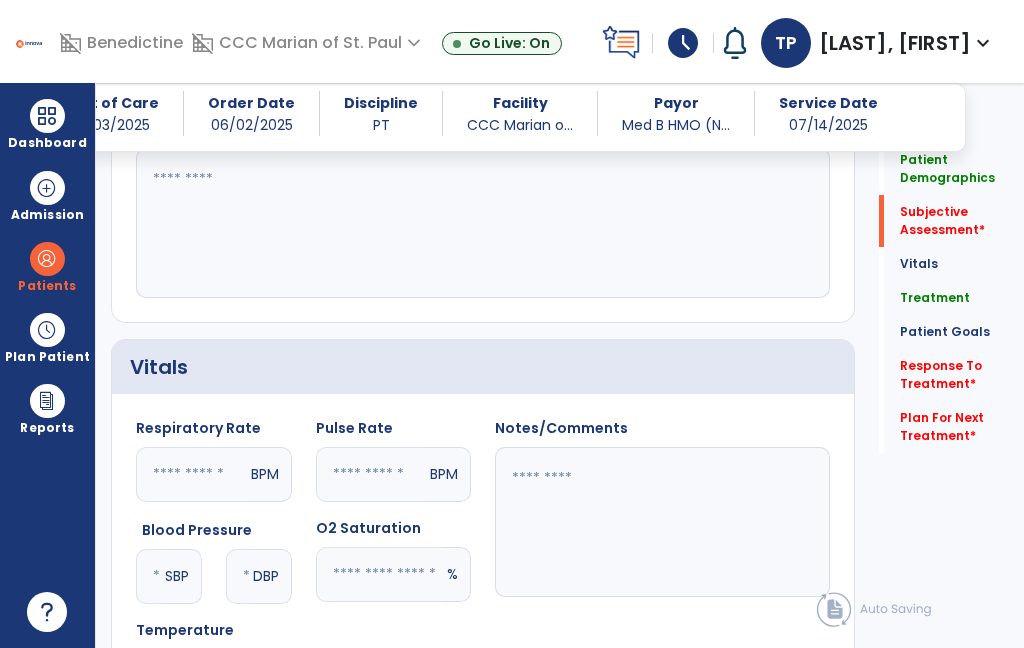 scroll, scrollTop: 496, scrollLeft: 0, axis: vertical 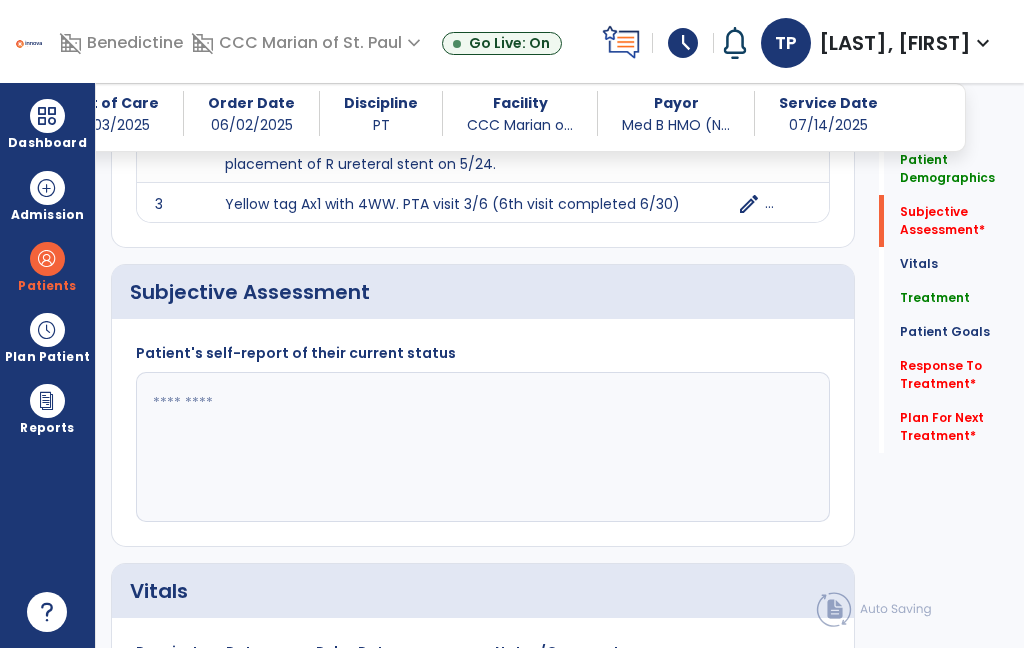 click 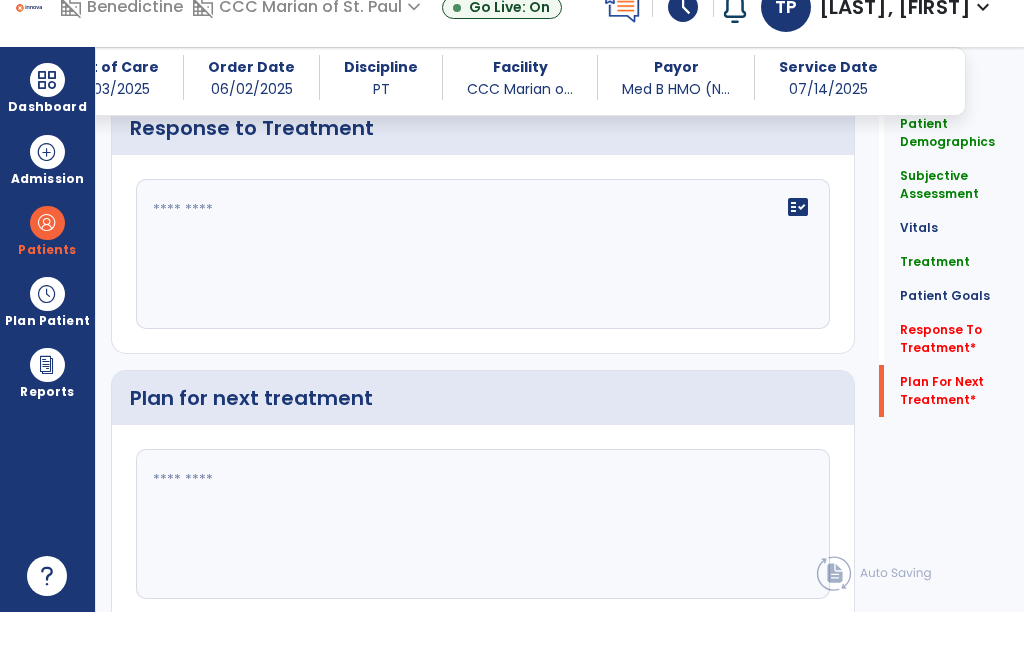 scroll, scrollTop: 2891, scrollLeft: 0, axis: vertical 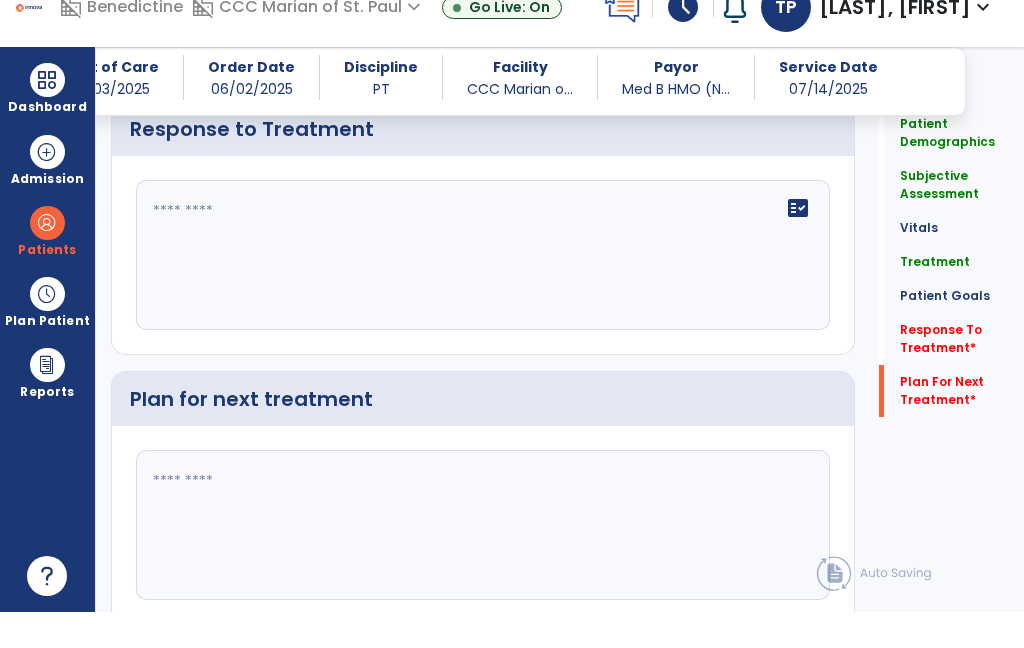 type on "**********" 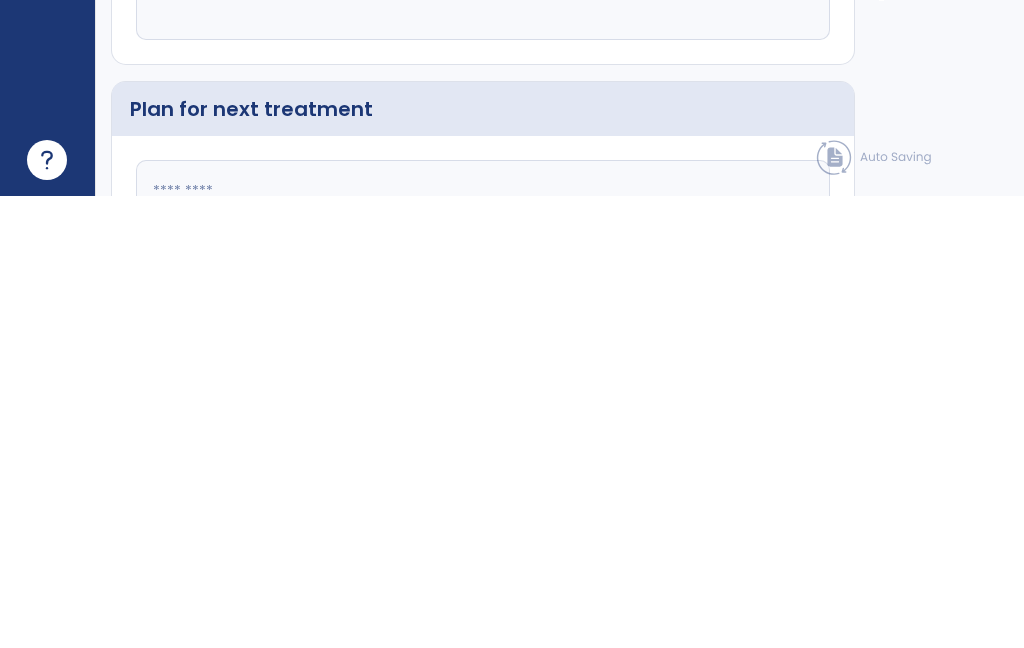 scroll, scrollTop: 2765, scrollLeft: 0, axis: vertical 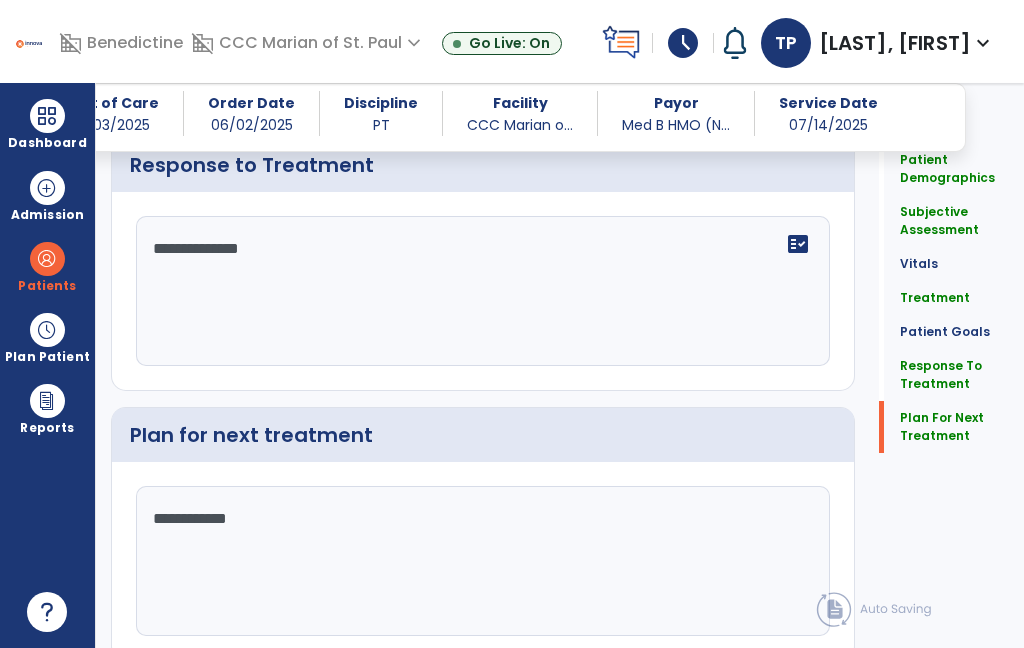 type on "**********" 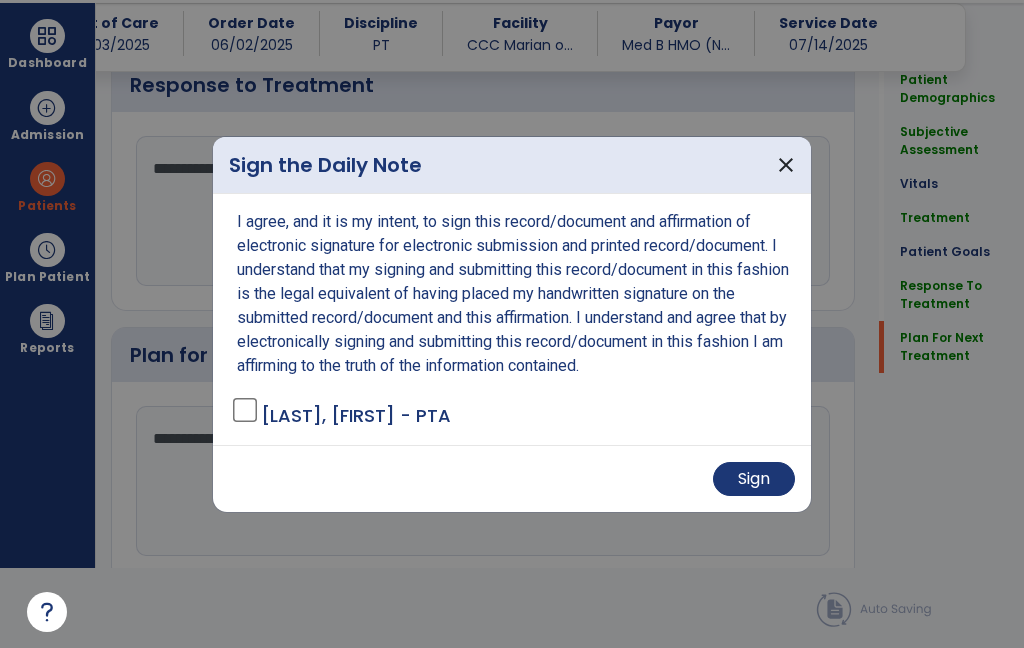 click on "Sign" at bounding box center (754, 479) 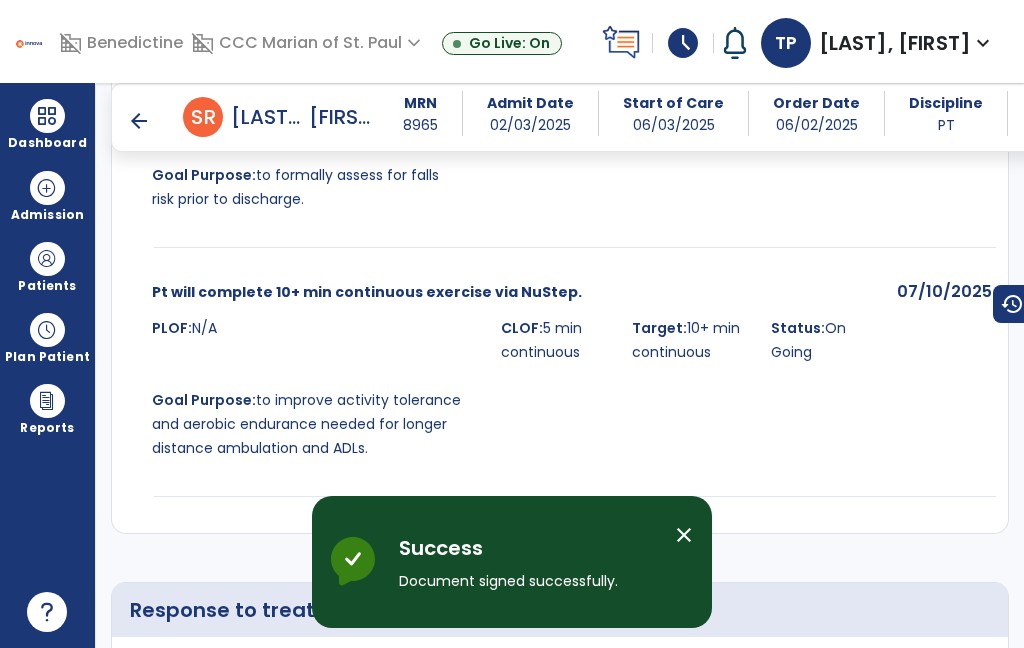 scroll, scrollTop: 80, scrollLeft: 0, axis: vertical 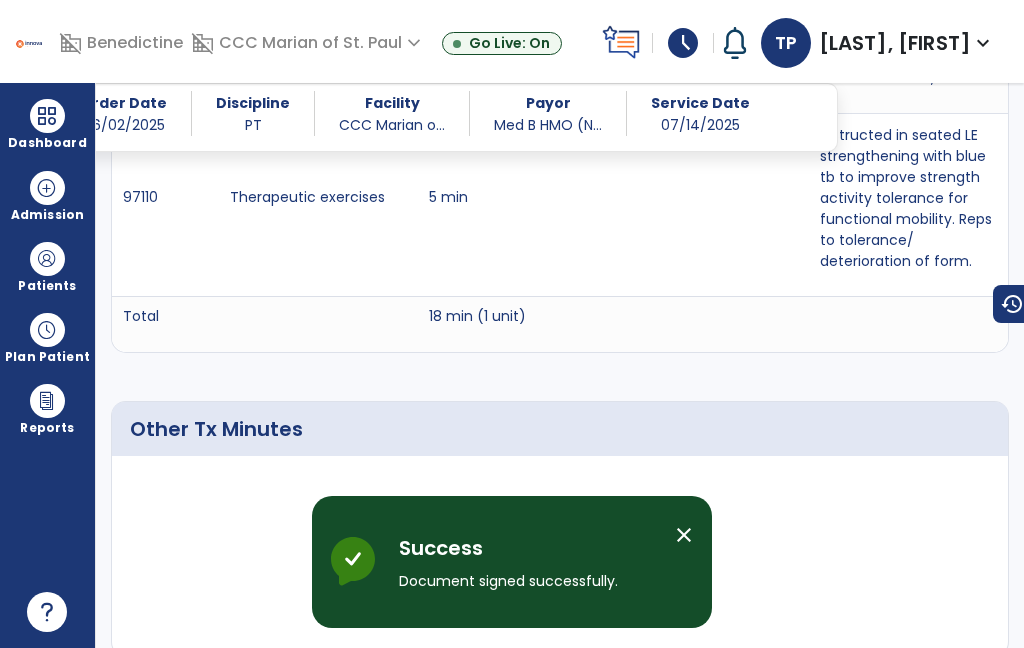 click at bounding box center (47, 116) 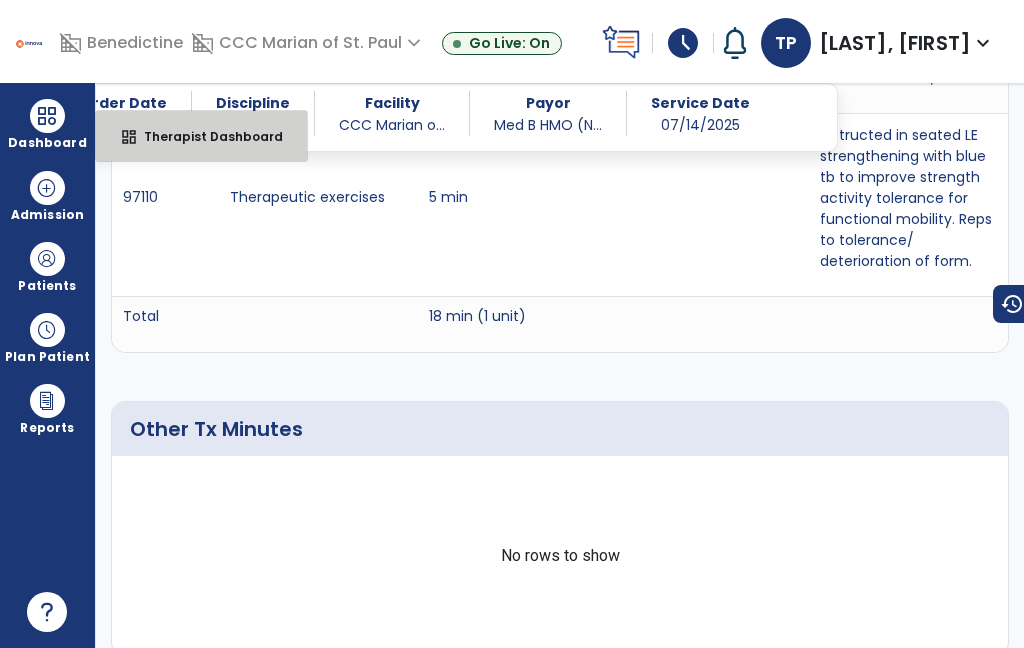 click on "Therapist Dashboard" at bounding box center [205, 136] 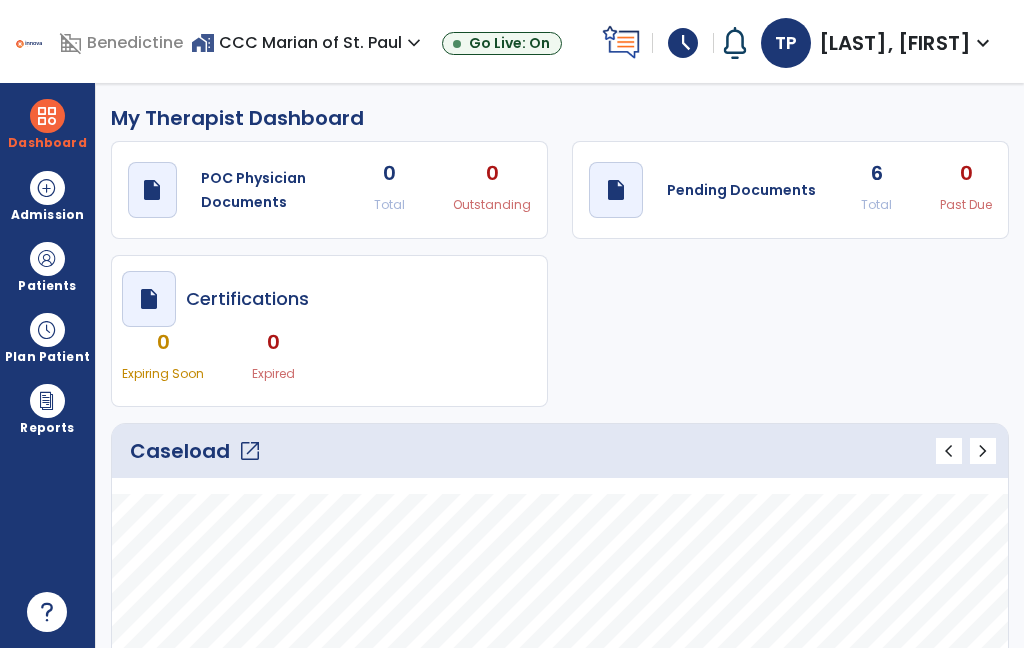 scroll, scrollTop: 0, scrollLeft: 0, axis: both 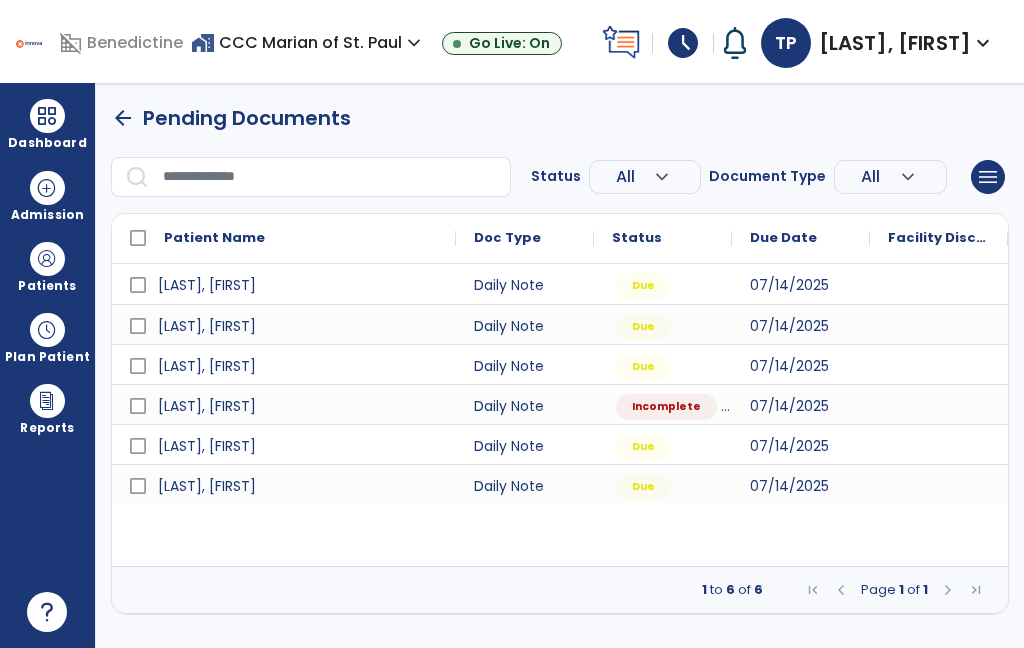 click at bounding box center (47, 259) 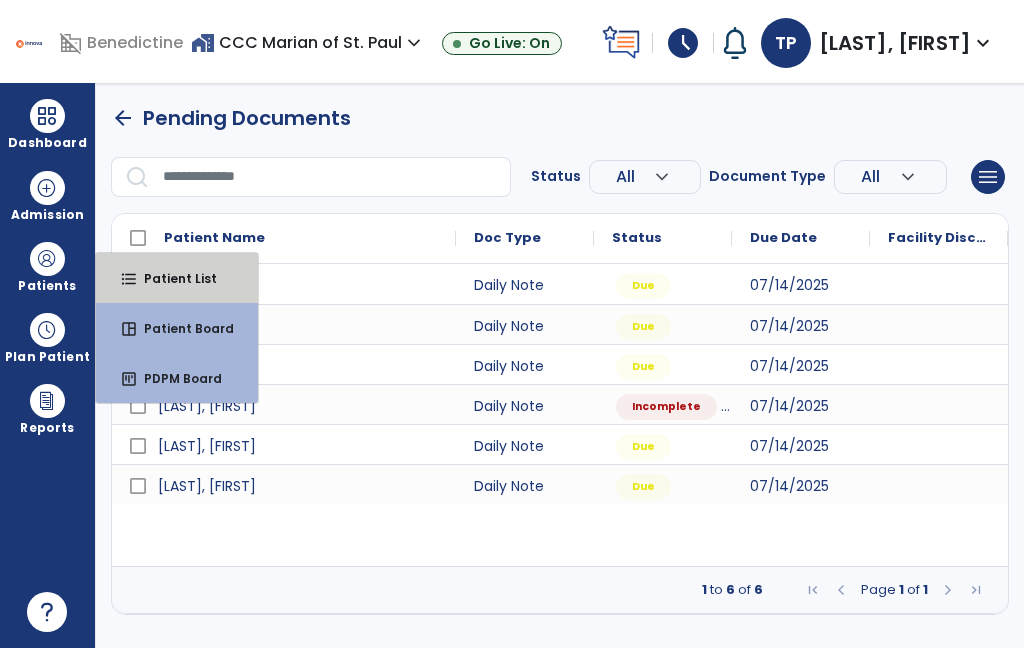 click on "Patient List" at bounding box center (172, 278) 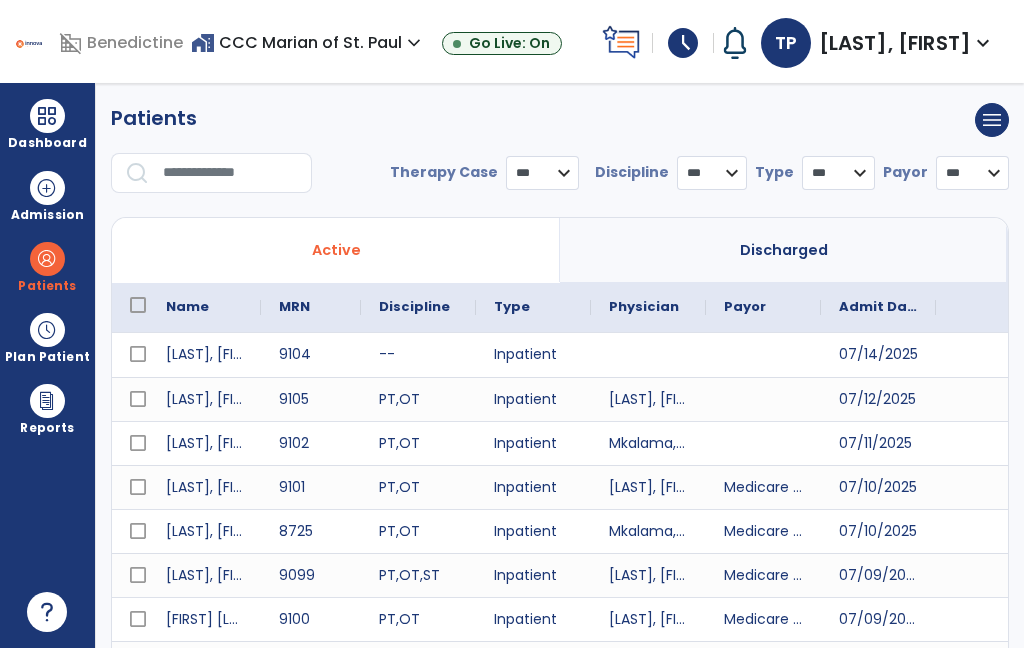 select on "***" 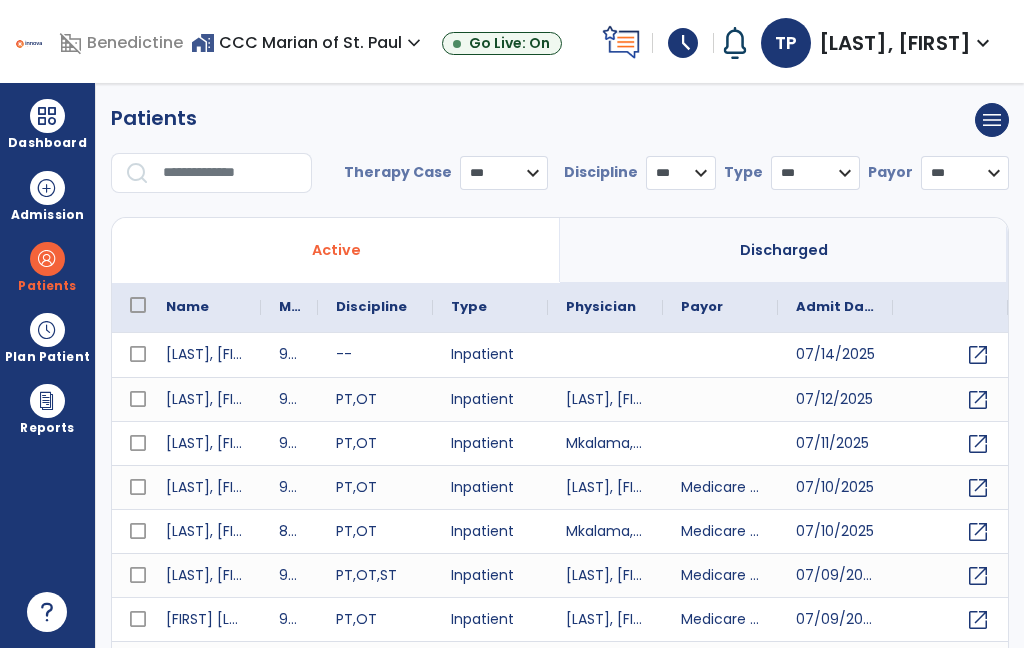 click at bounding box center [230, 173] 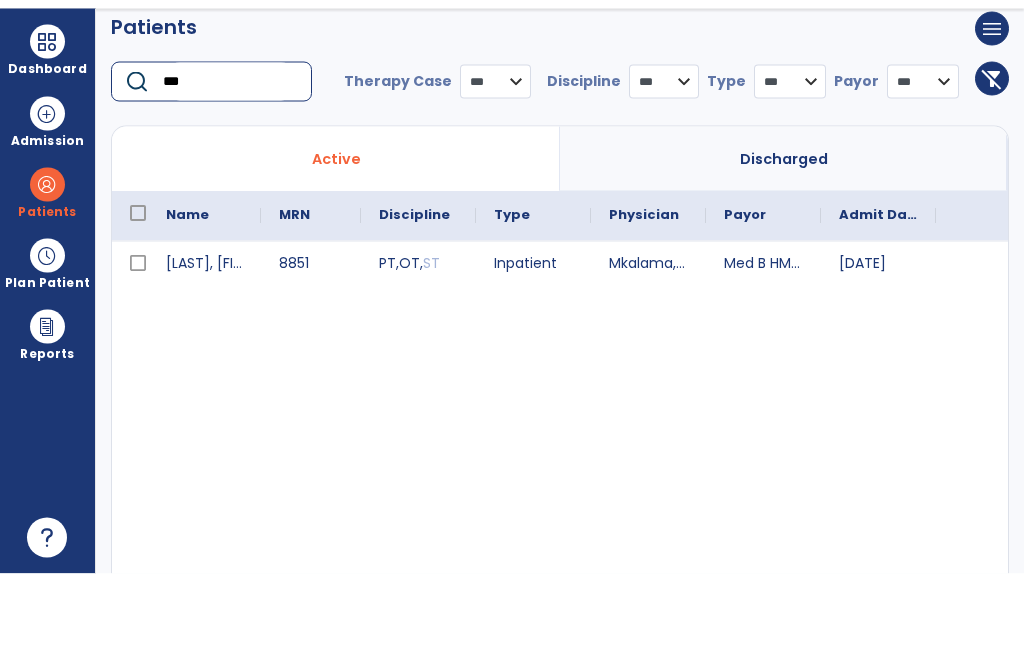 scroll, scrollTop: 15, scrollLeft: 0, axis: vertical 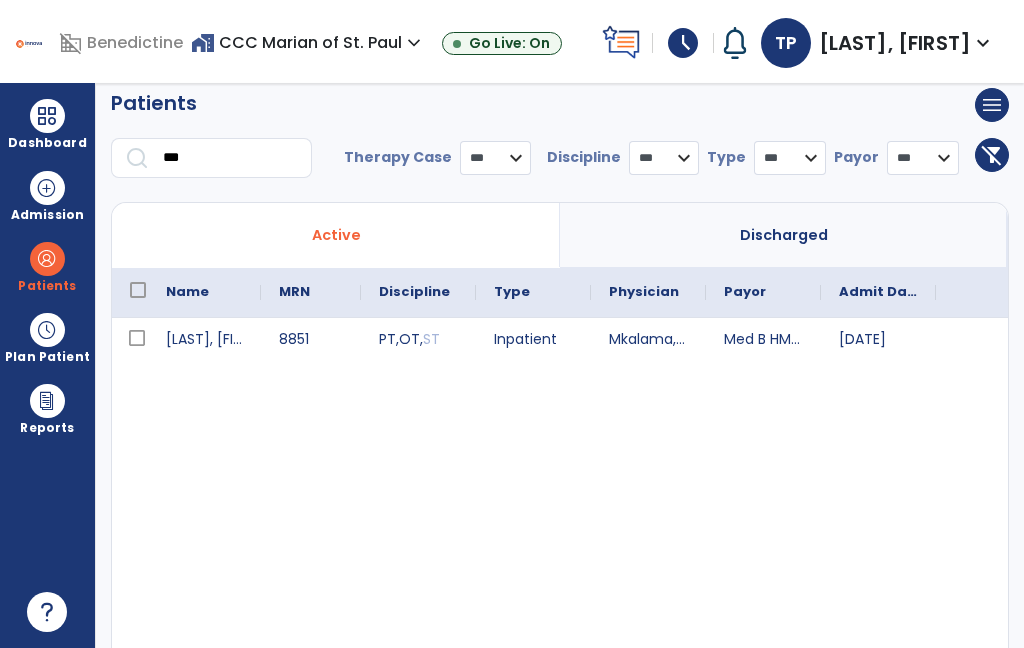 type on "***" 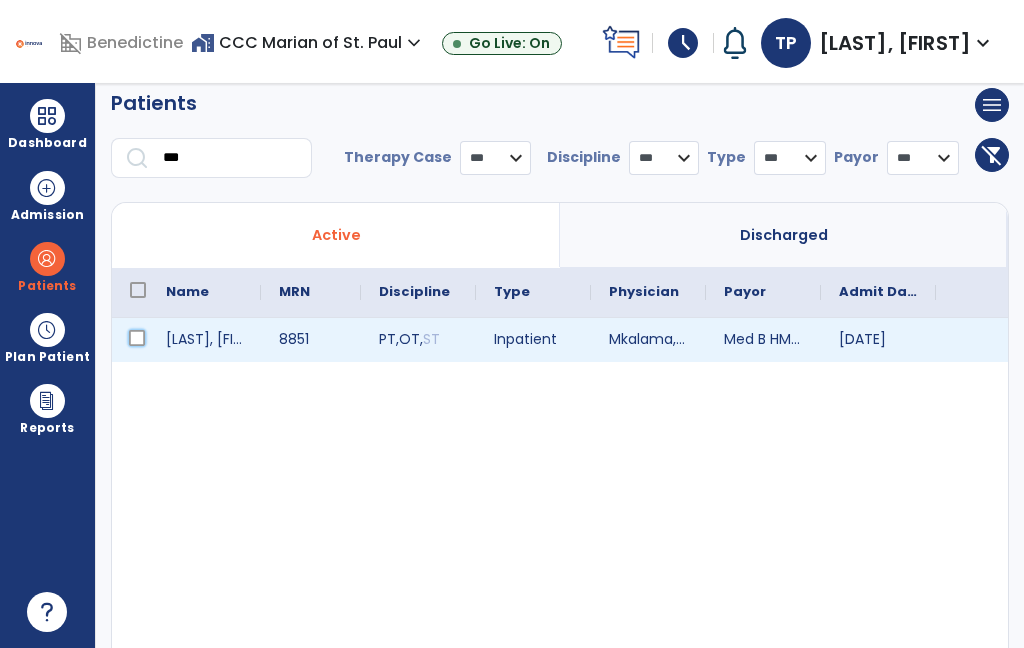 scroll, scrollTop: 0, scrollLeft: 63, axis: horizontal 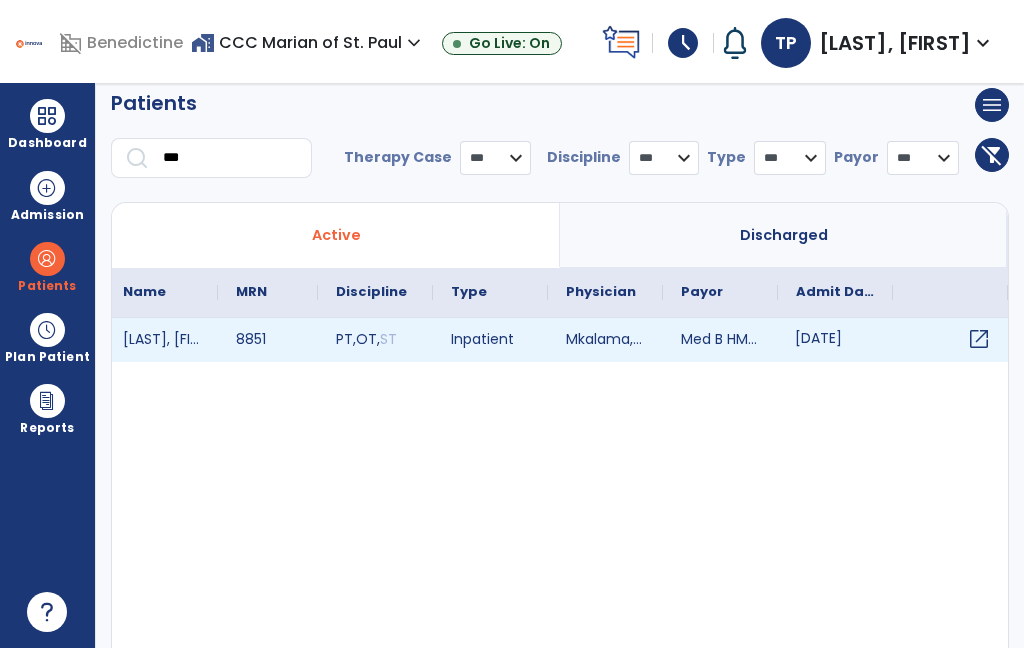 click on "open_in_new" at bounding box center [979, 339] 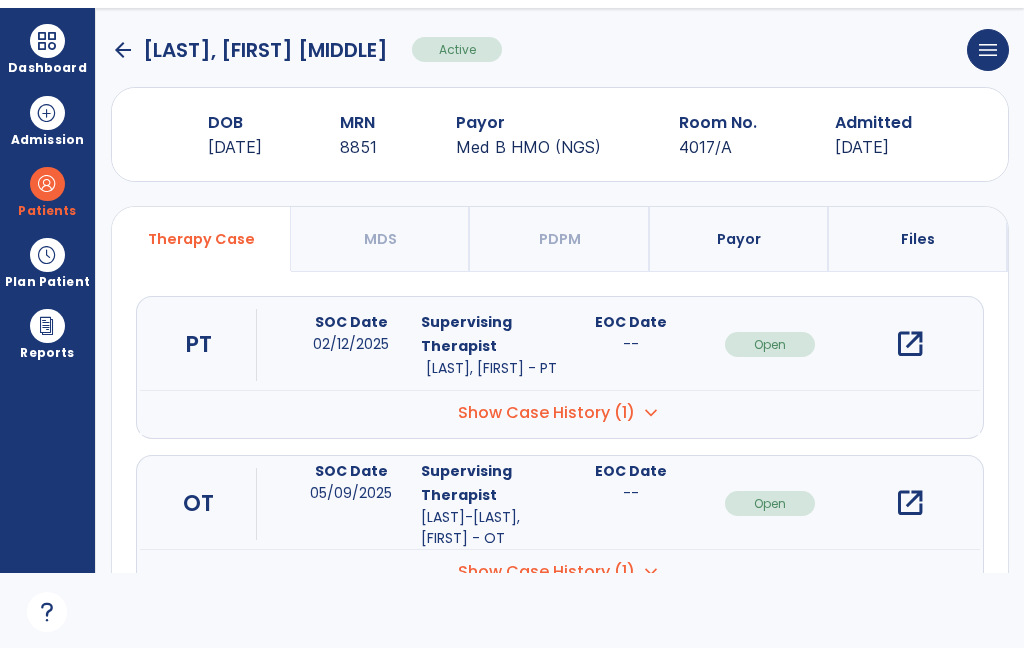 click on "open_in_new" at bounding box center (910, 344) 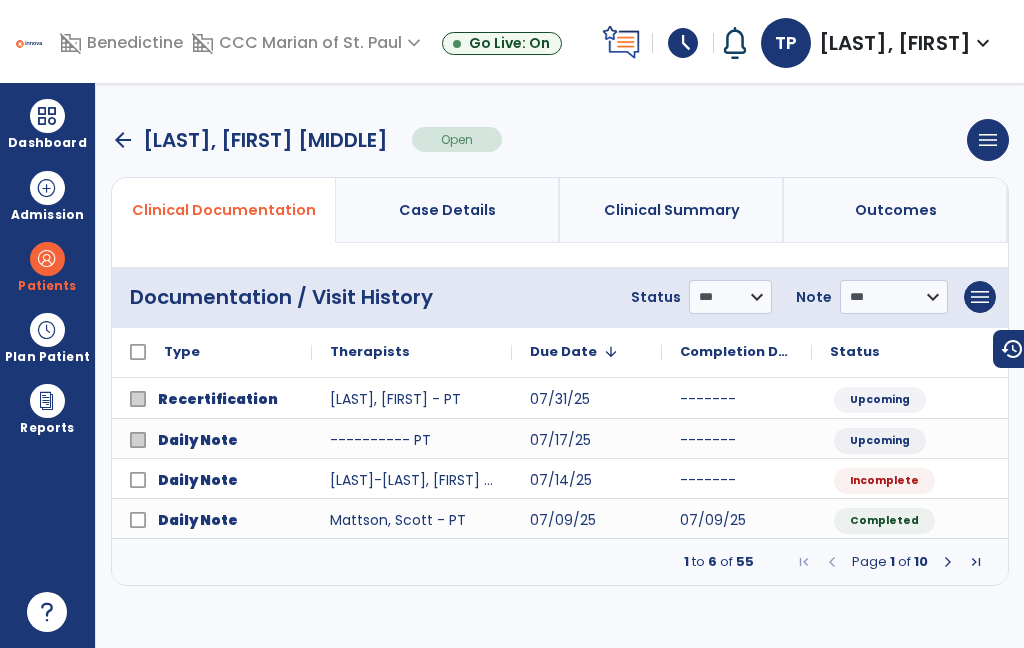 scroll, scrollTop: 0, scrollLeft: 0, axis: both 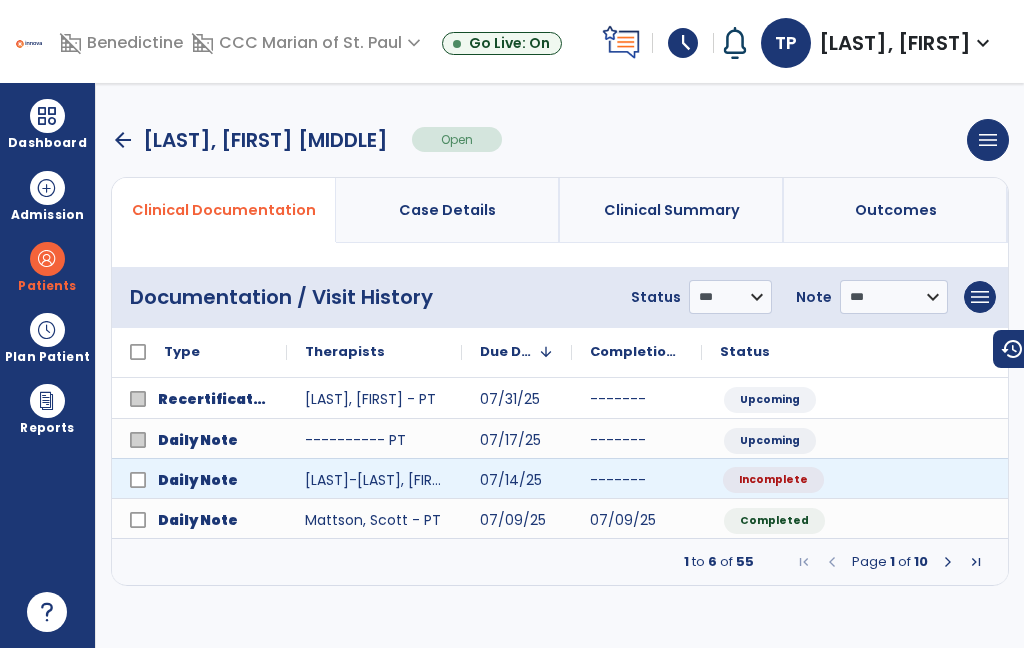 click on "Incomplete" 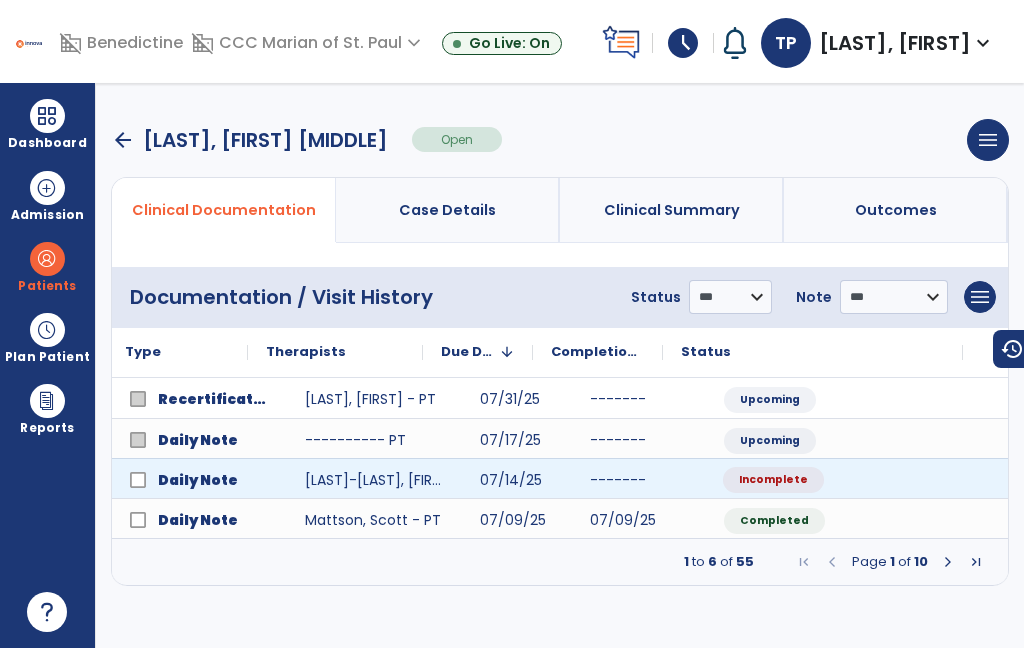 scroll, scrollTop: 0, scrollLeft: 80, axis: horizontal 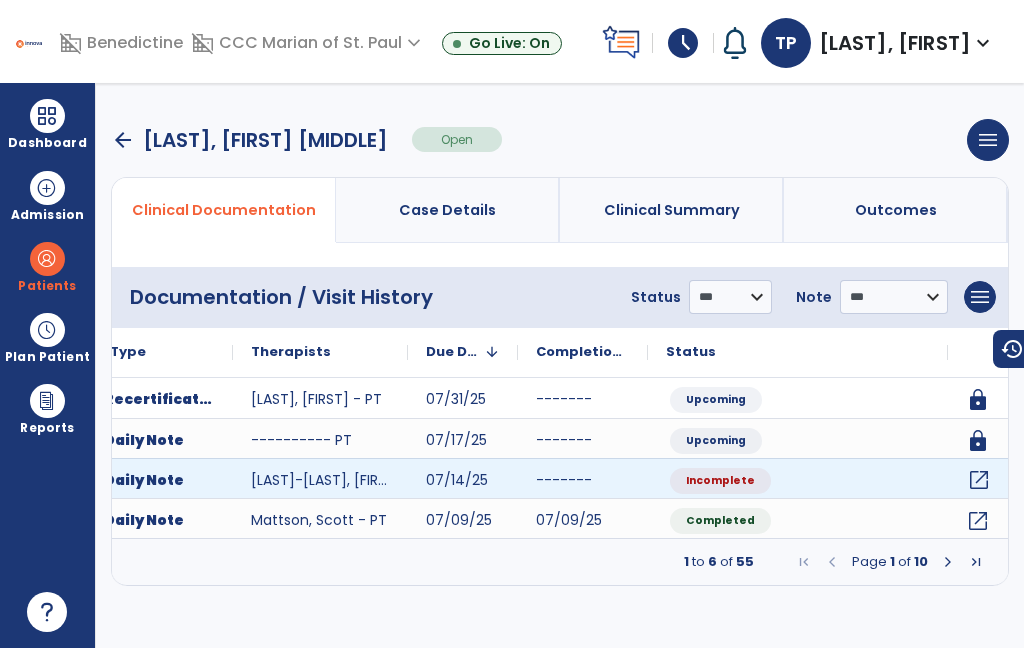 click on "open_in_new" 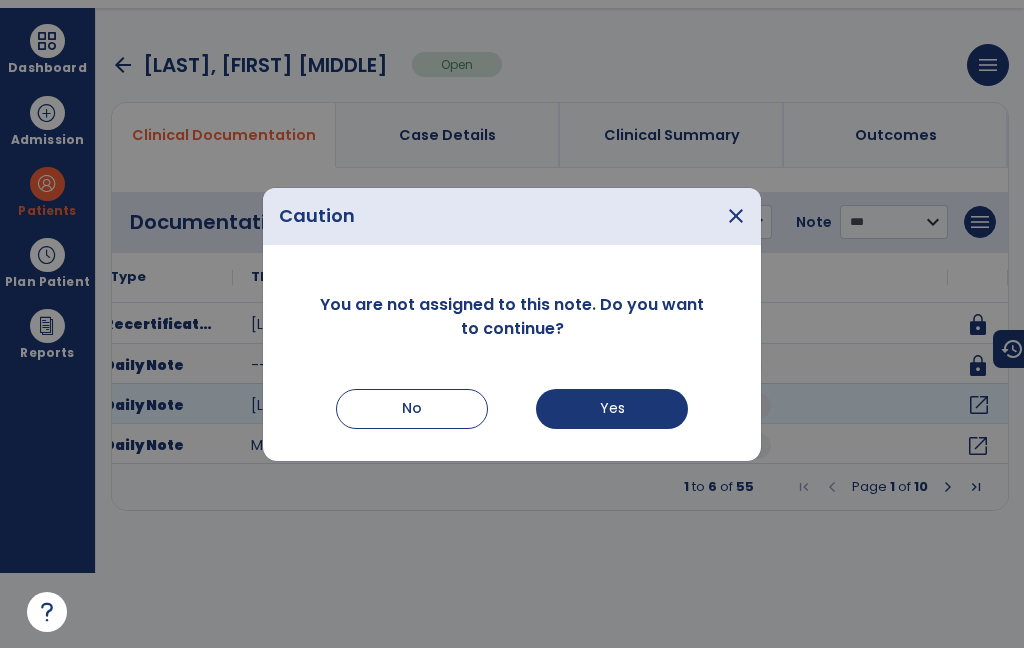 click on "Yes" at bounding box center [612, 409] 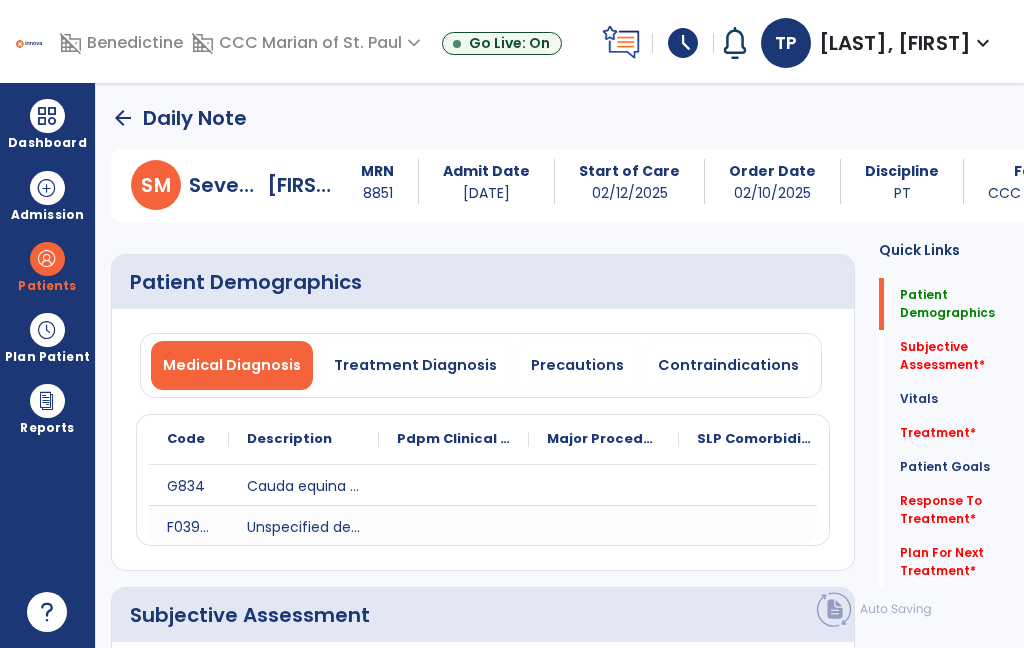 scroll, scrollTop: 75, scrollLeft: 0, axis: vertical 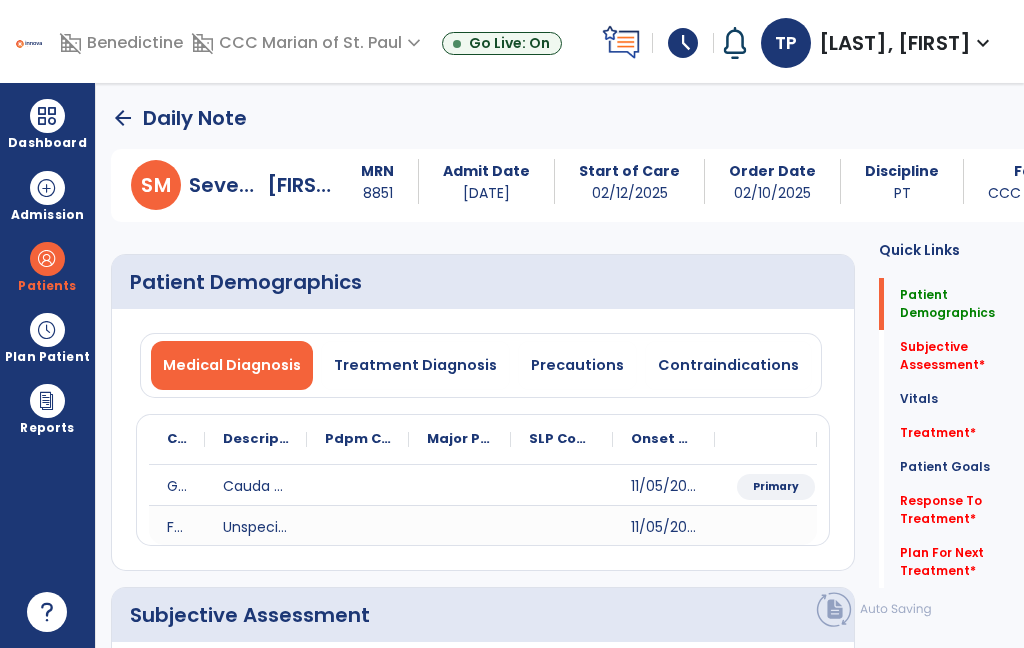 click on "Precautions" at bounding box center (577, 365) 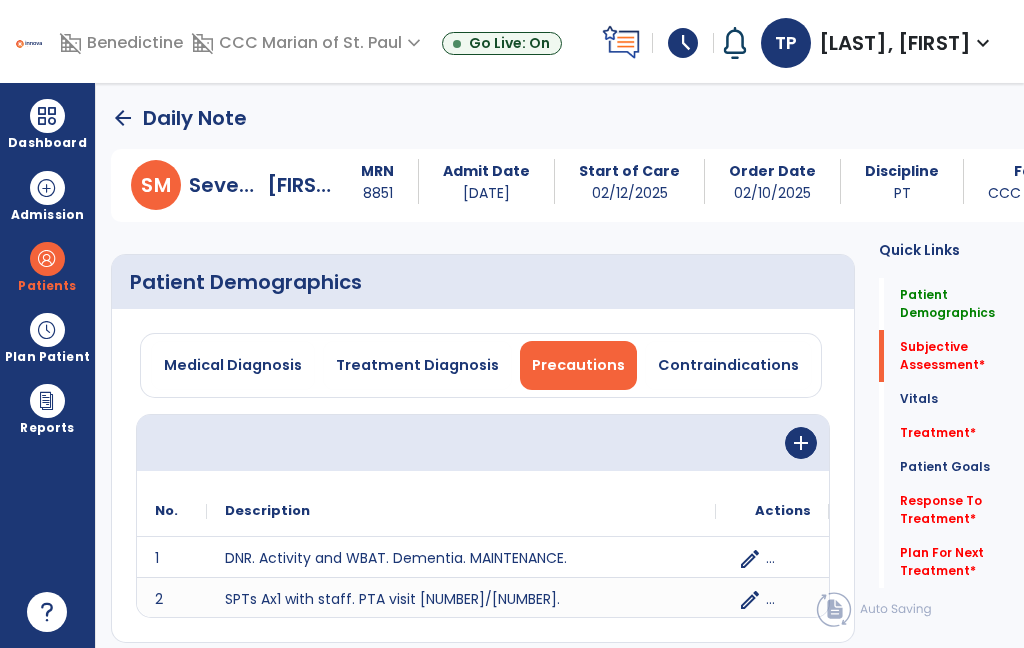 click on "Subjective Assessment   *" 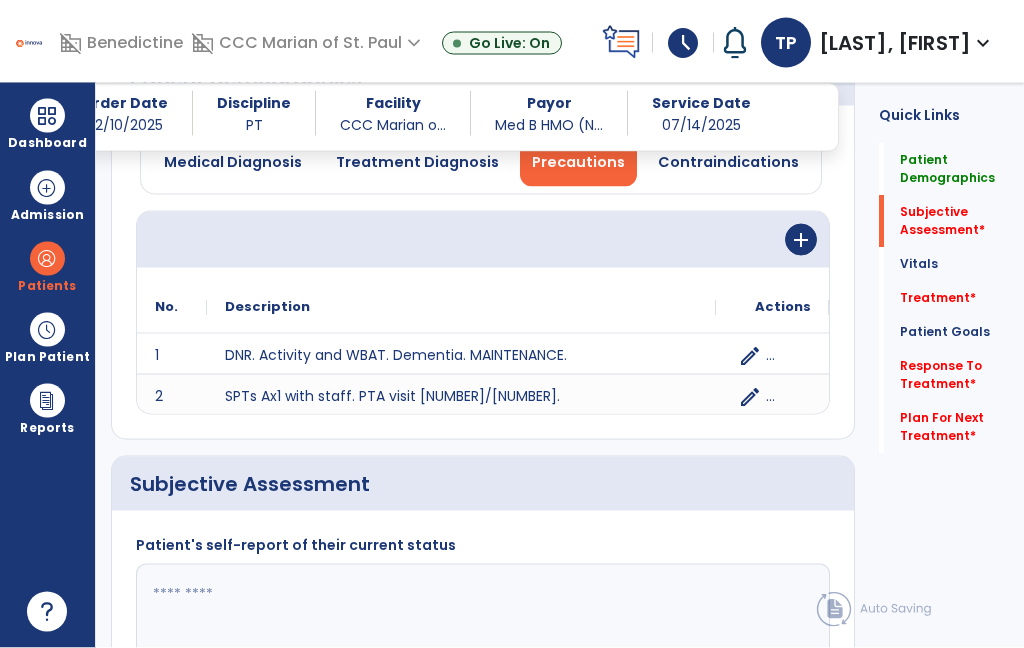 scroll, scrollTop: 79, scrollLeft: 0, axis: vertical 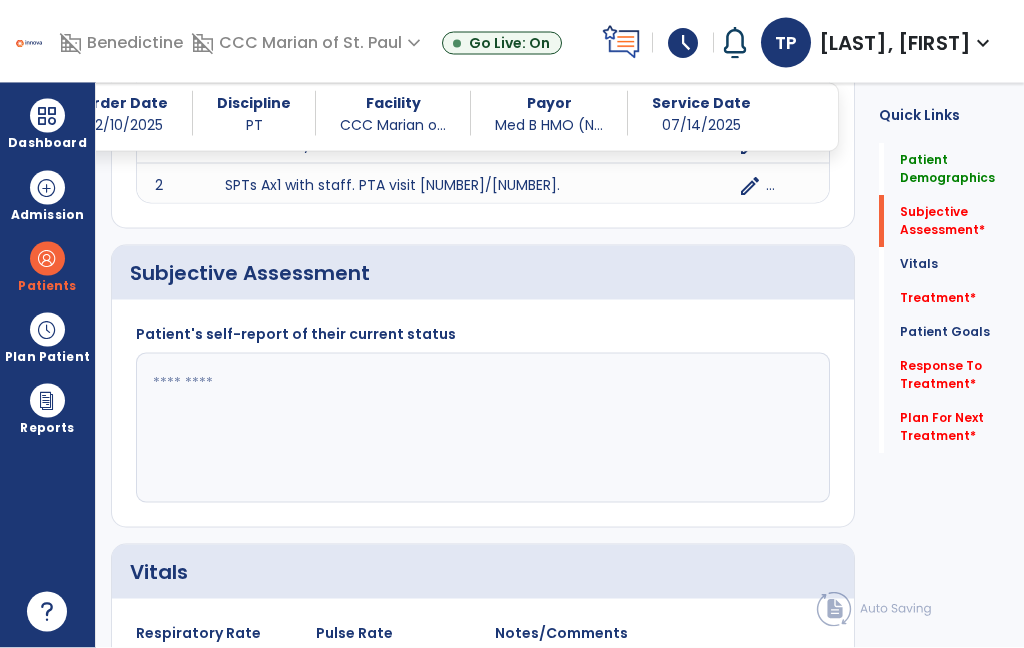 click 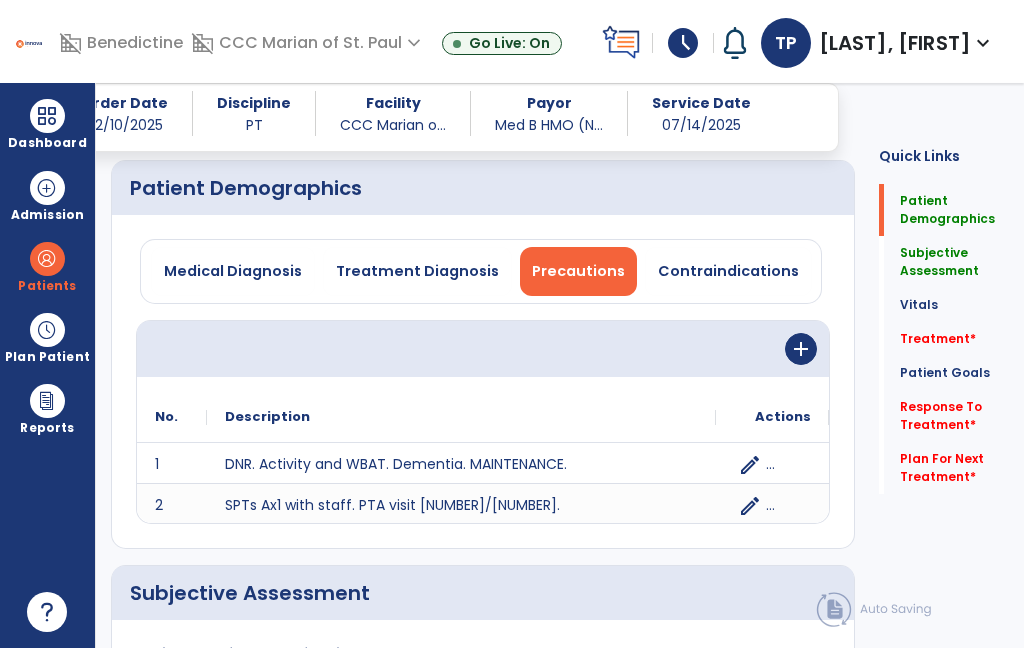 scroll, scrollTop: 75, scrollLeft: 0, axis: vertical 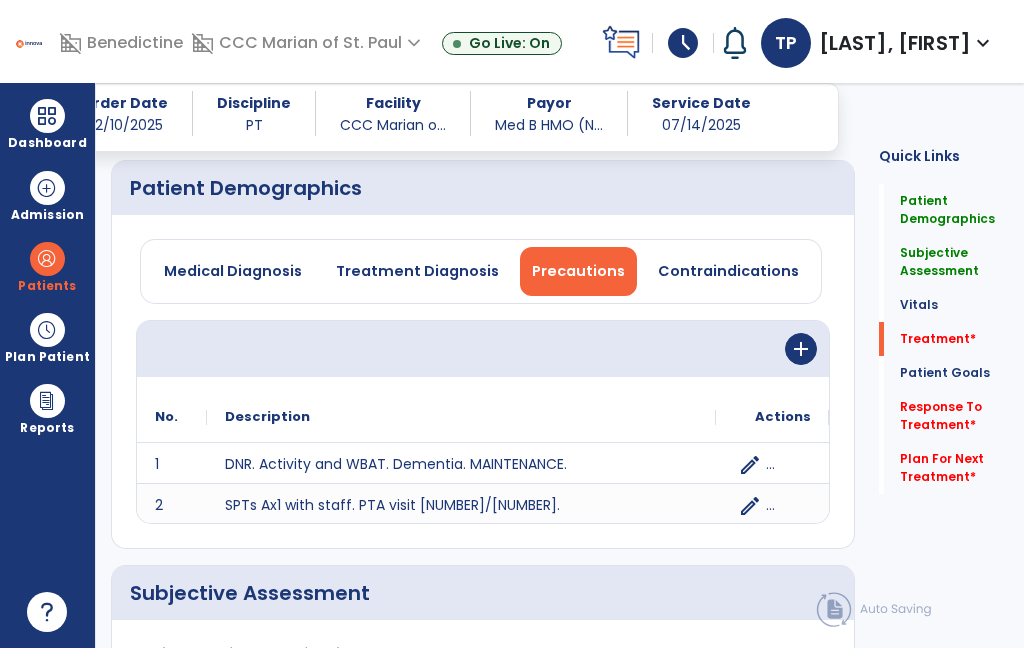 click on "Patient Goals" 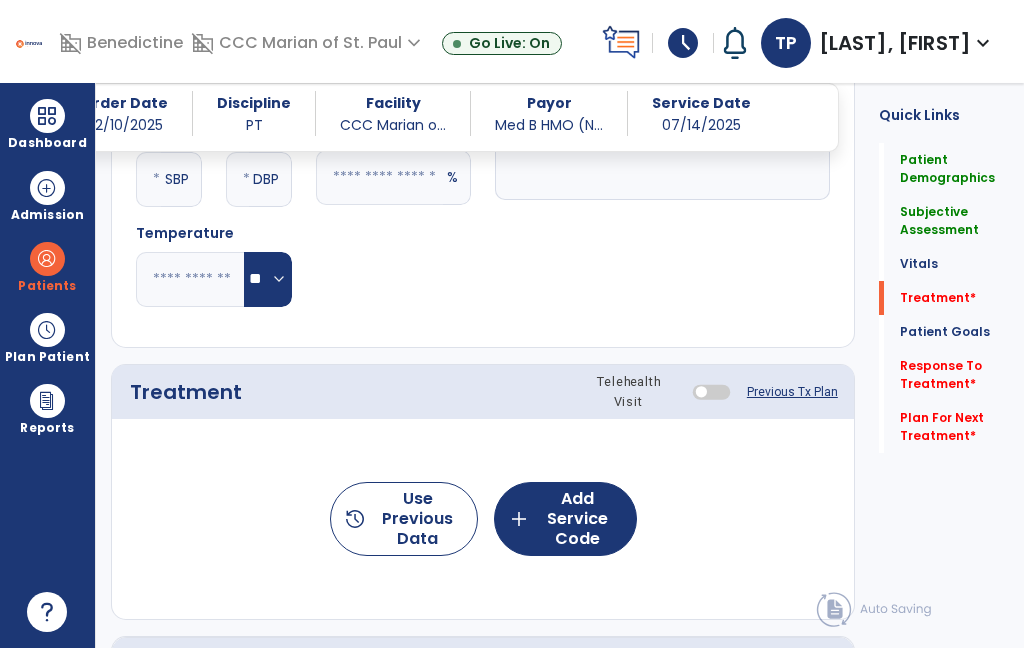 scroll, scrollTop: 1085, scrollLeft: 0, axis: vertical 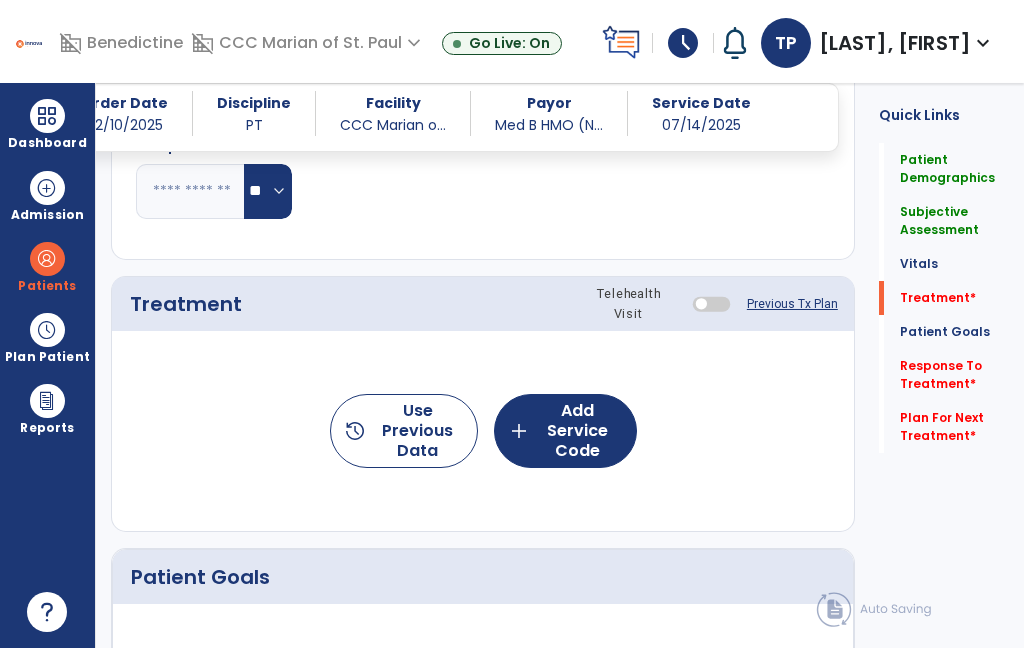 click on "add  Add Service Code" 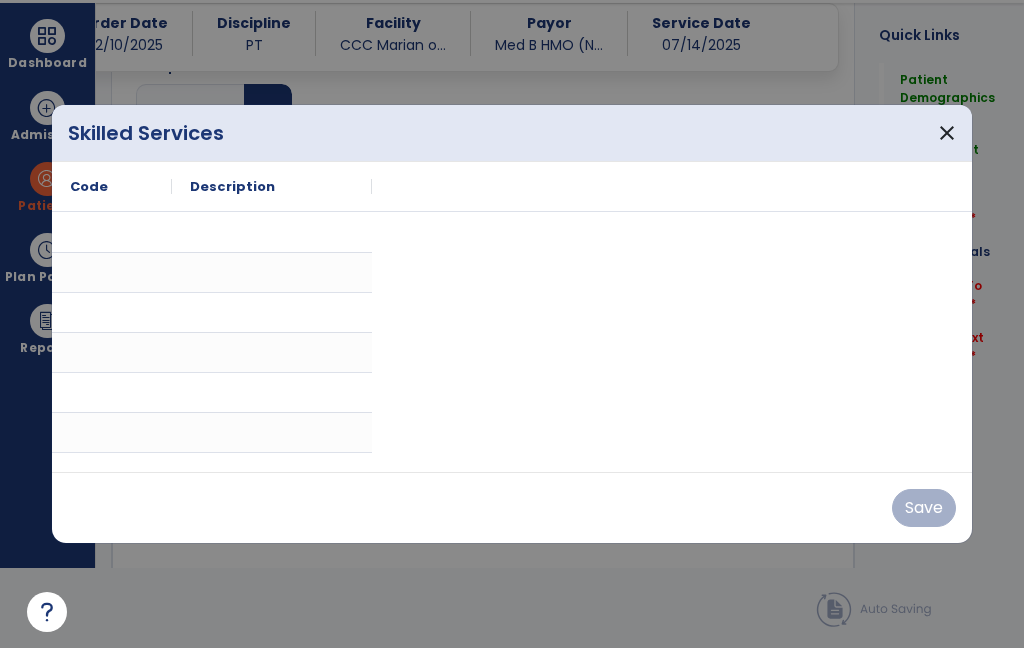 scroll, scrollTop: 0, scrollLeft: 0, axis: both 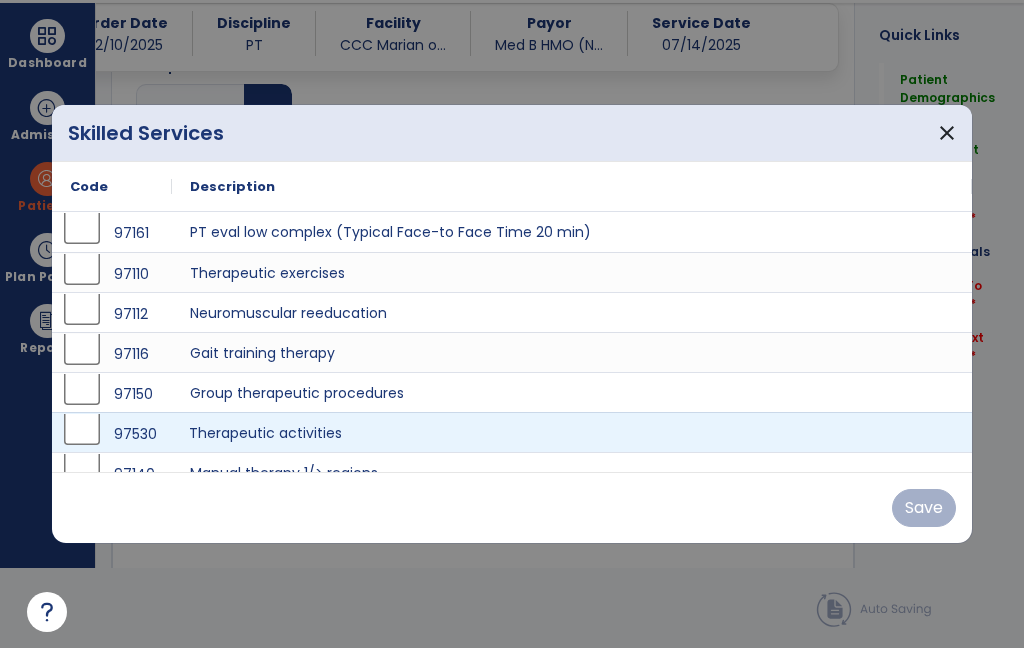 click on "Therapeutic activities" at bounding box center [572, 432] 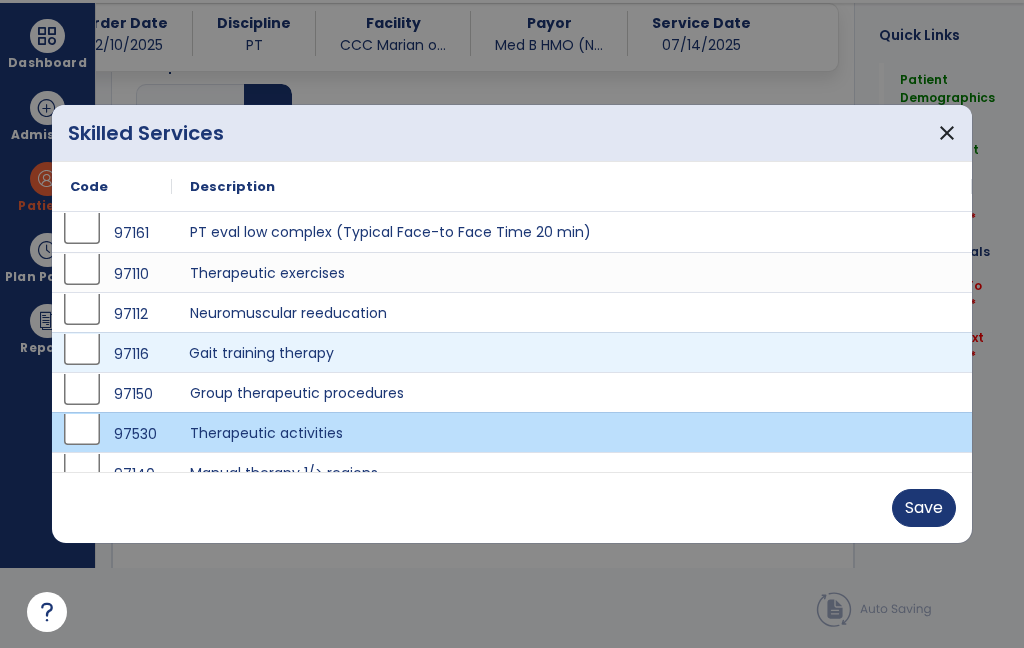 click on "Gait training therapy" at bounding box center (572, 352) 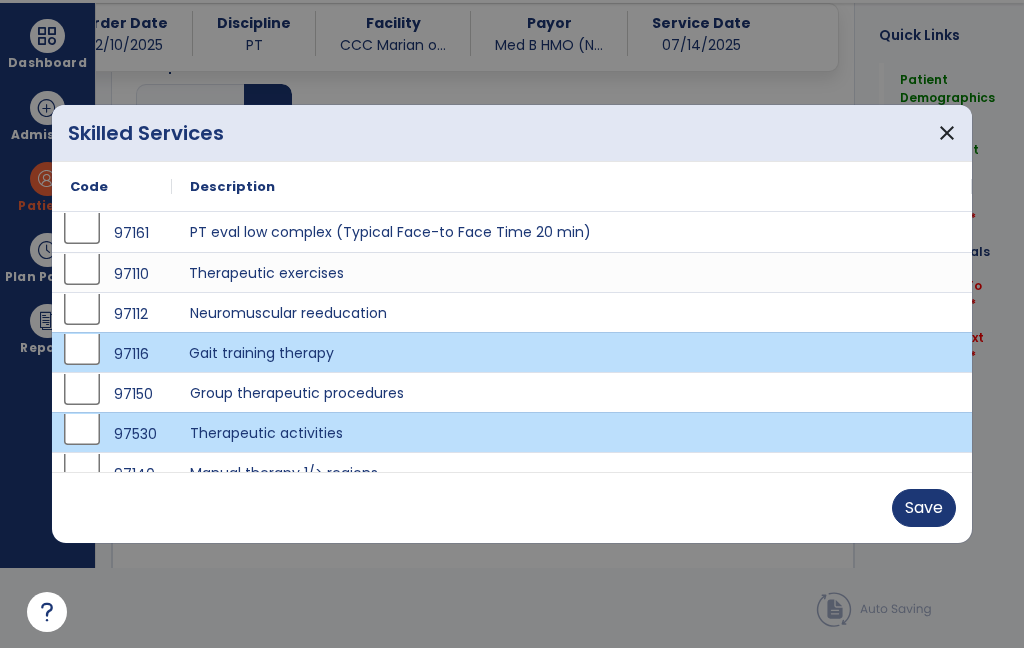 click on "Therapeutic exercises" at bounding box center [572, 272] 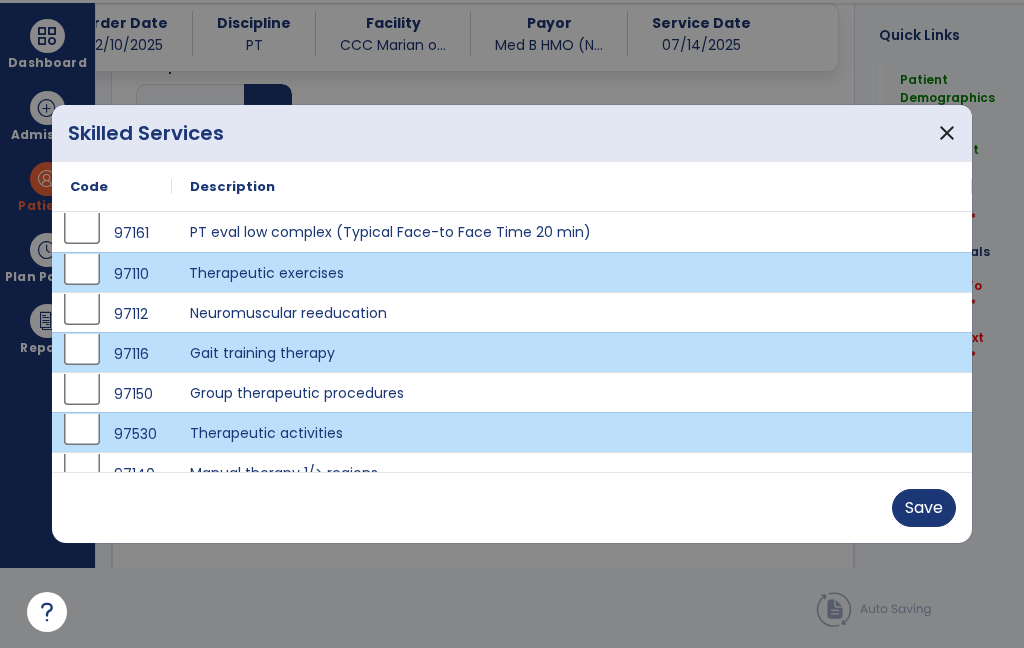click on "Save" at bounding box center (924, 508) 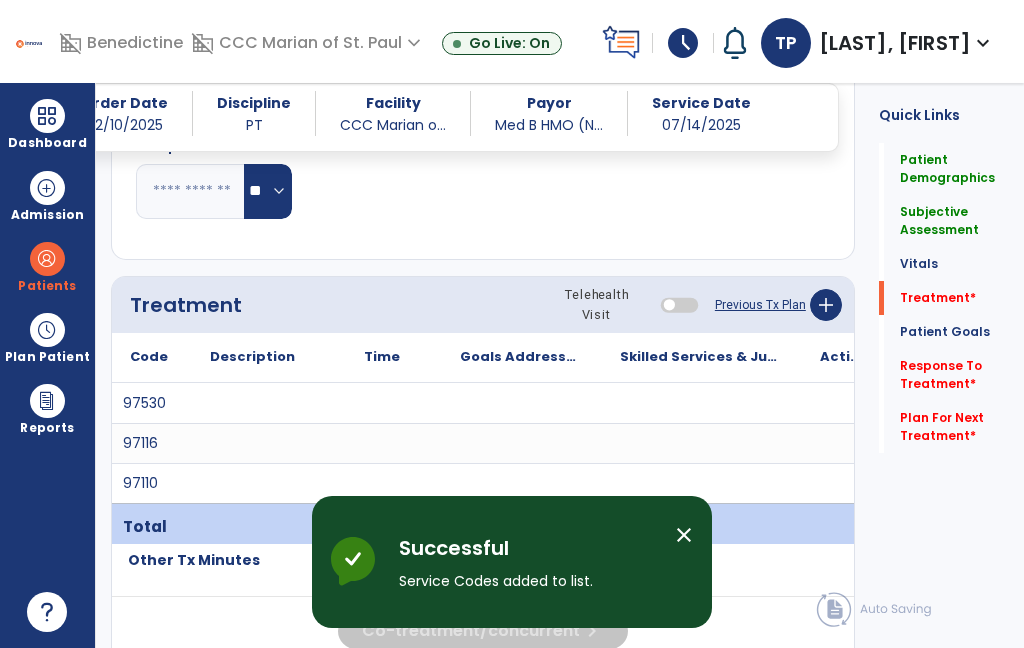 scroll, scrollTop: 80, scrollLeft: 0, axis: vertical 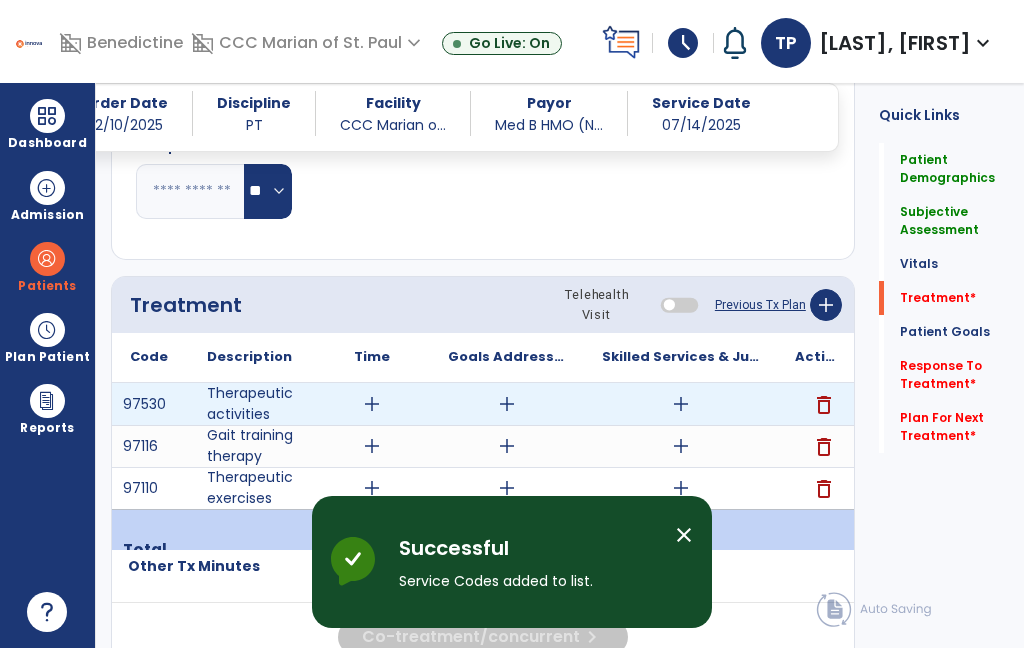 click on "add" at bounding box center (681, 404) 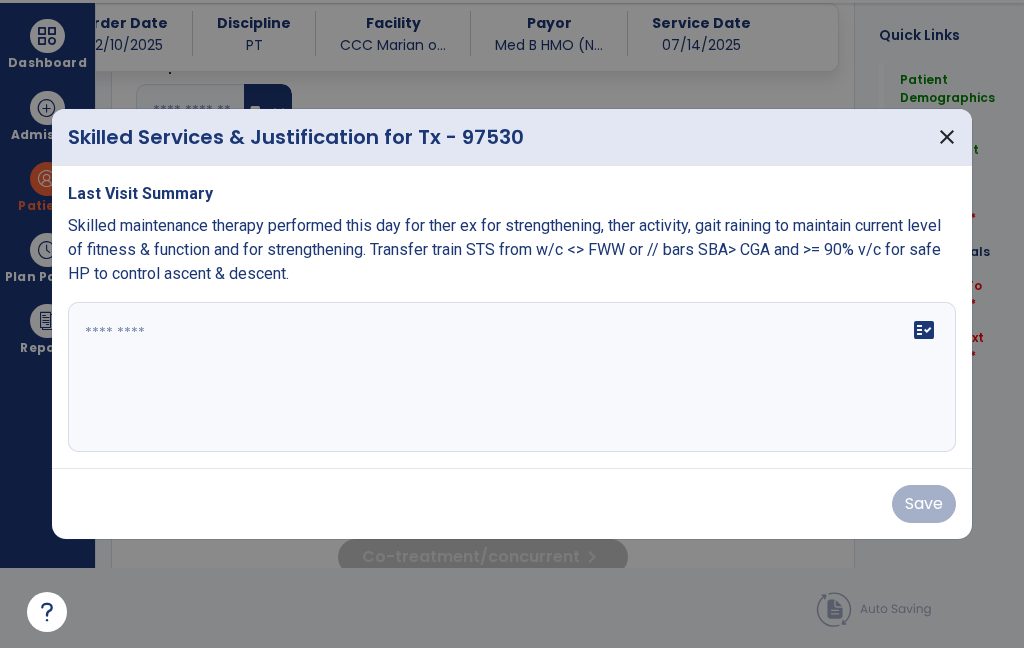 click at bounding box center [512, 377] 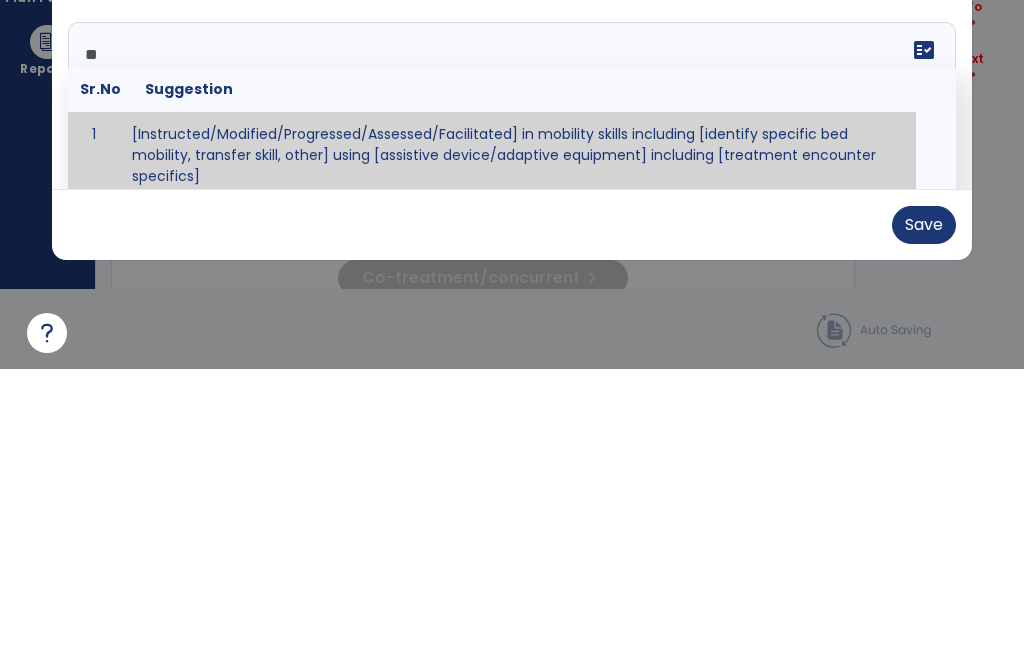 scroll, scrollTop: 0, scrollLeft: 0, axis: both 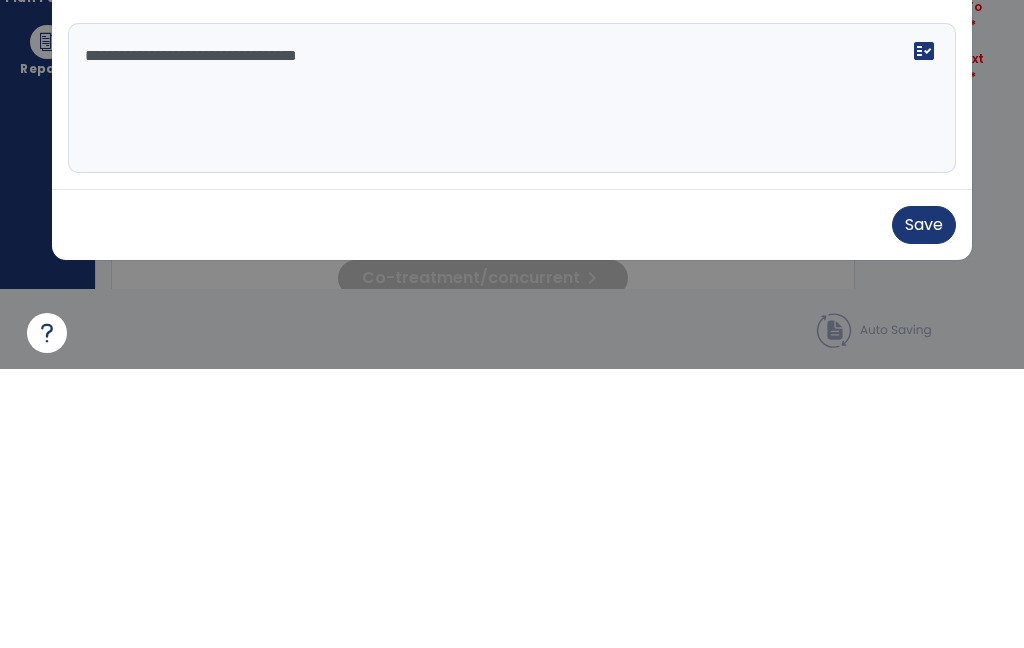 click on "**********" at bounding box center [512, 377] 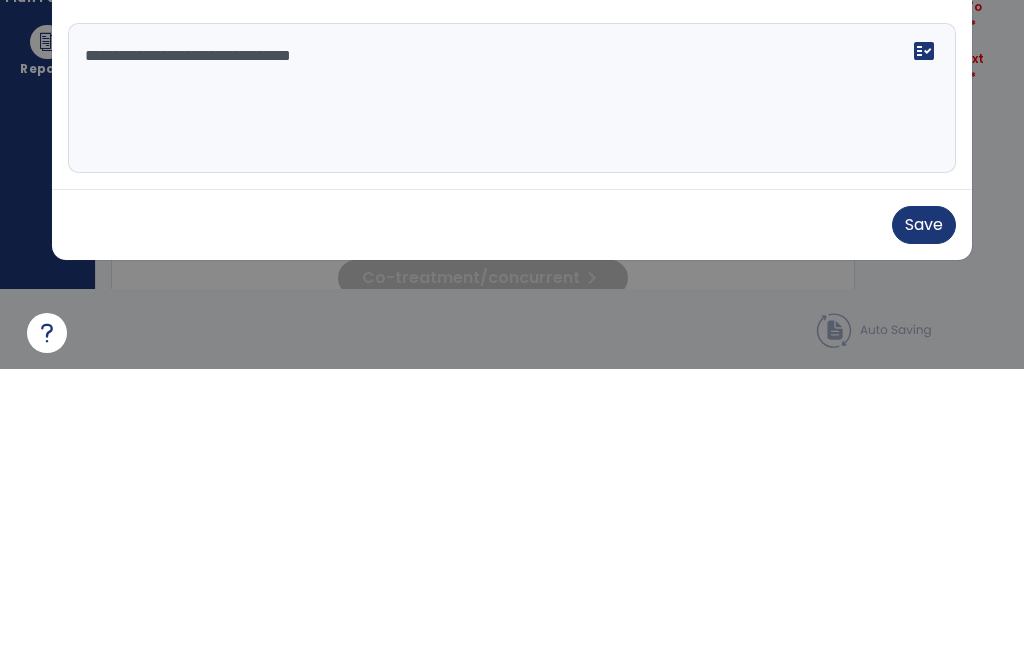 click on "**********" at bounding box center (512, 377) 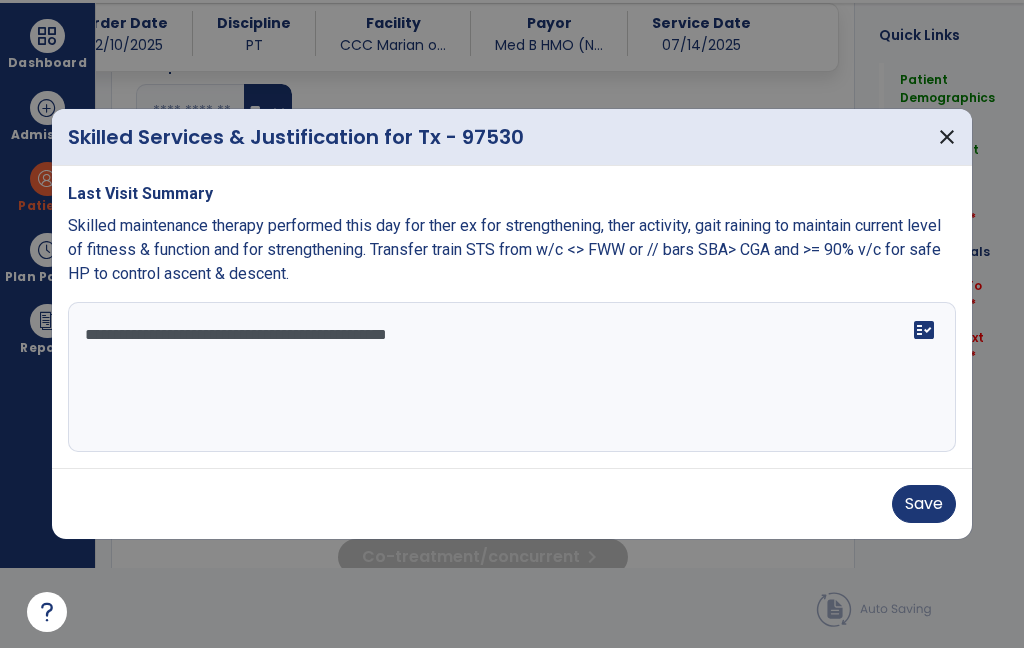 type on "**********" 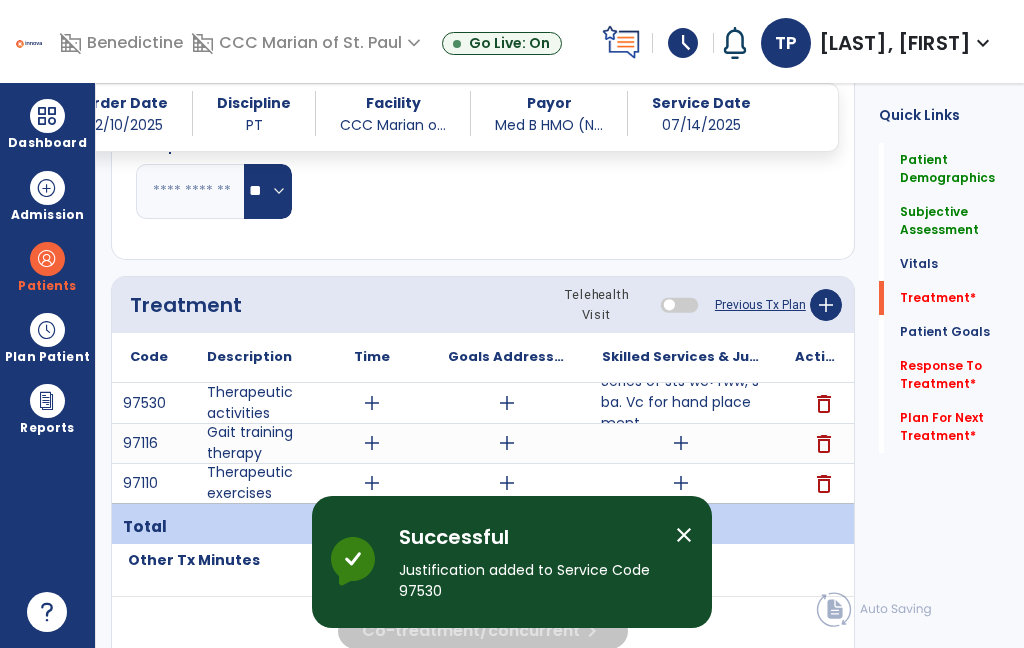 scroll, scrollTop: 80, scrollLeft: 0, axis: vertical 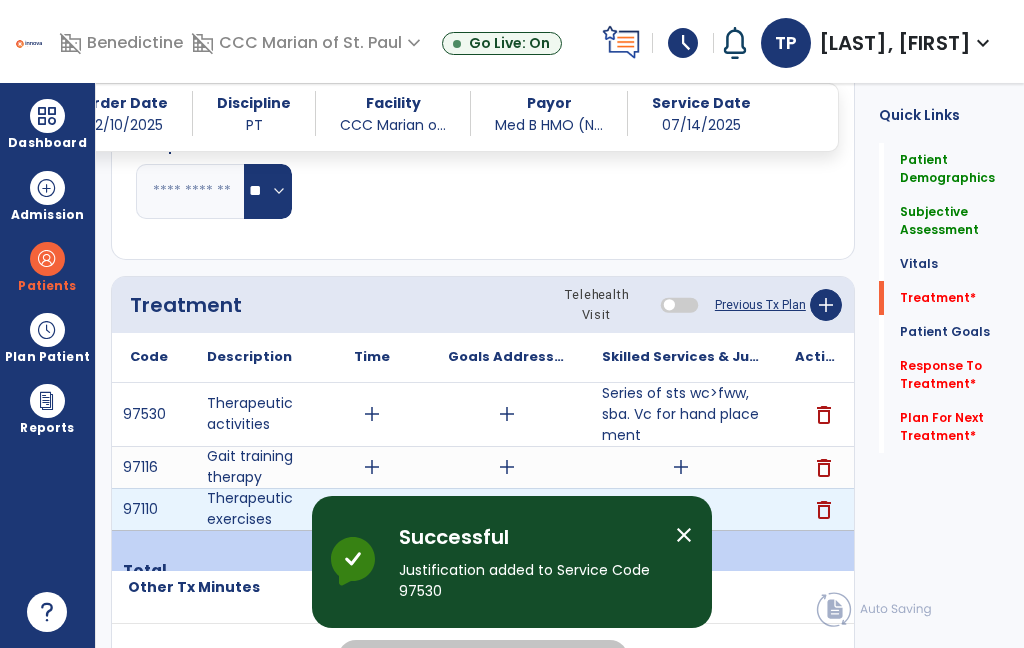 click on "add" at bounding box center [680, 509] 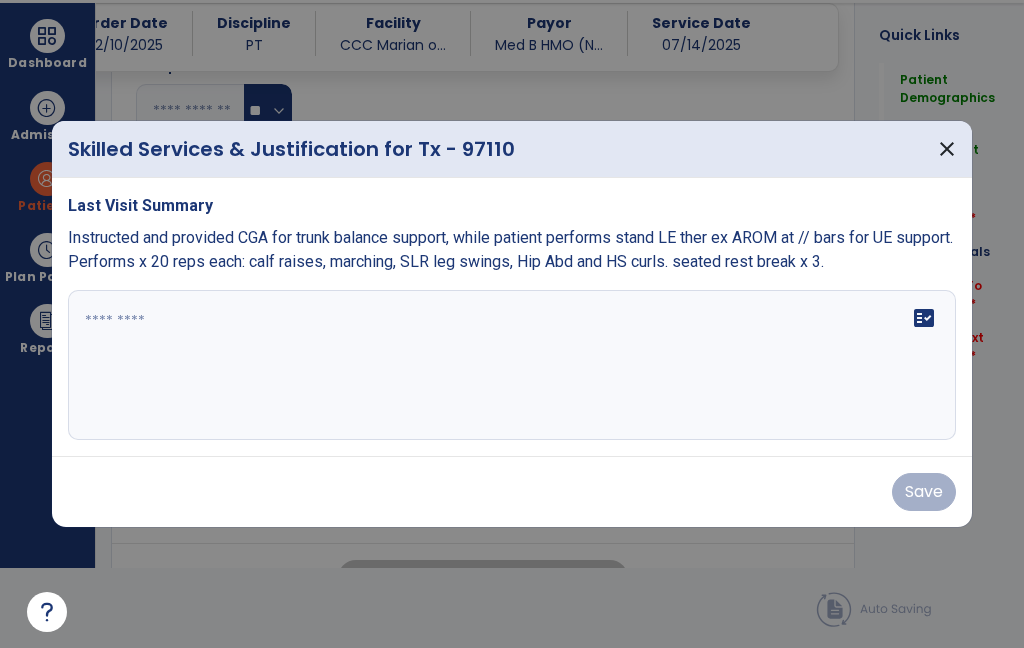 click on "fact_check" at bounding box center (512, 365) 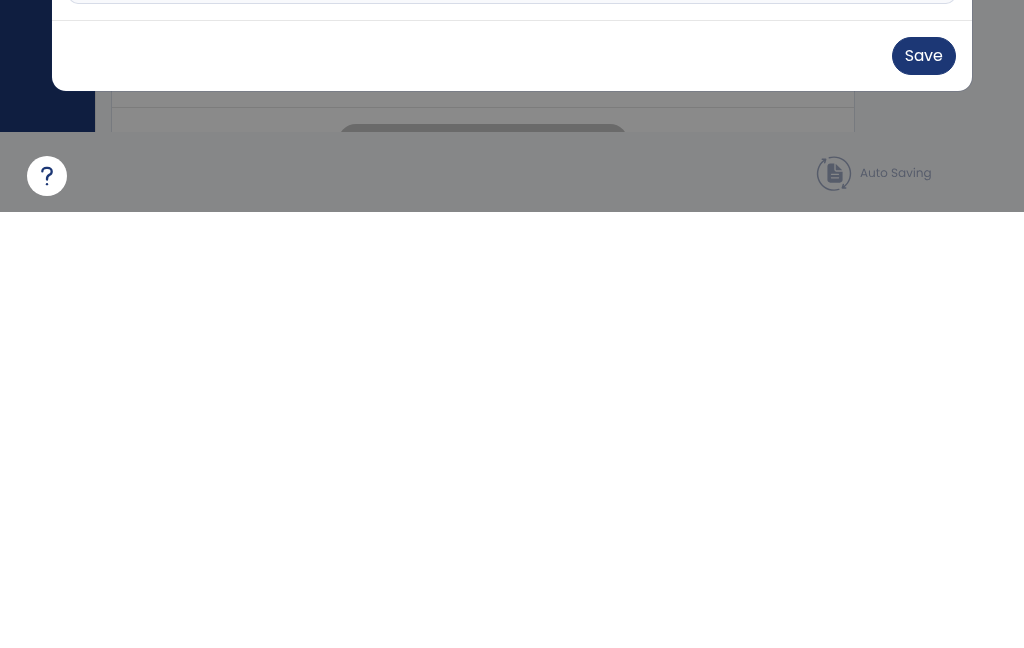 type on "**********" 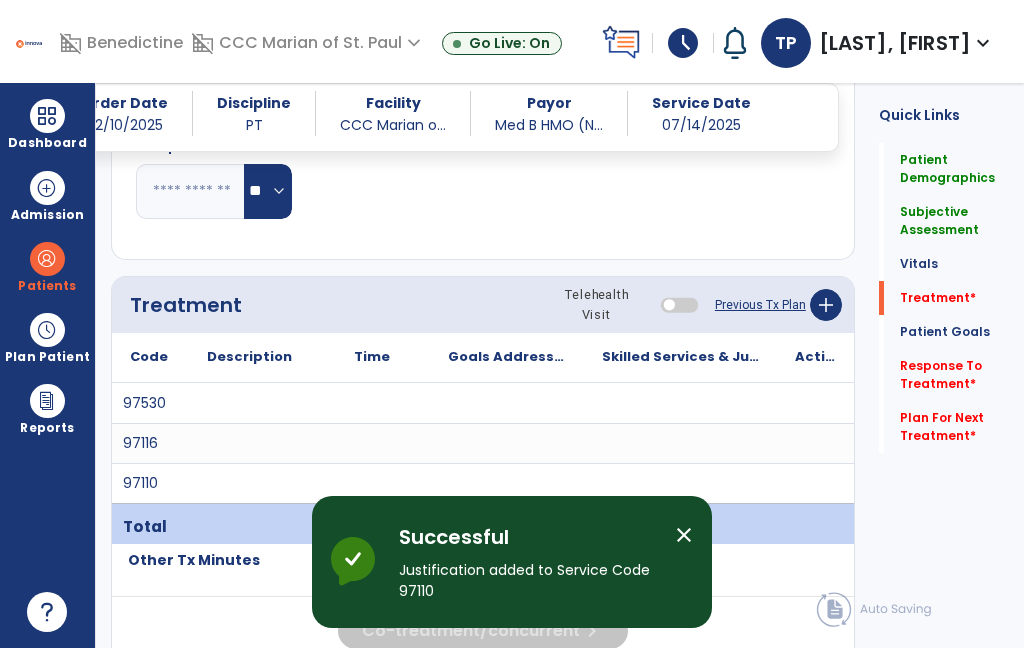 scroll, scrollTop: 80, scrollLeft: 0, axis: vertical 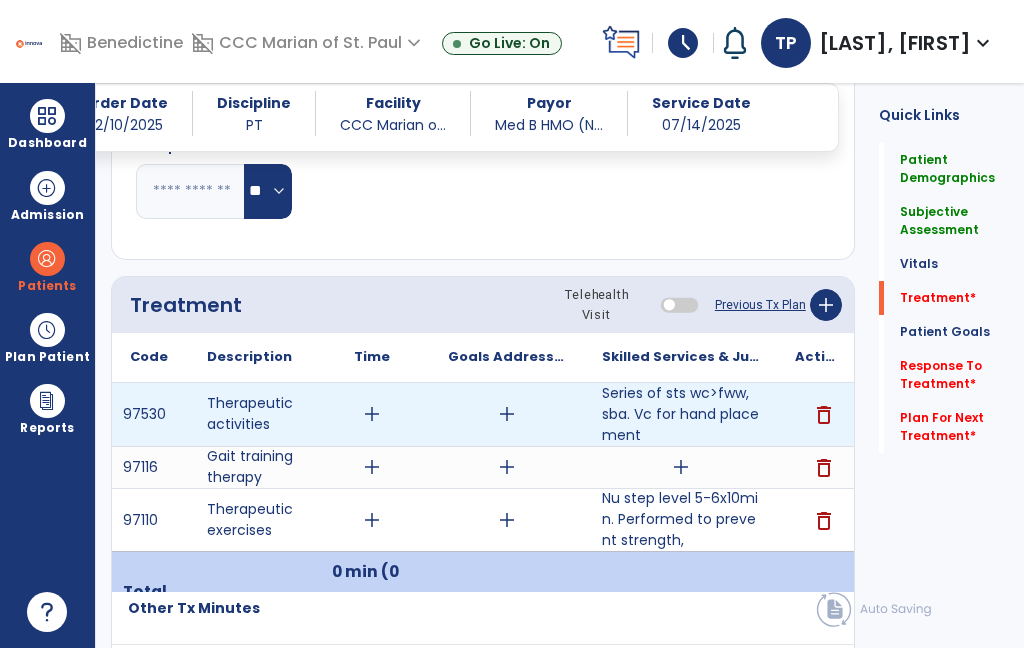 click on "add" at bounding box center (372, 414) 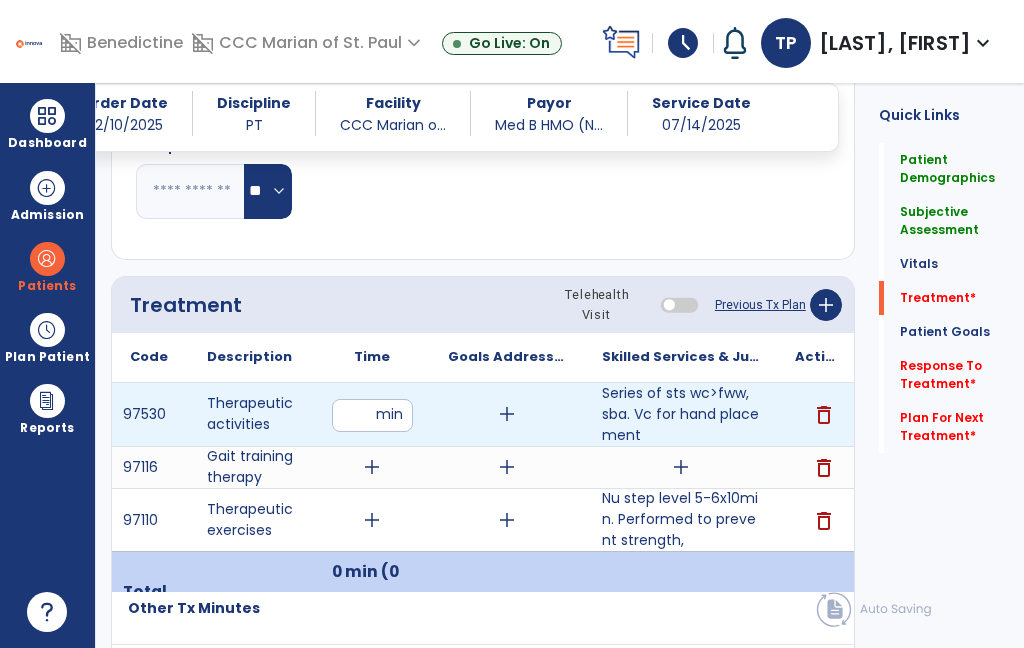 click at bounding box center [372, 415] 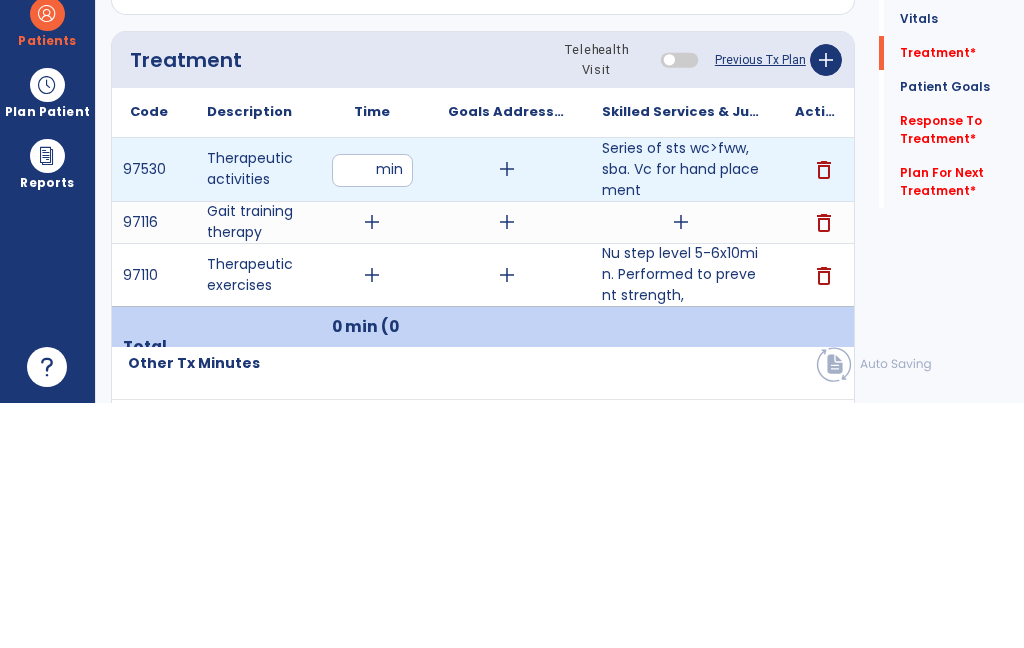 type on "**" 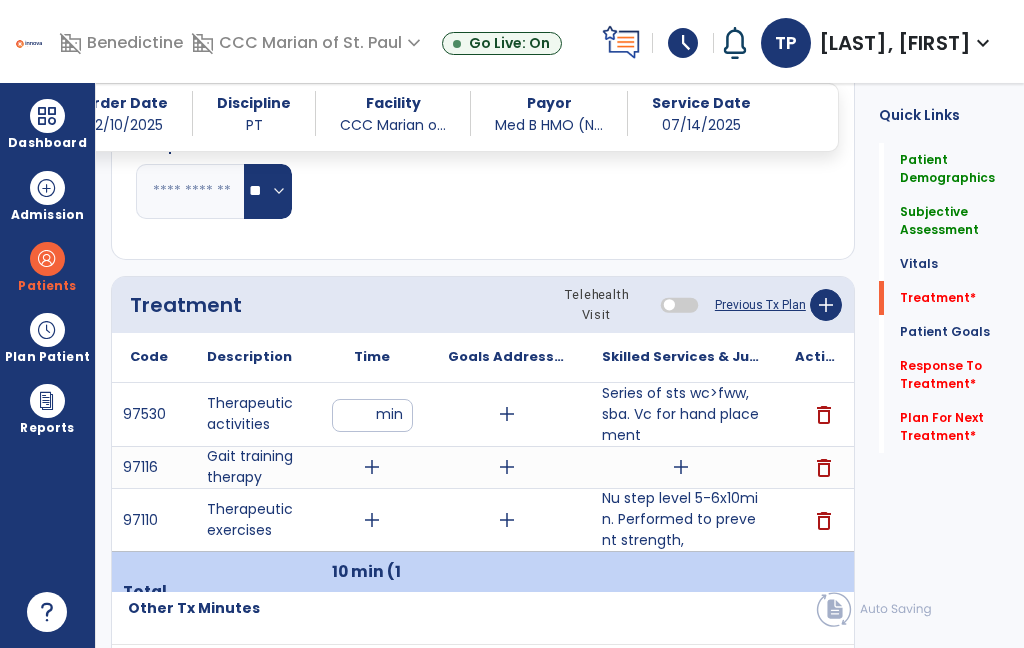 click on "add" at bounding box center (372, 467) 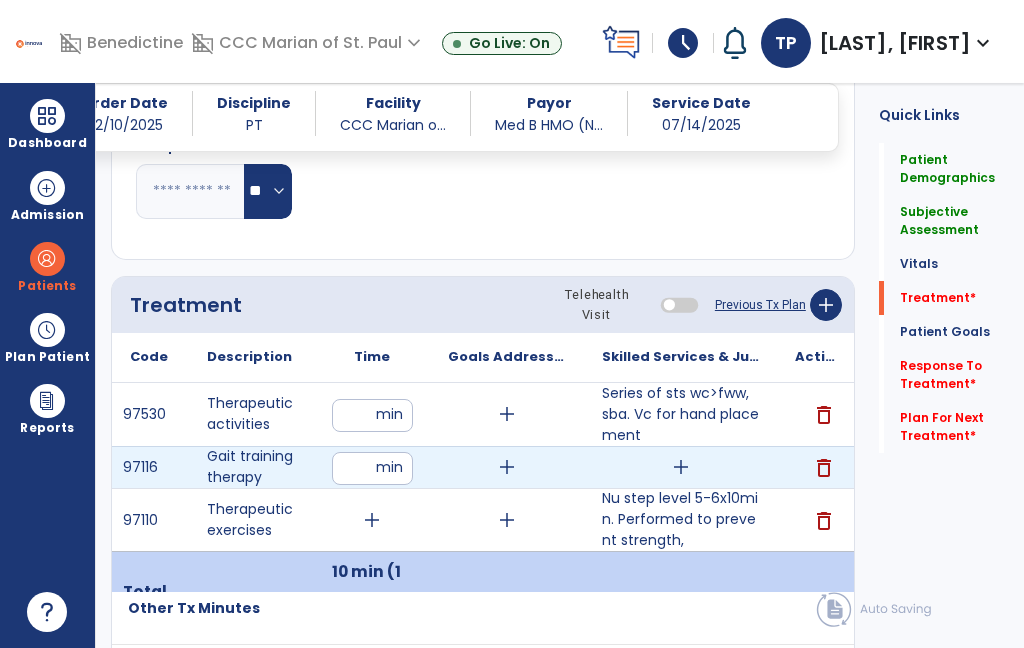 click at bounding box center (372, 468) 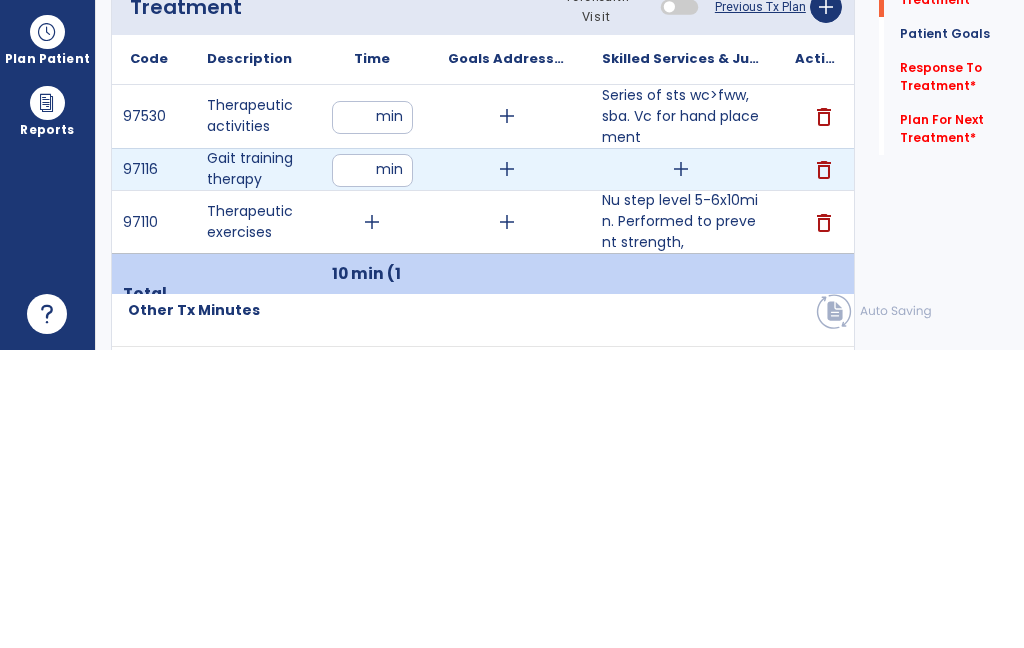 type on "**" 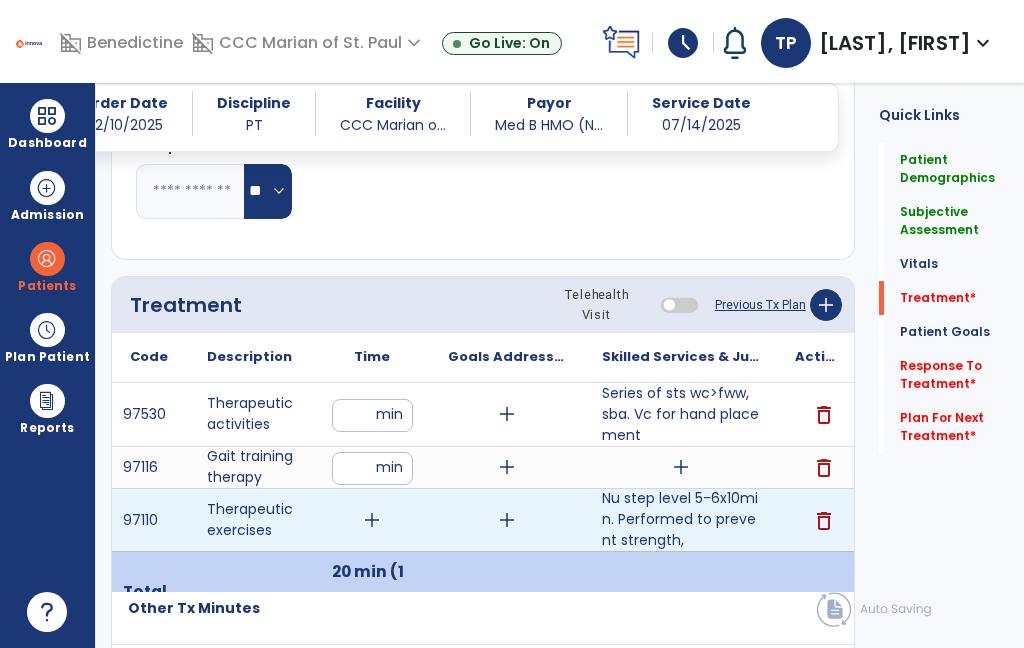 click on "add" at bounding box center [372, 520] 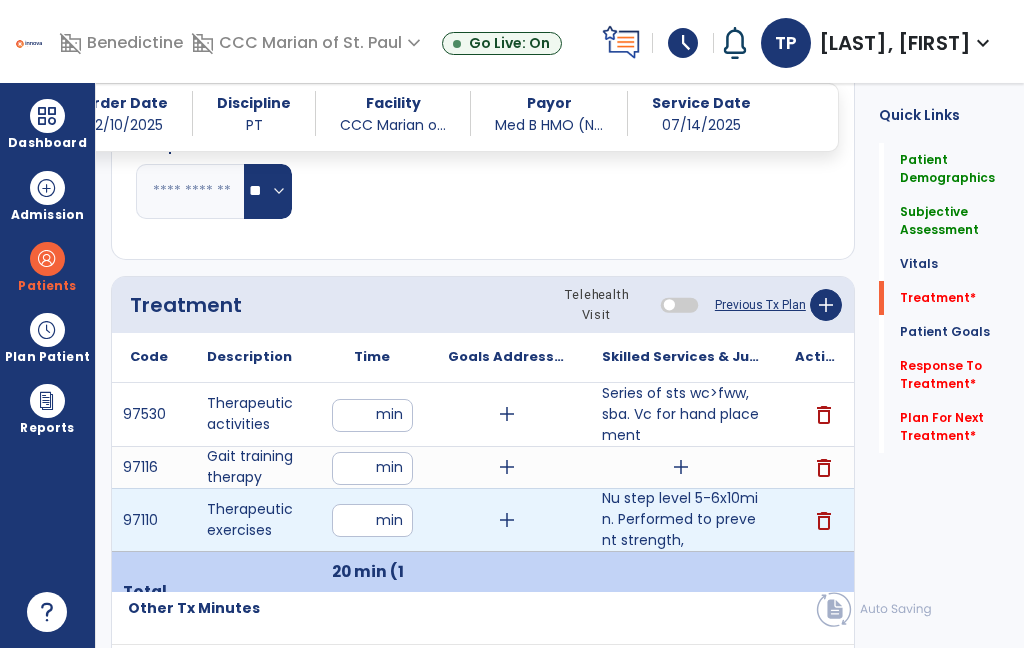 click at bounding box center [372, 520] 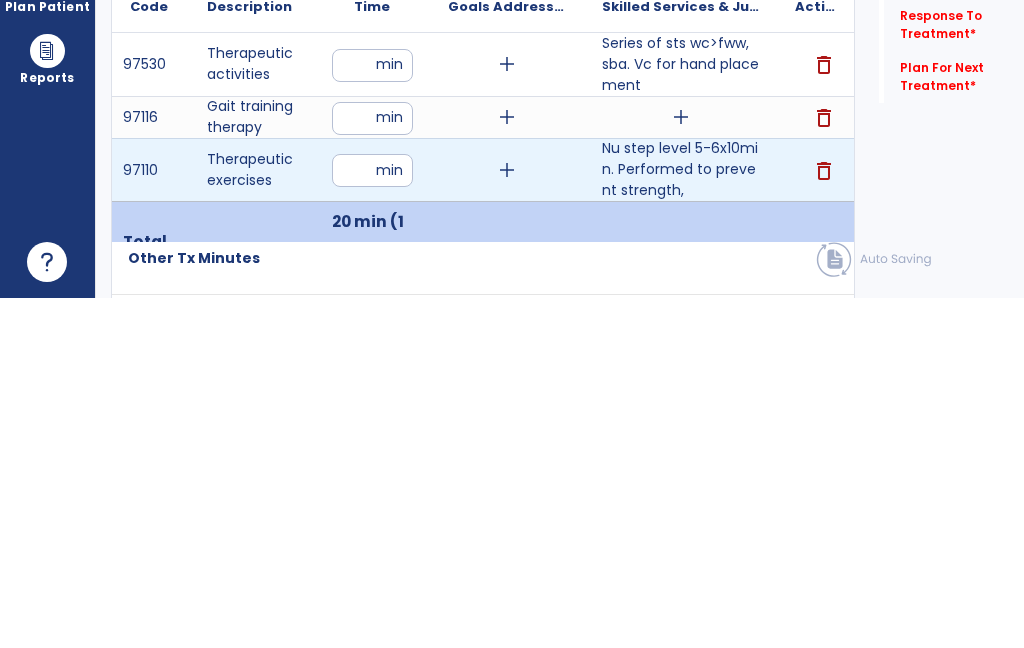 type on "**" 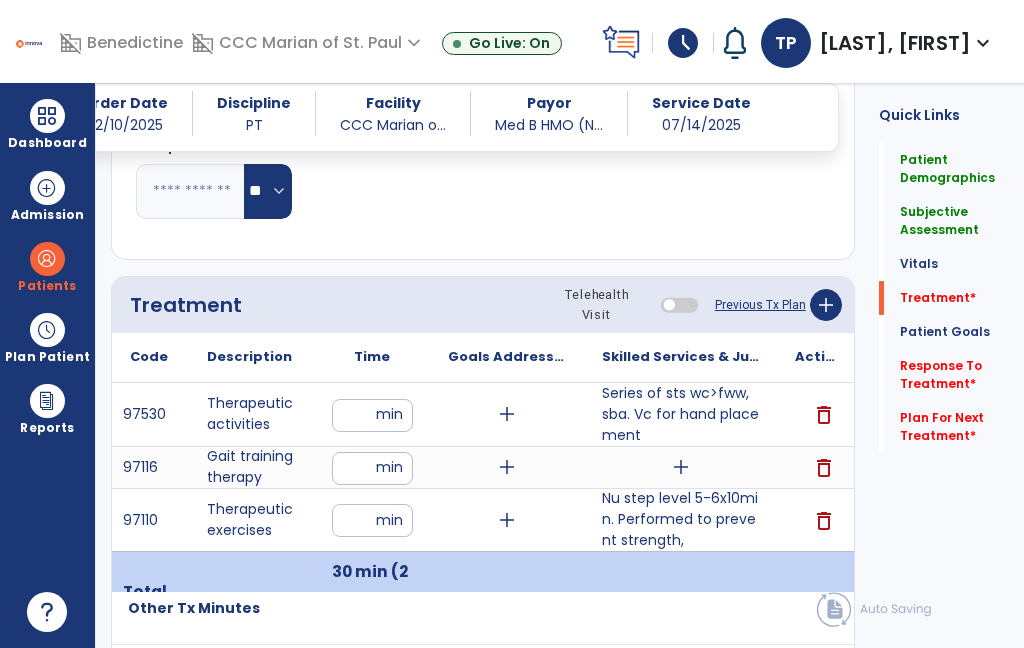 click on "Patients" at bounding box center [47, 266] 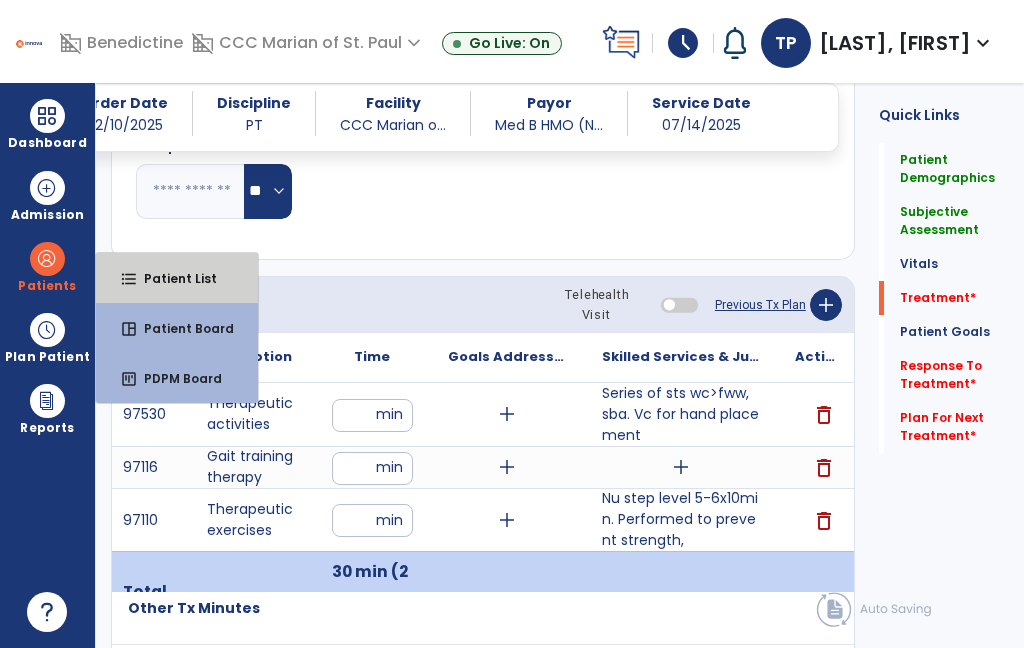 click on "Patient List" at bounding box center [172, 278] 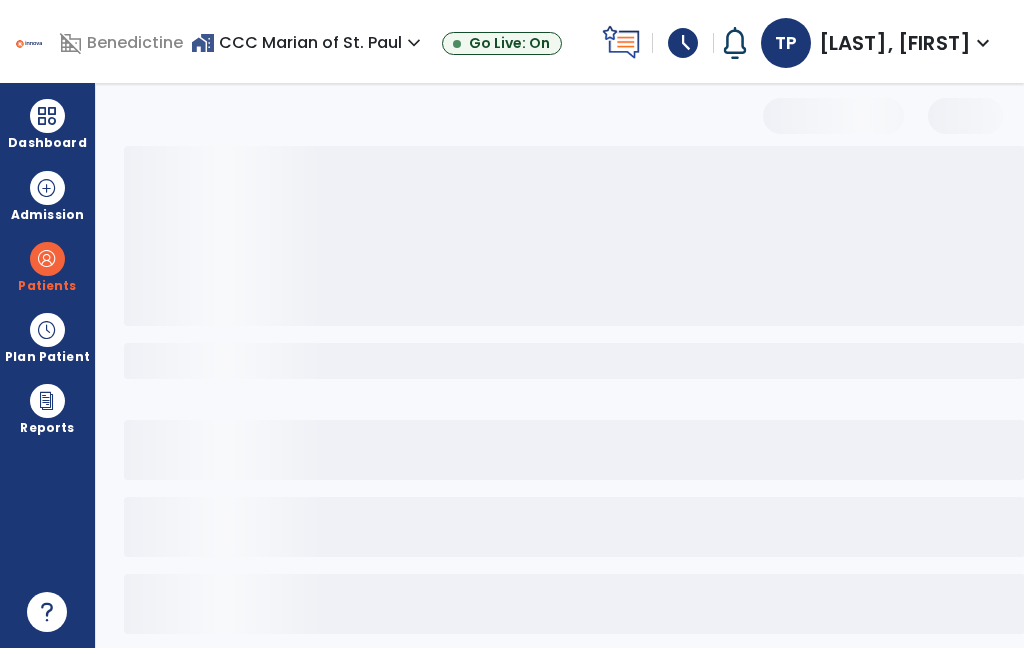 scroll, scrollTop: 15, scrollLeft: 0, axis: vertical 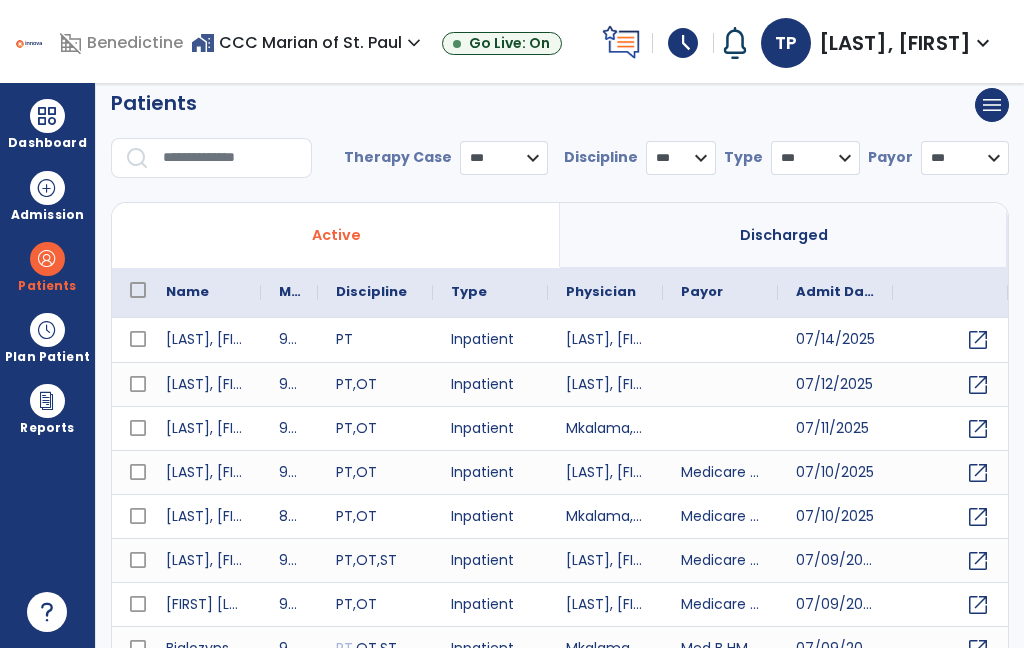click at bounding box center [230, 158] 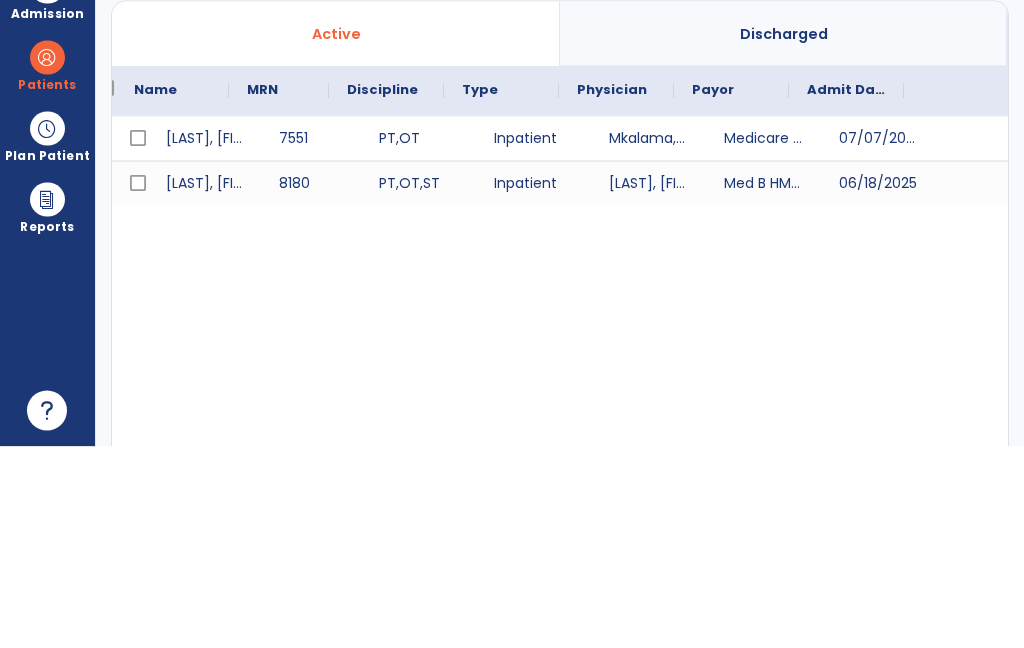 scroll, scrollTop: 0, scrollLeft: 106, axis: horizontal 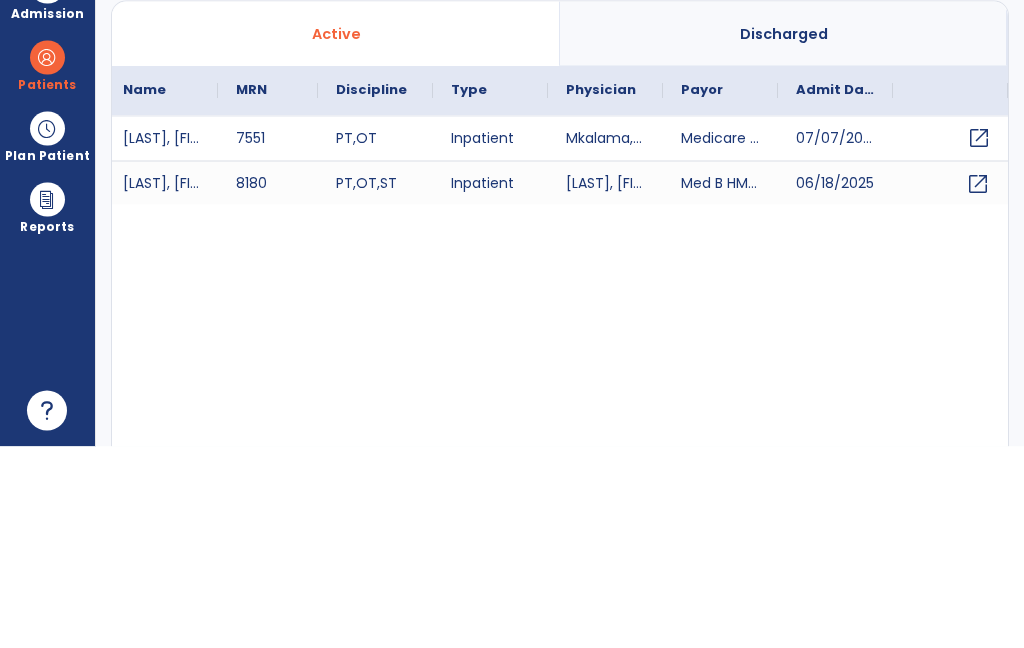 type on "**" 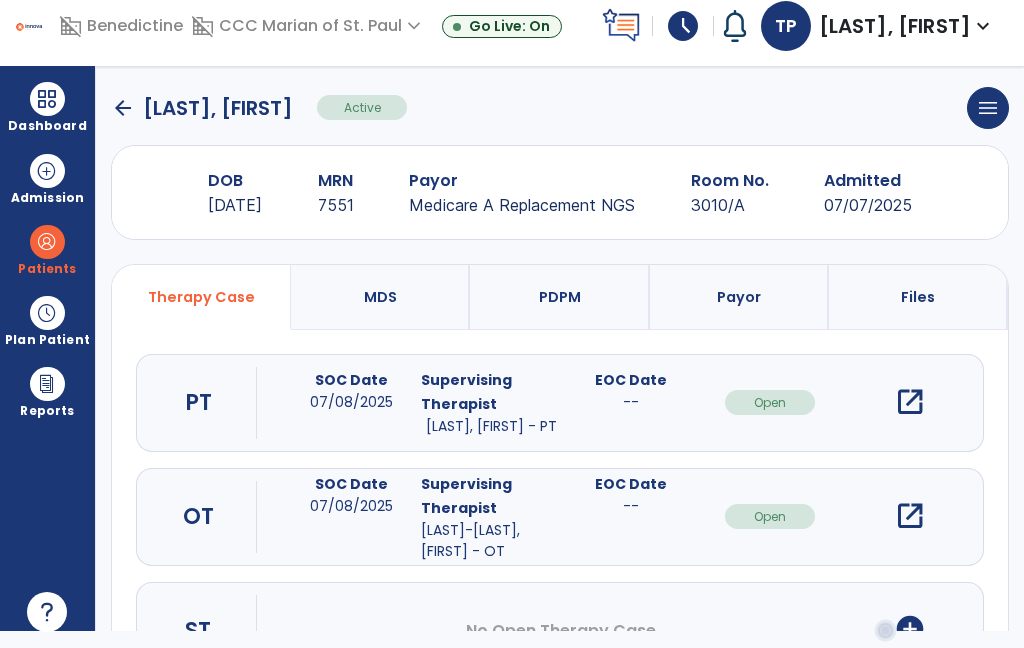click on "open_in_new" at bounding box center [910, 402] 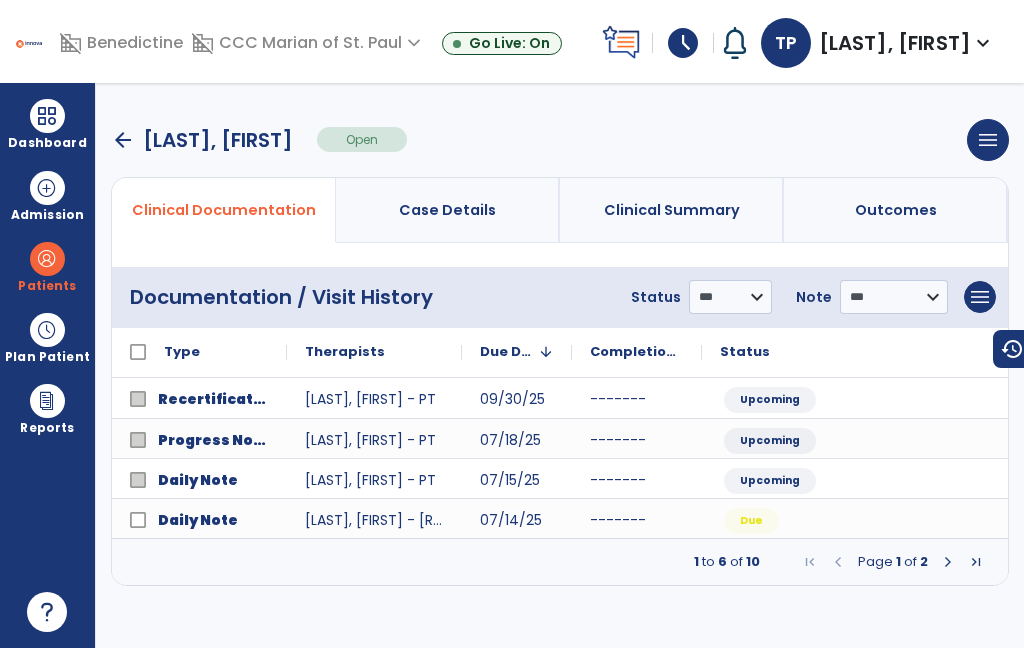 scroll, scrollTop: 0, scrollLeft: 0, axis: both 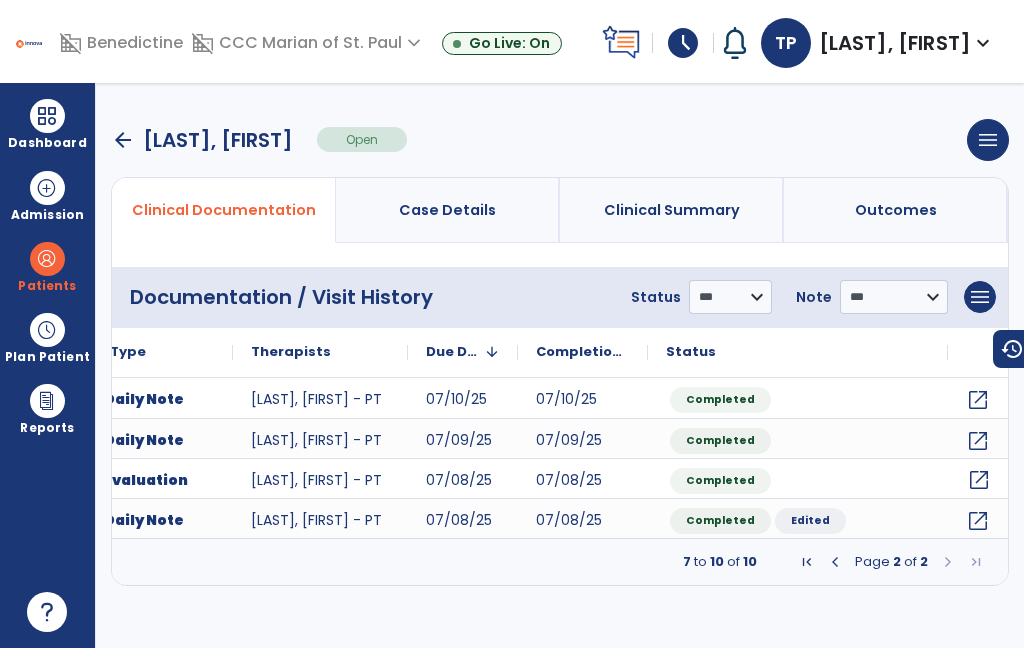 click on "open_in_new" 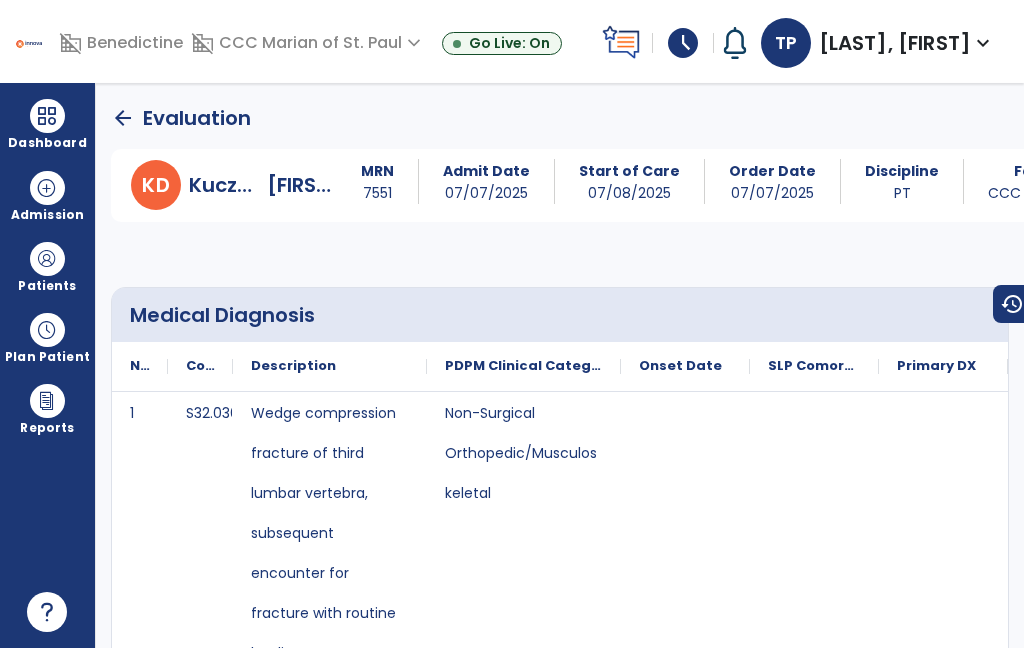 scroll, scrollTop: 0, scrollLeft: 0, axis: both 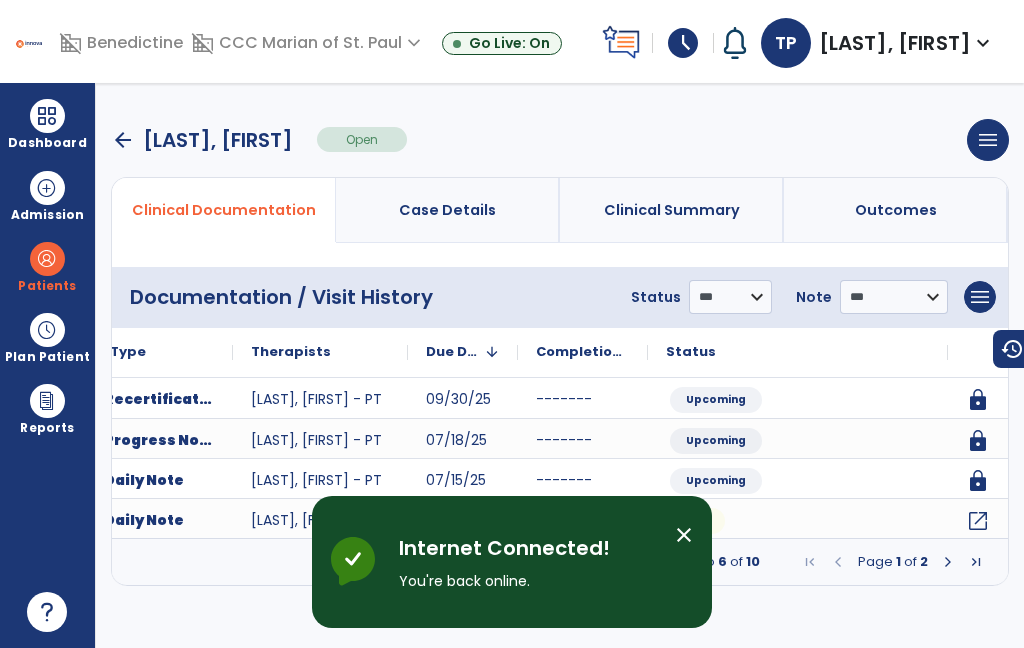 click on "open_in_new" 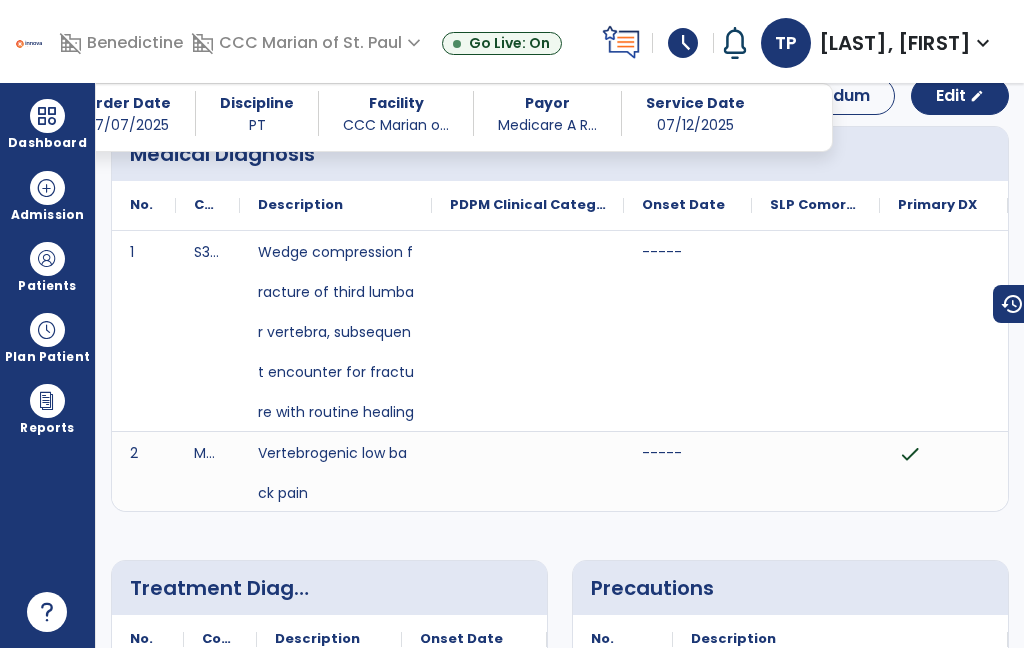 scroll, scrollTop: 141, scrollLeft: 0, axis: vertical 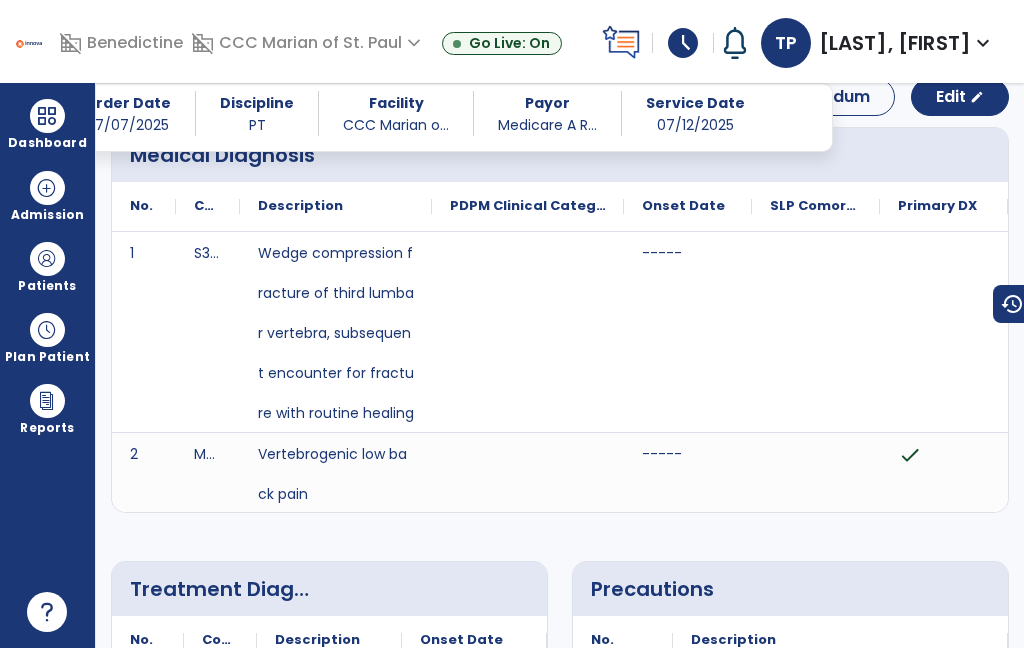 click at bounding box center [47, 116] 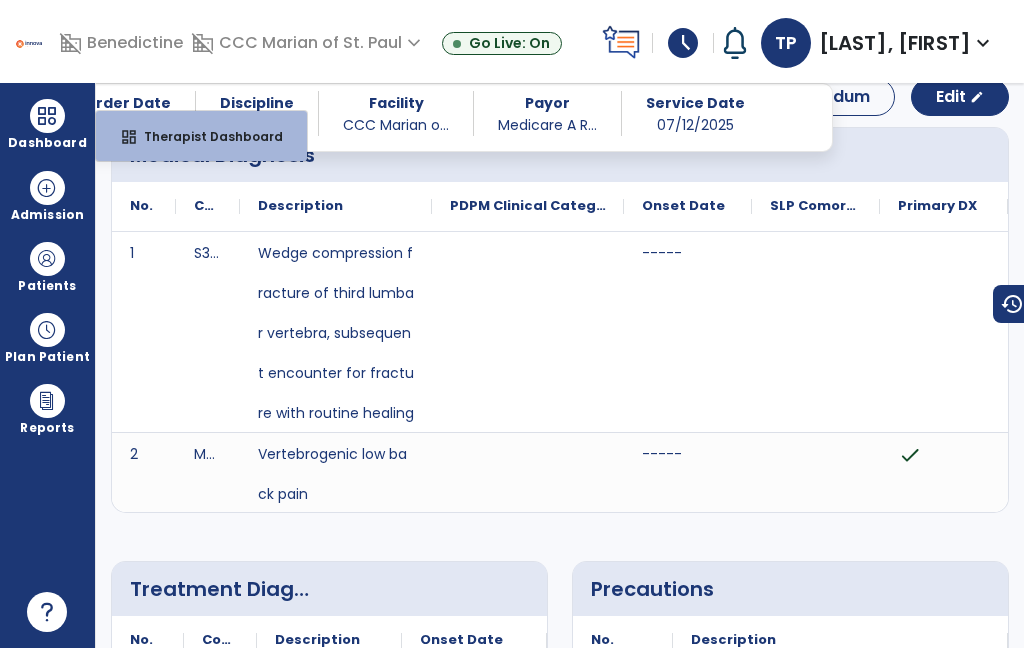 click on "Therapist Dashboard" at bounding box center (205, 136) 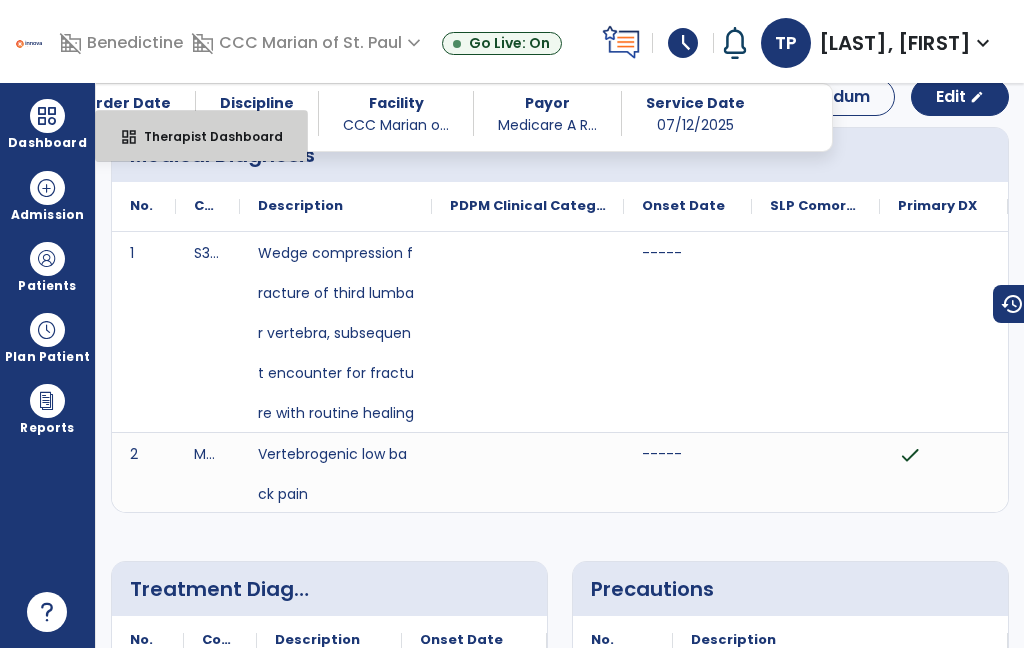 select on "****" 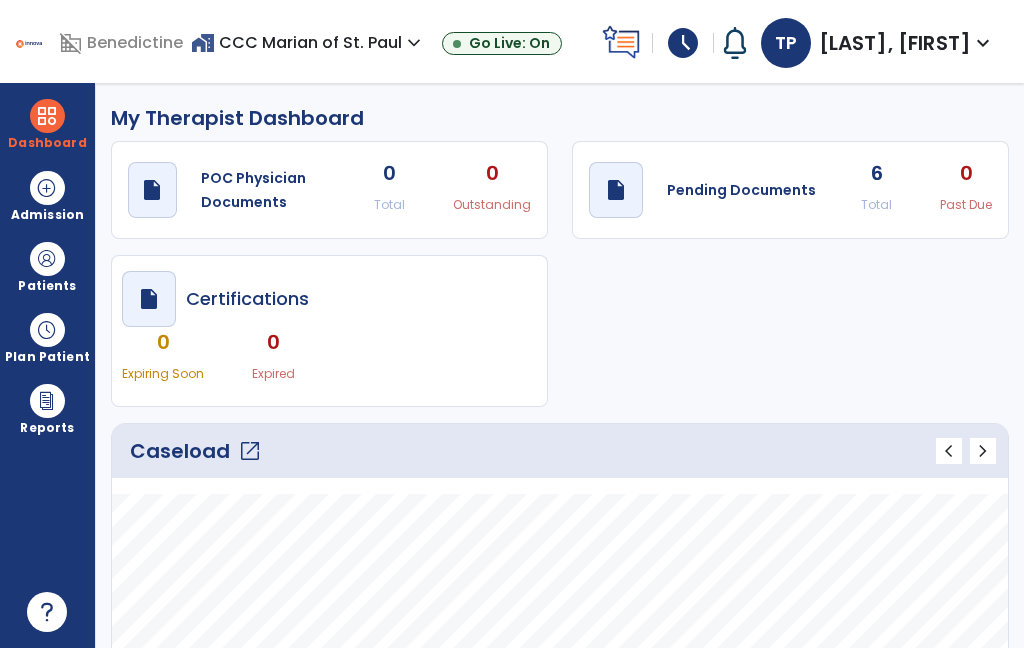 scroll, scrollTop: 0, scrollLeft: 0, axis: both 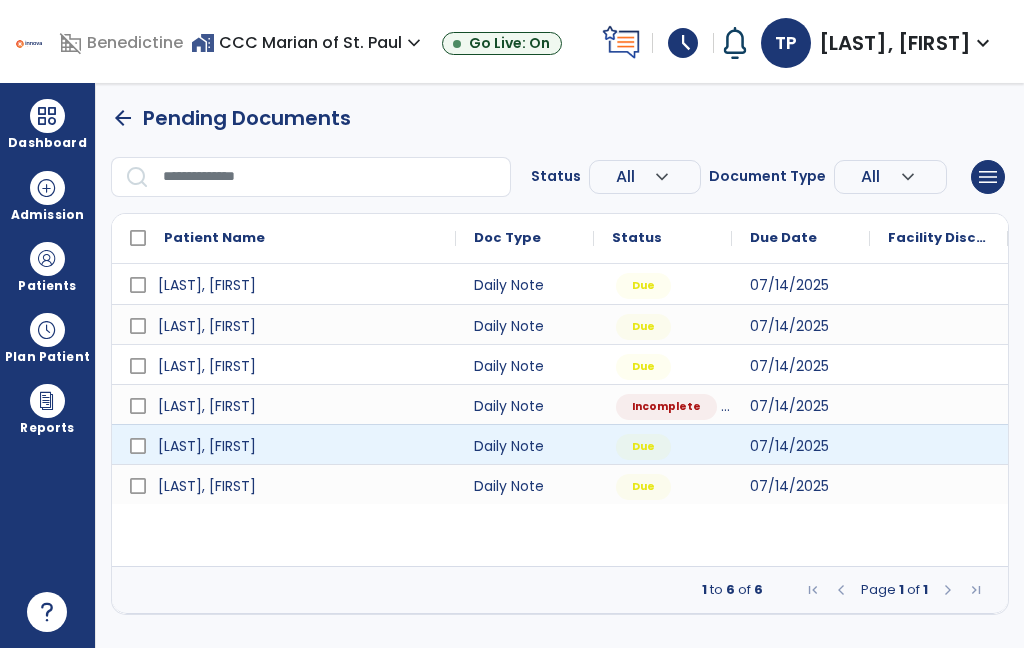 click at bounding box center [939, 444] 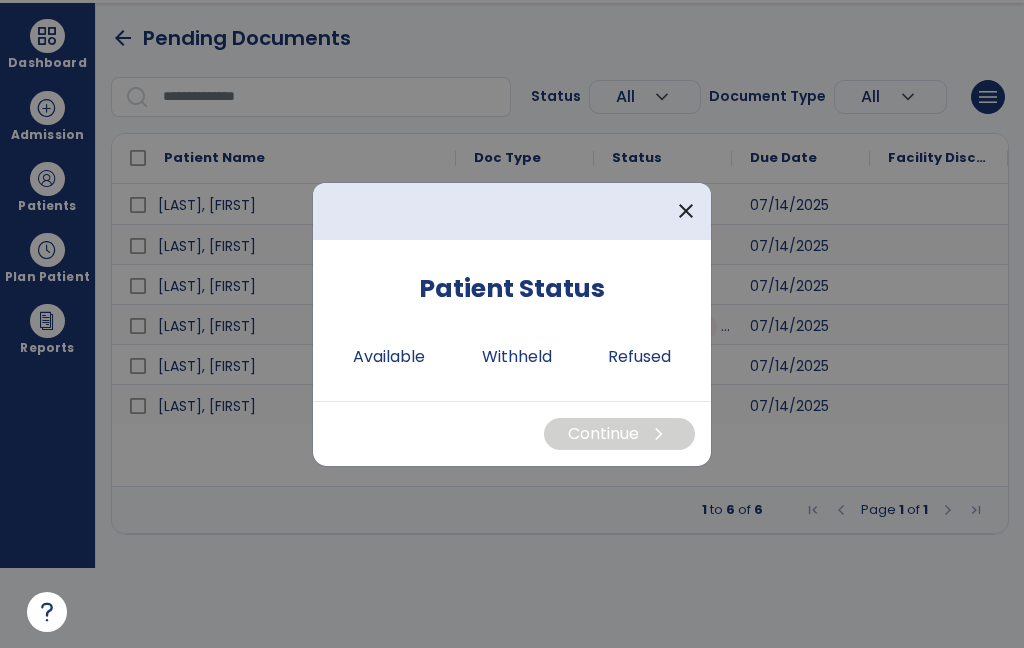scroll, scrollTop: 0, scrollLeft: 0, axis: both 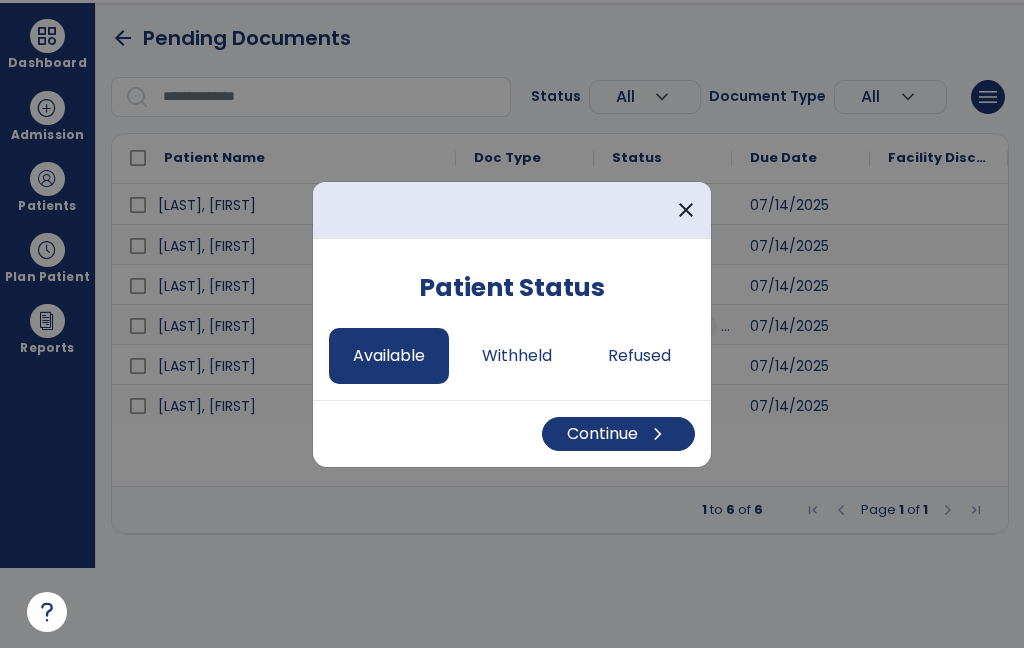 click on "Continue   chevron_right" at bounding box center (618, 434) 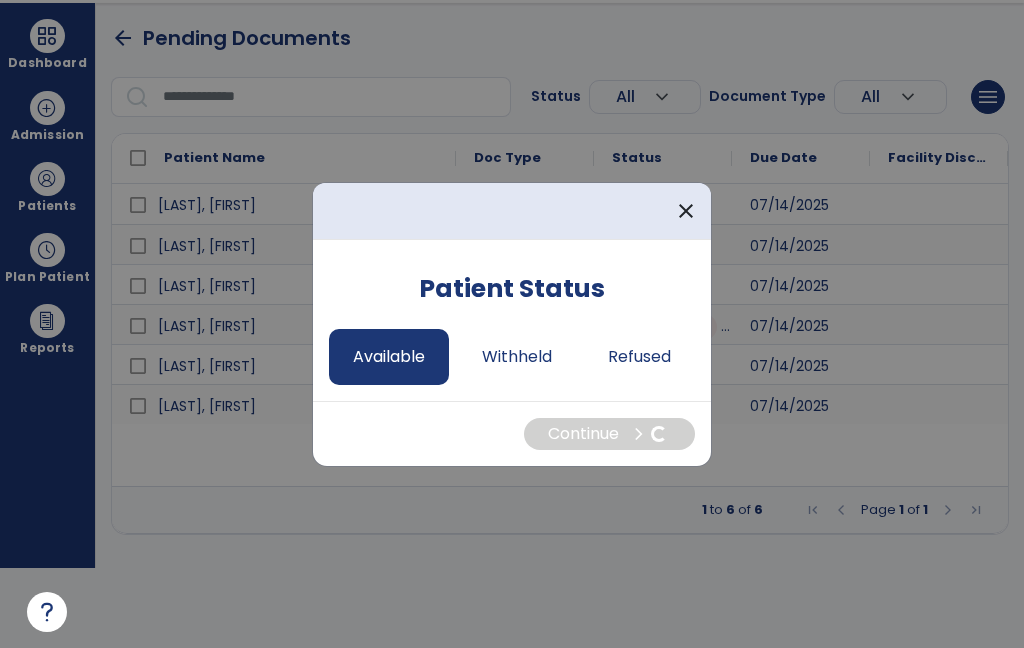 select on "*" 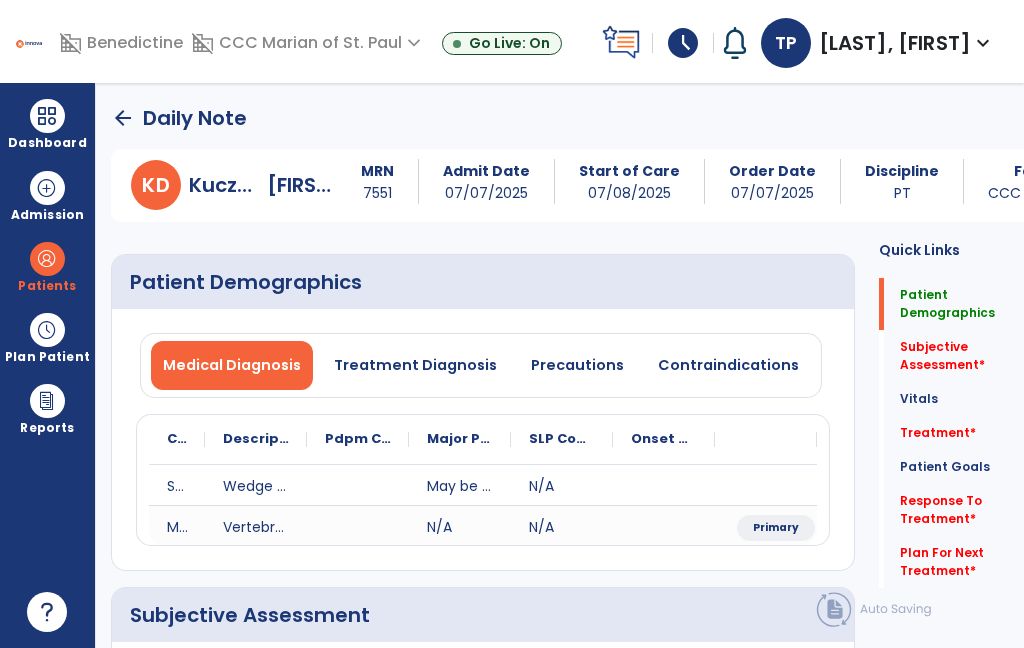 scroll, scrollTop: 0, scrollLeft: 0, axis: both 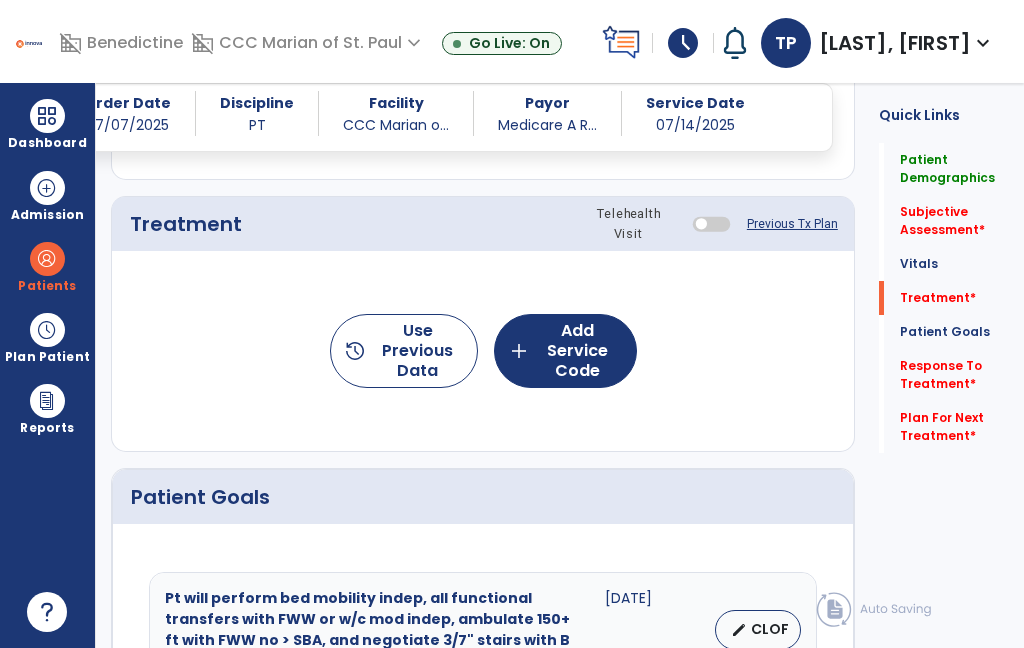 click on "add  Add Service Code" 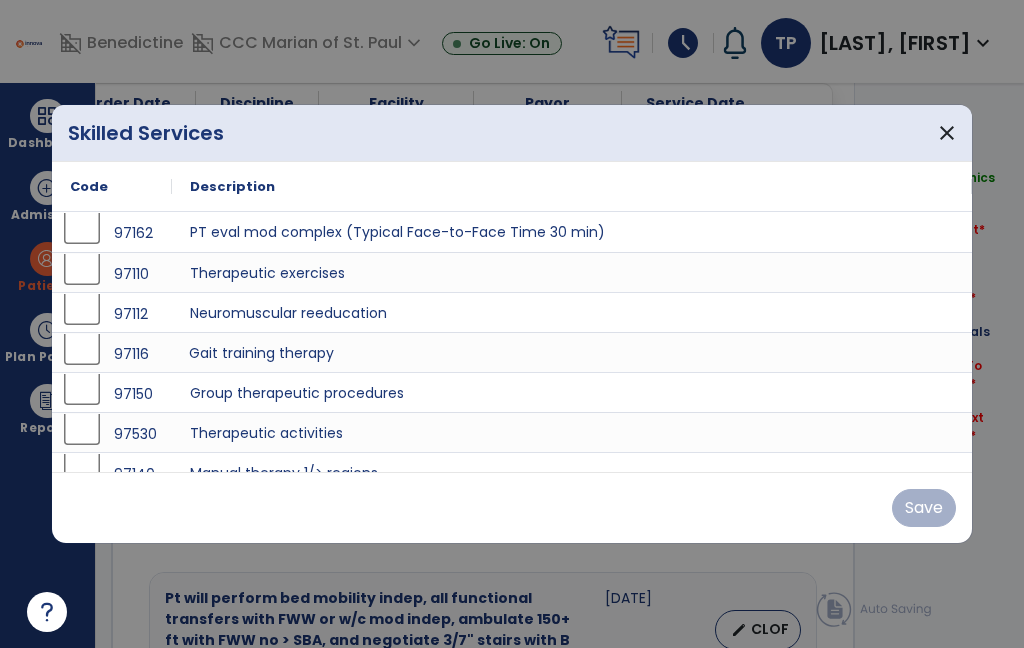 click on "Gait training therapy" at bounding box center [572, 352] 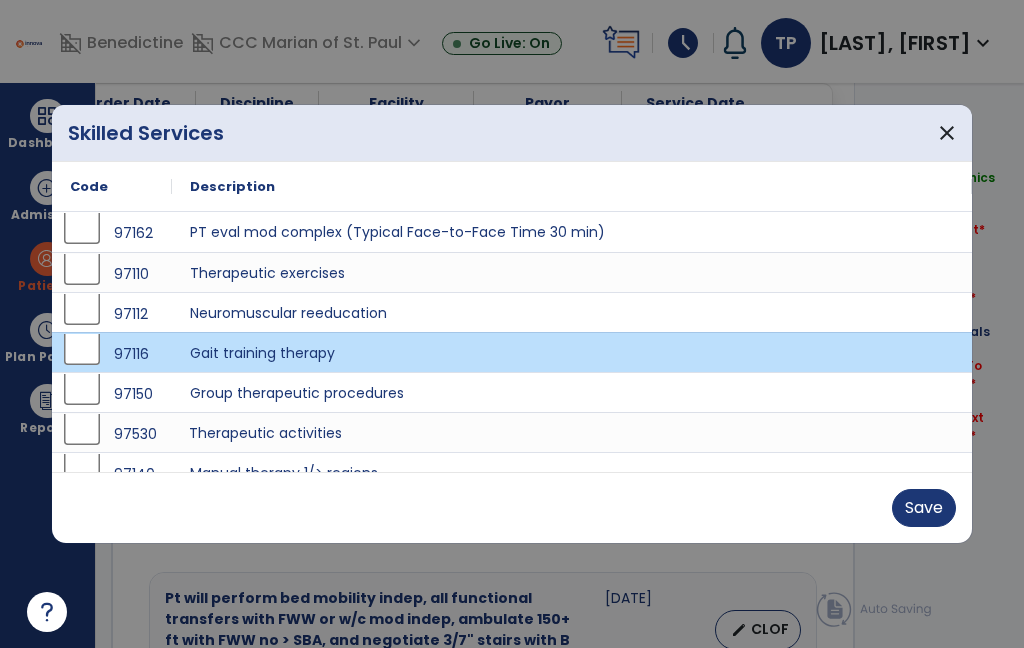 click on "Therapeutic activities" at bounding box center [572, 432] 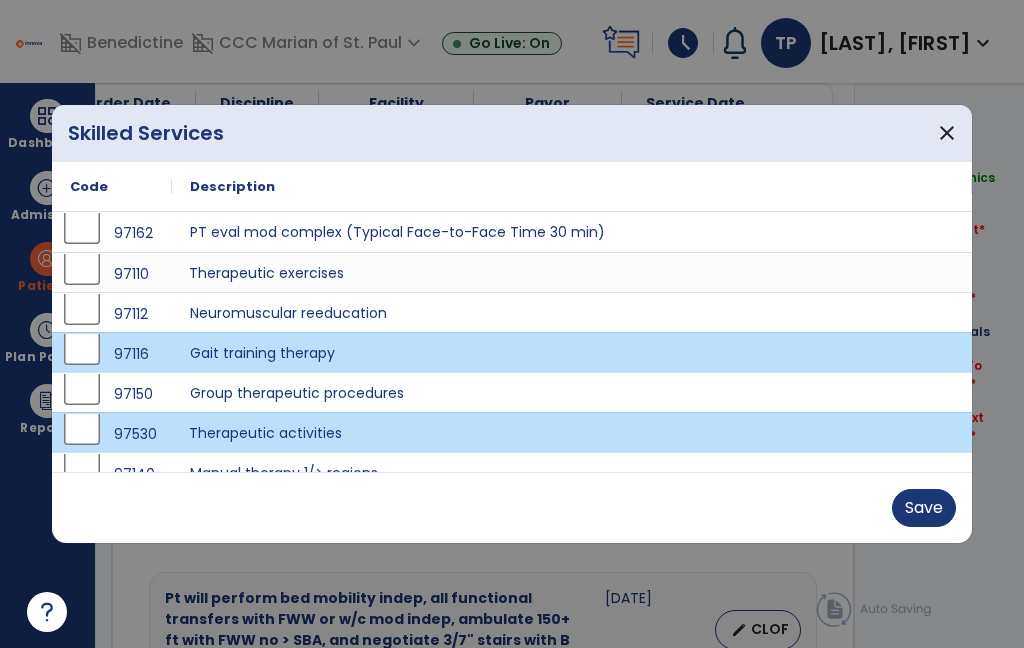 click on "Therapeutic exercises" at bounding box center (572, 272) 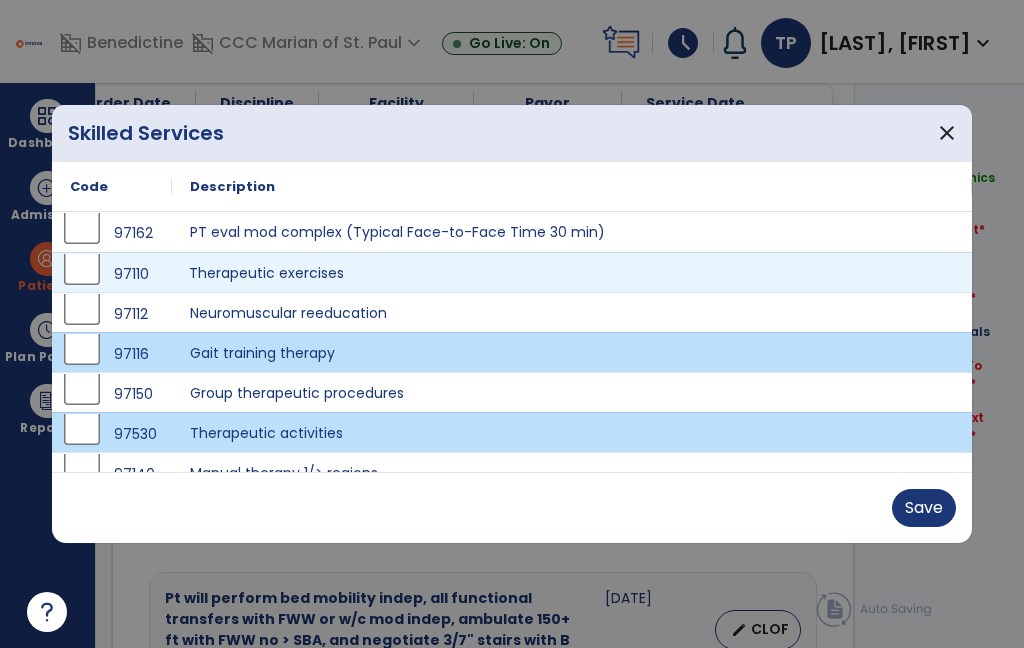 click on "Save" at bounding box center (924, 508) 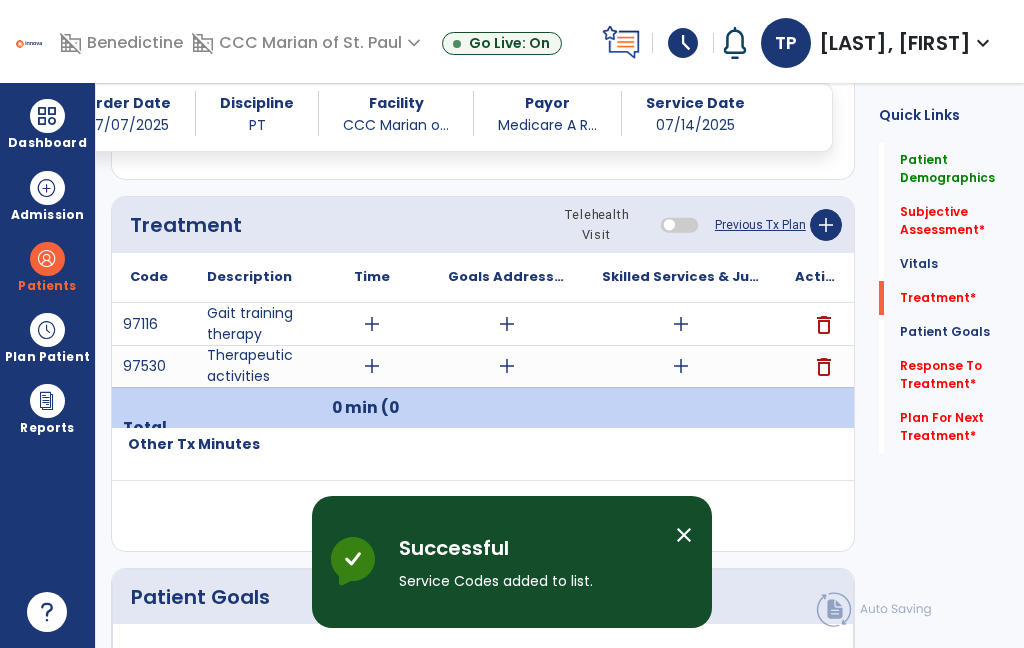 click on "add" 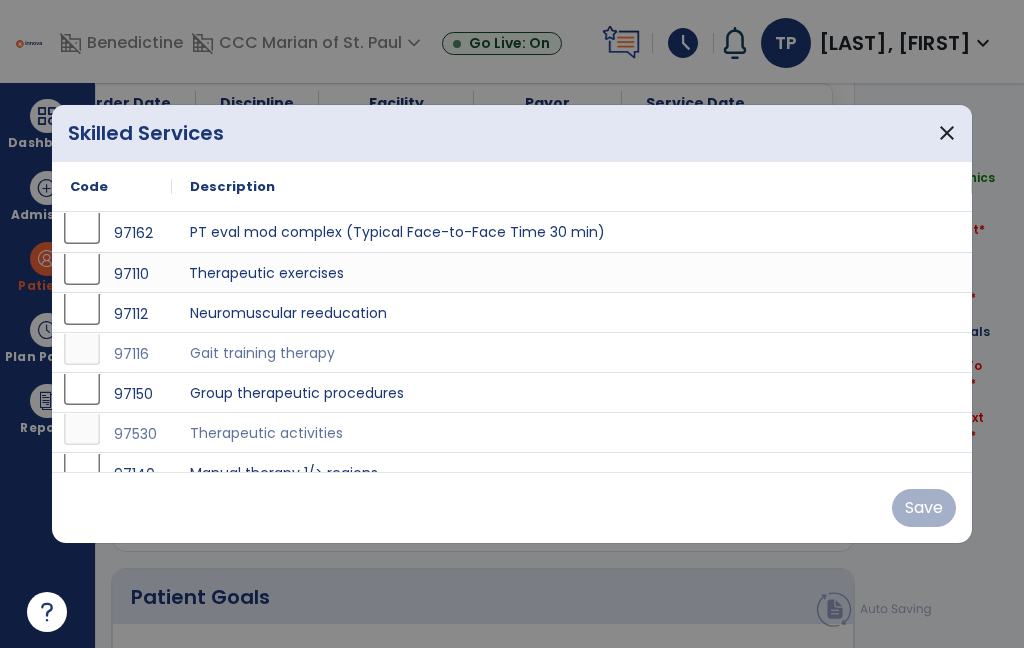 click on "Therapeutic exercises" at bounding box center (572, 272) 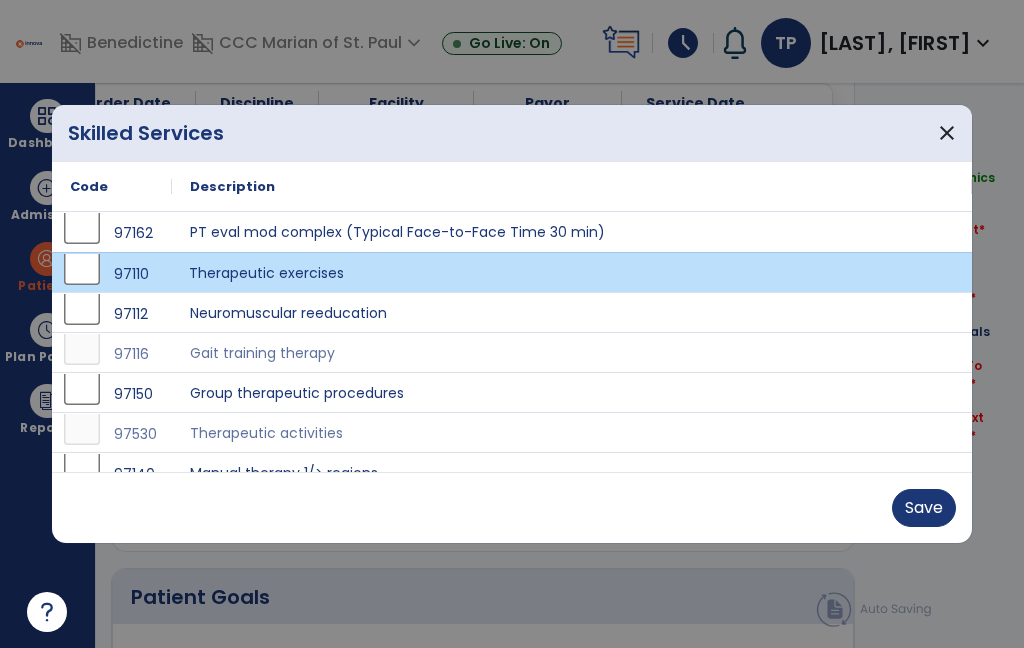 click on "Save" at bounding box center [924, 508] 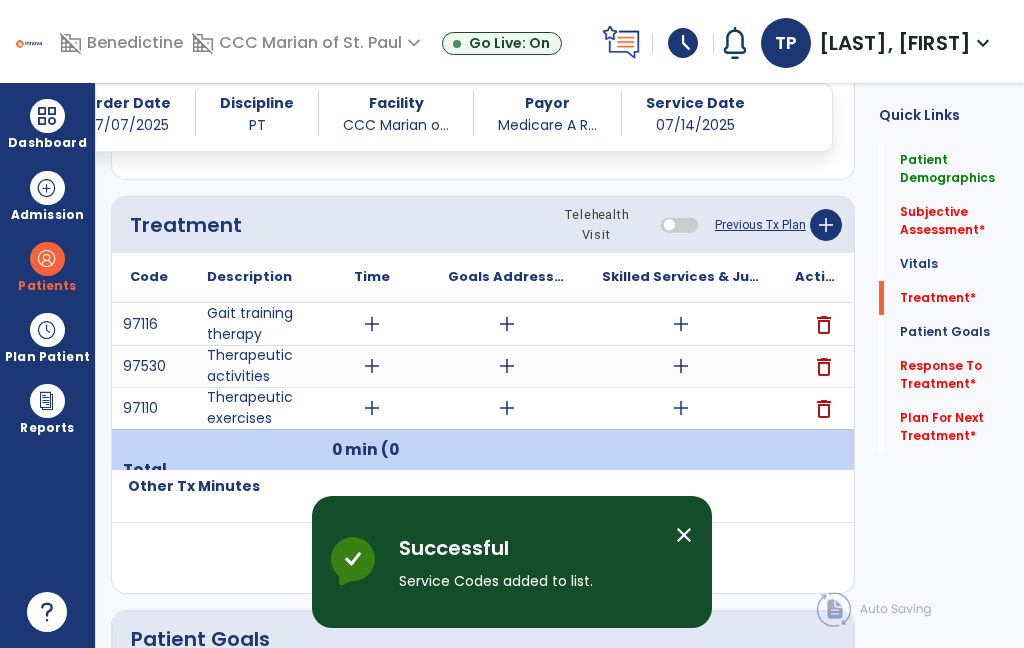 click on "add" at bounding box center [681, 408] 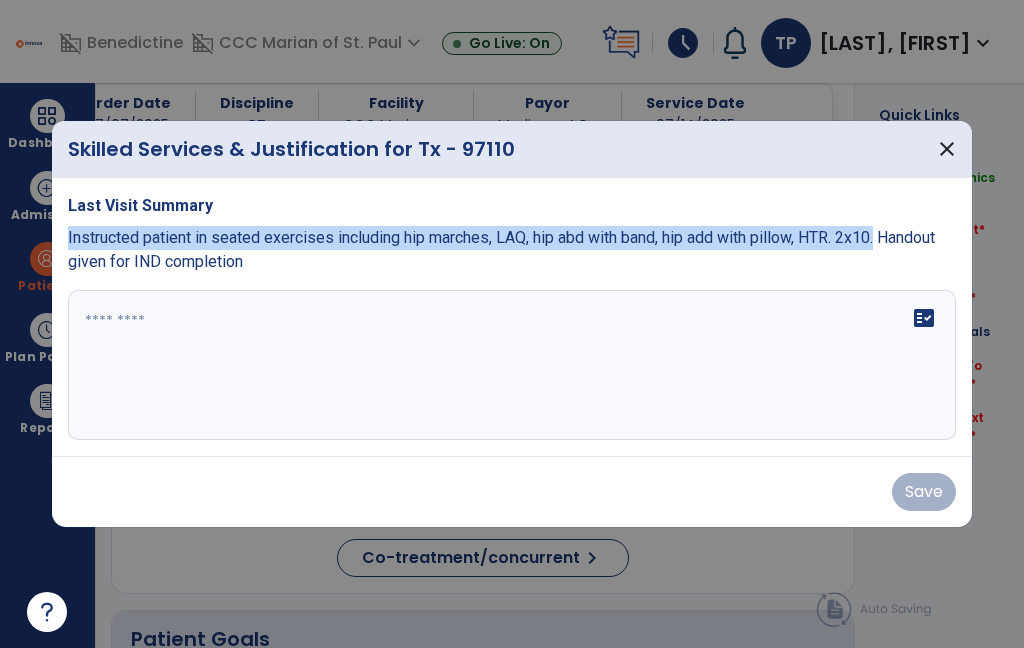 click at bounding box center [512, 365] 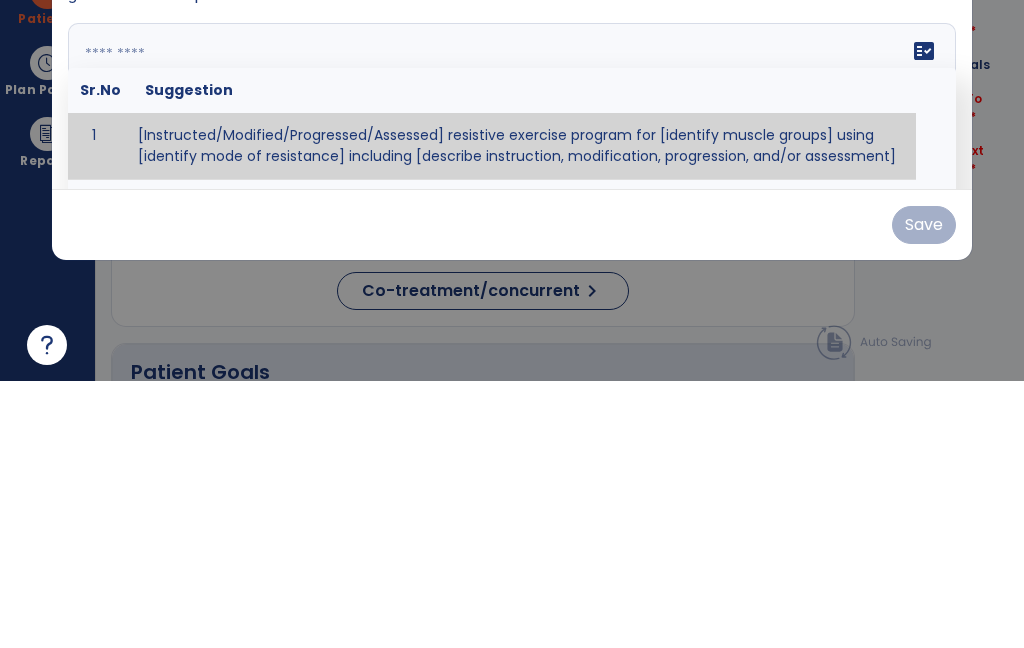 click at bounding box center (512, 365) 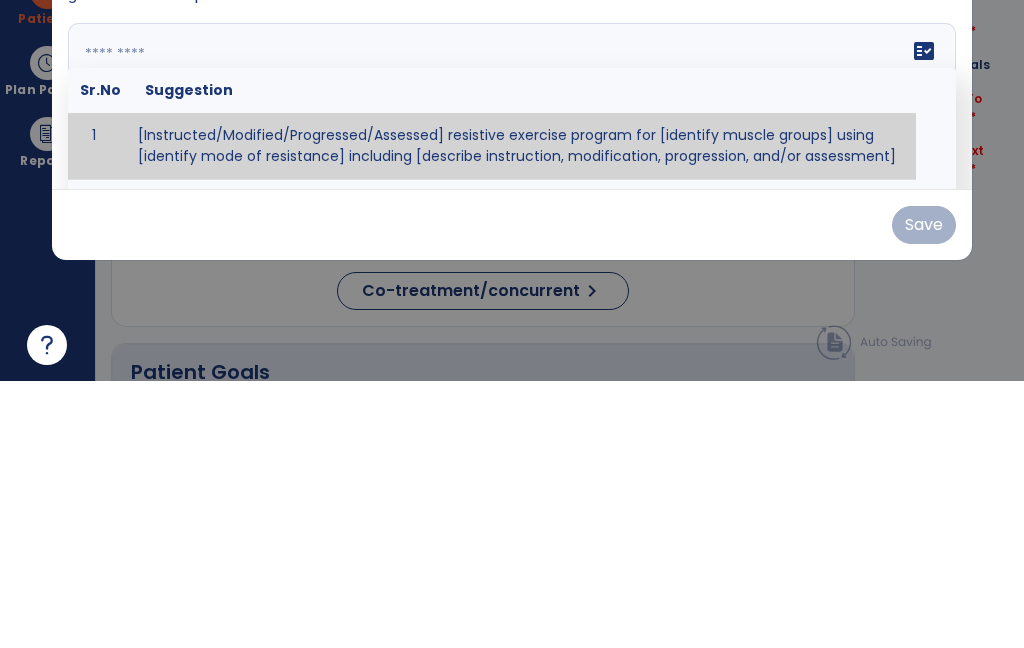 paste on "**********" 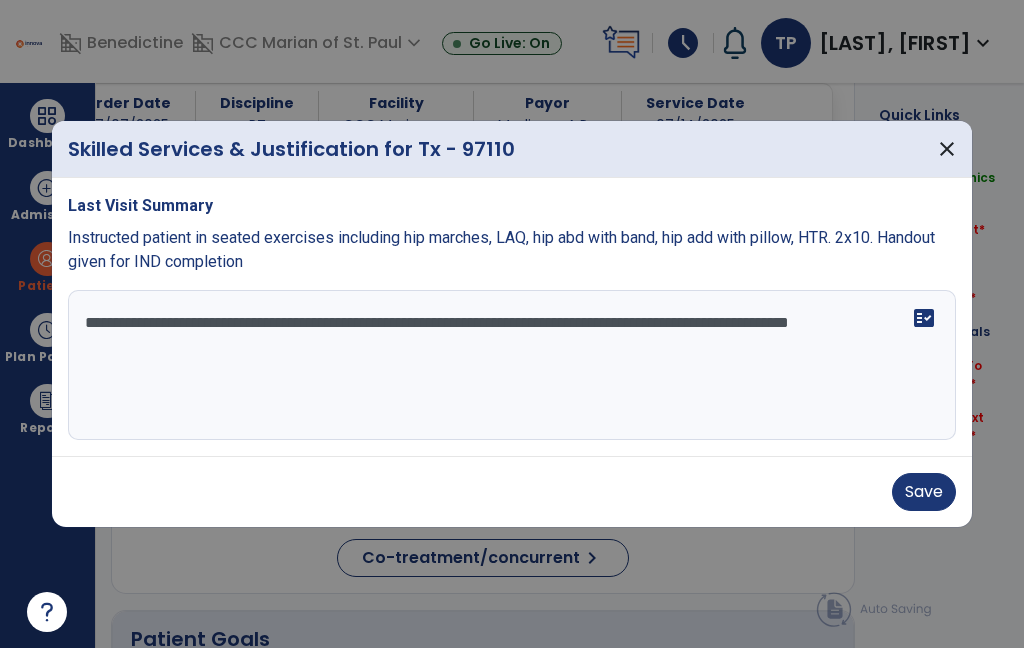 click on "**********" at bounding box center [512, 365] 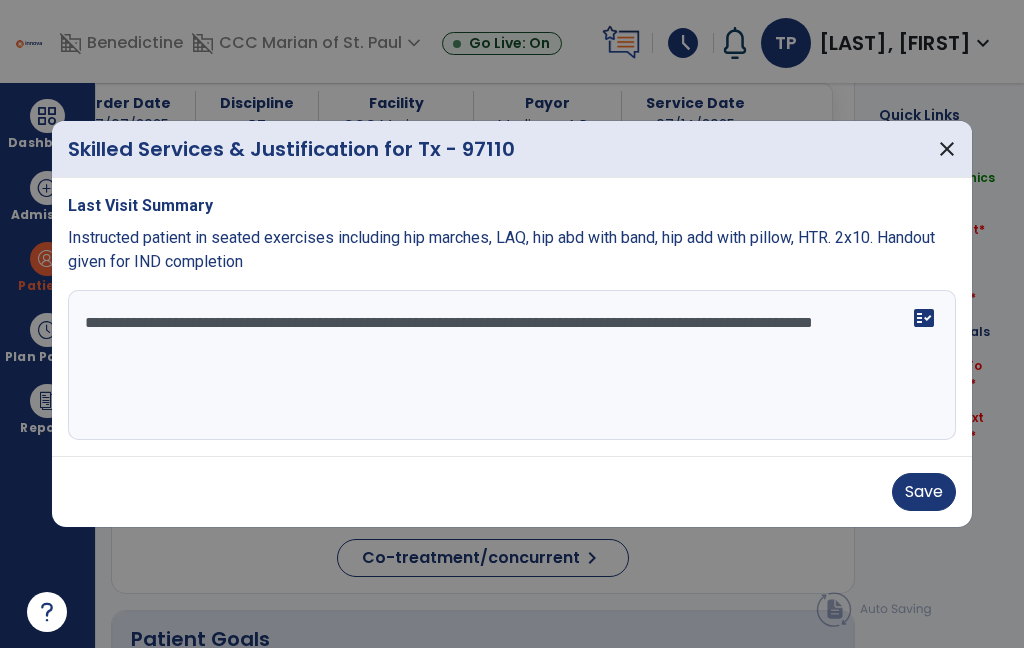 click on "**********" at bounding box center (512, 365) 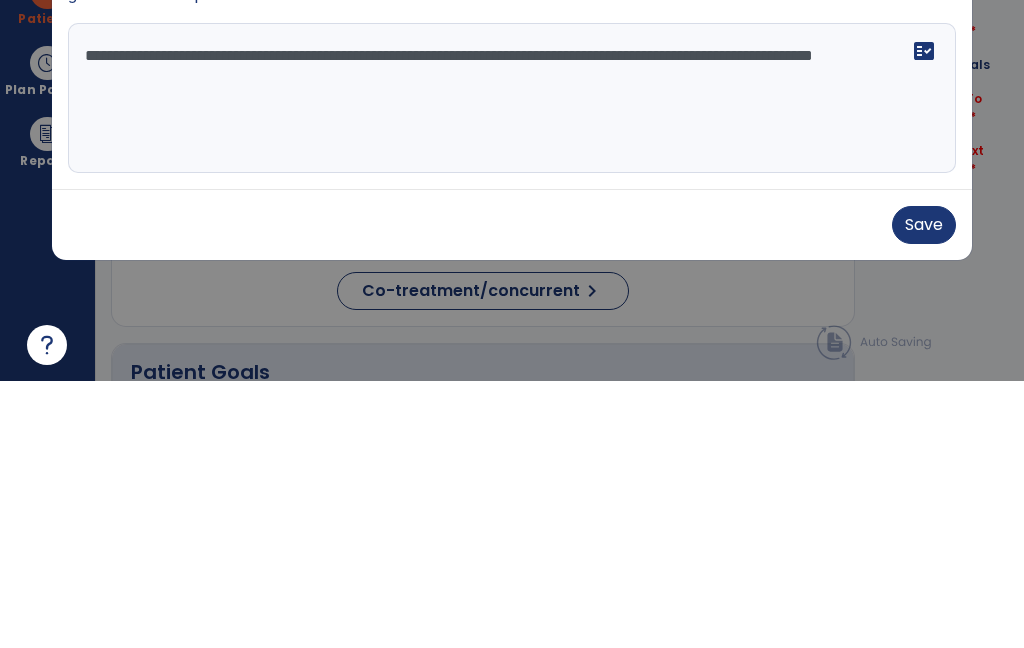 click on "**********" at bounding box center (512, 365) 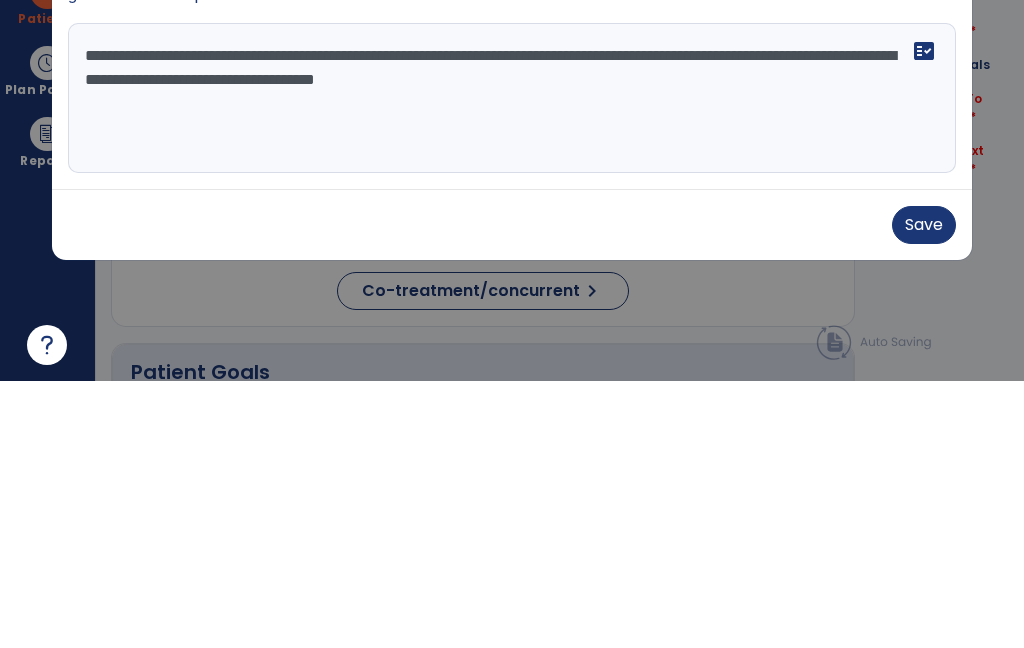 click on "**********" at bounding box center (512, 365) 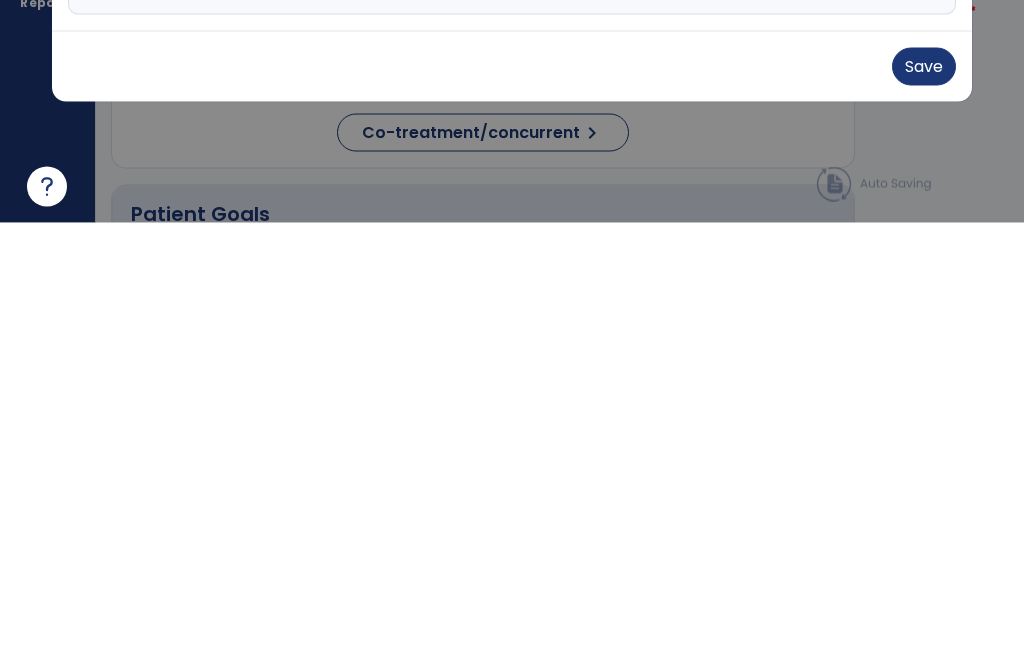 type on "**********" 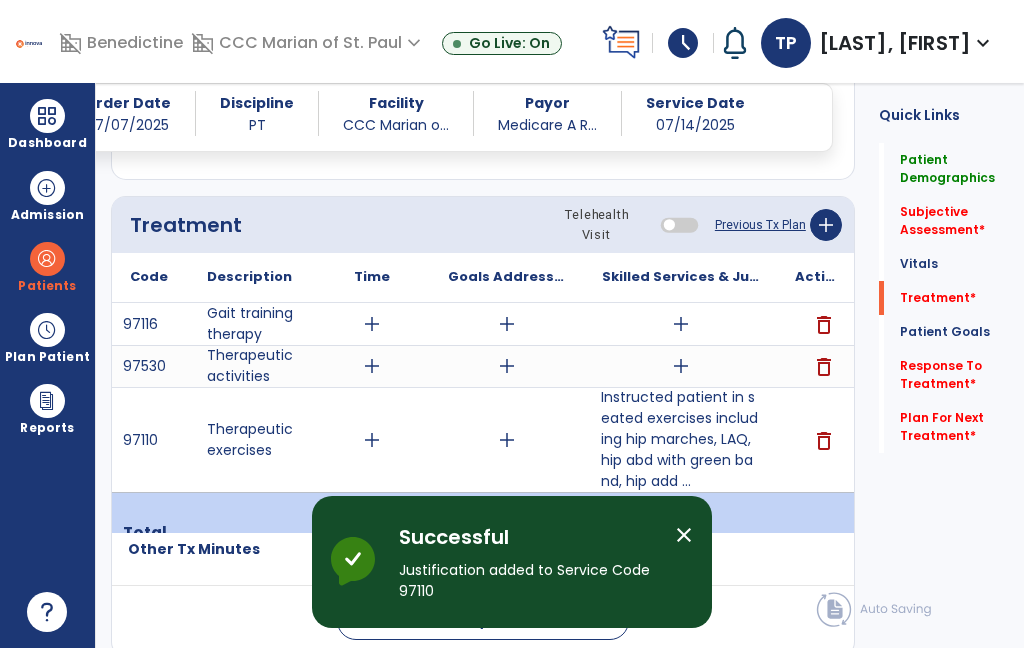 click on "add" at bounding box center [372, 440] 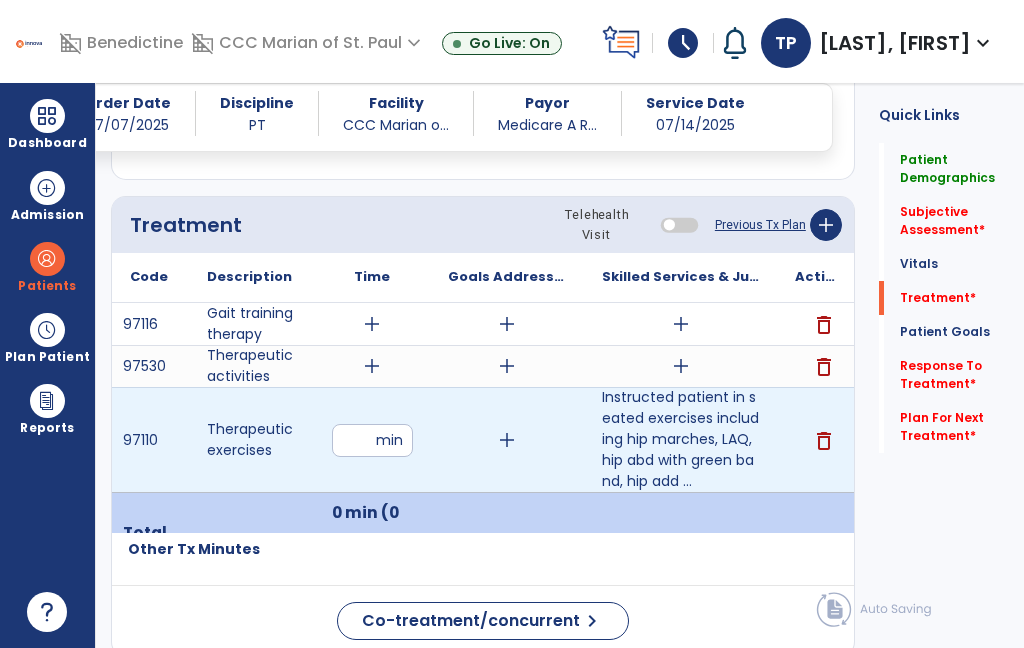 click at bounding box center [372, 440] 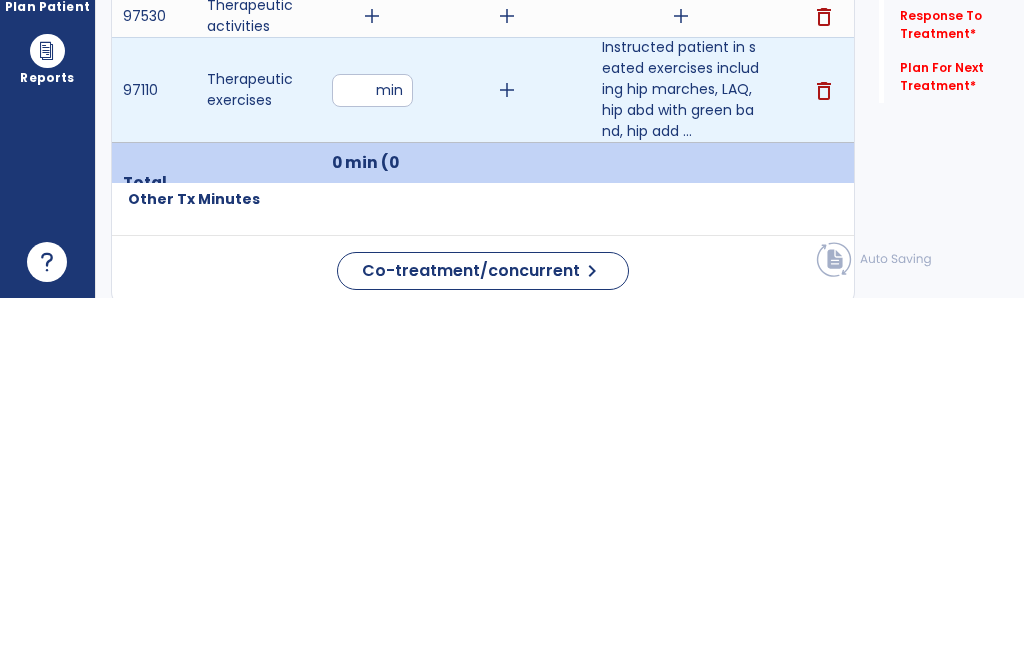 type on "**" 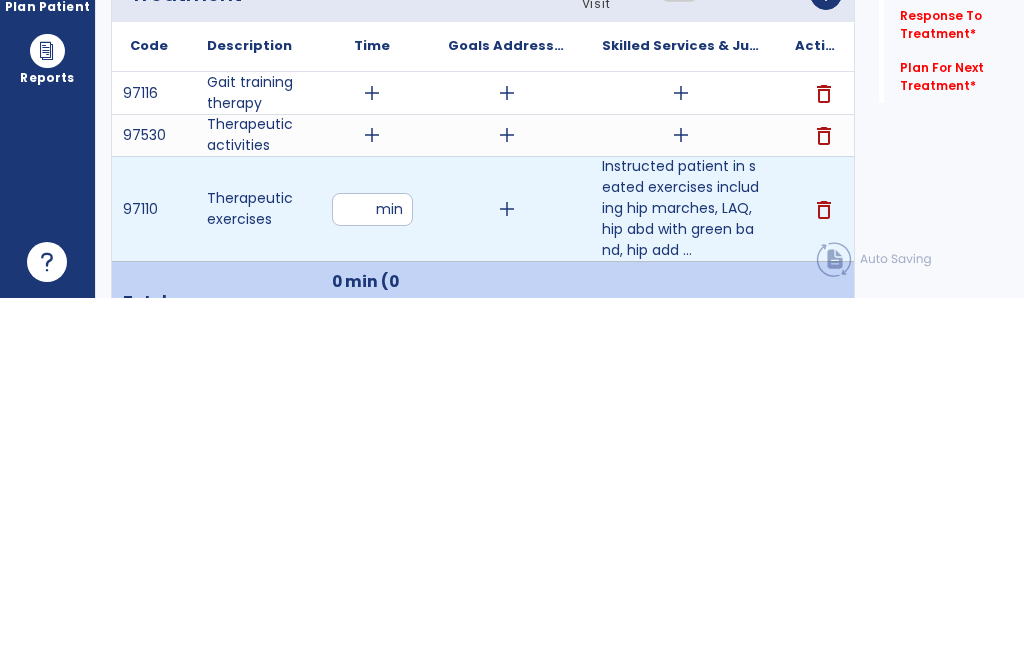 scroll, scrollTop: 969, scrollLeft: 0, axis: vertical 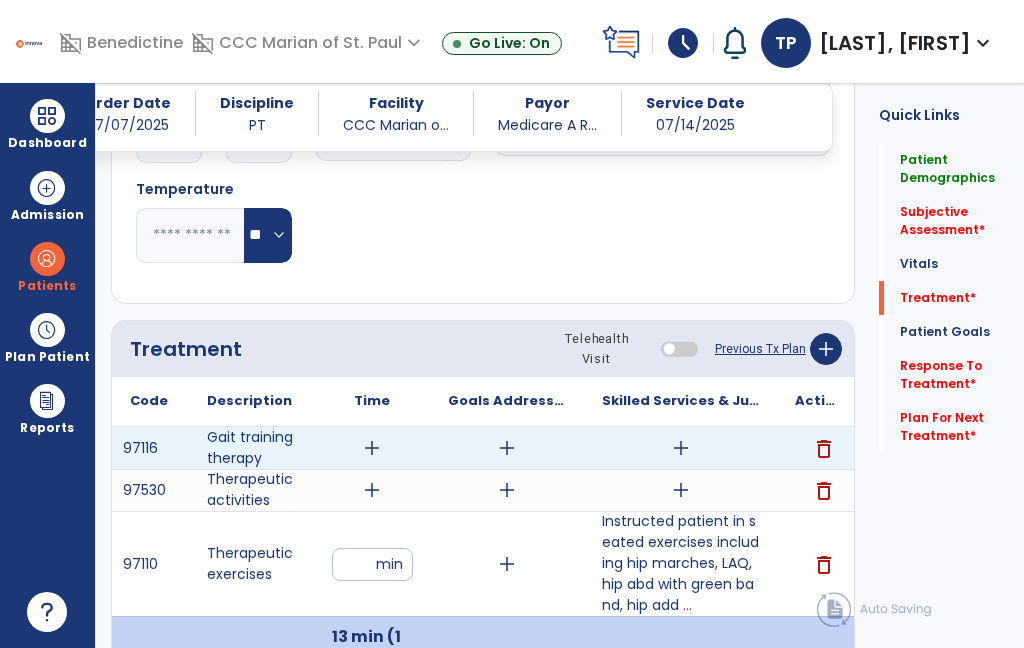 click on "delete" at bounding box center (824, 449) 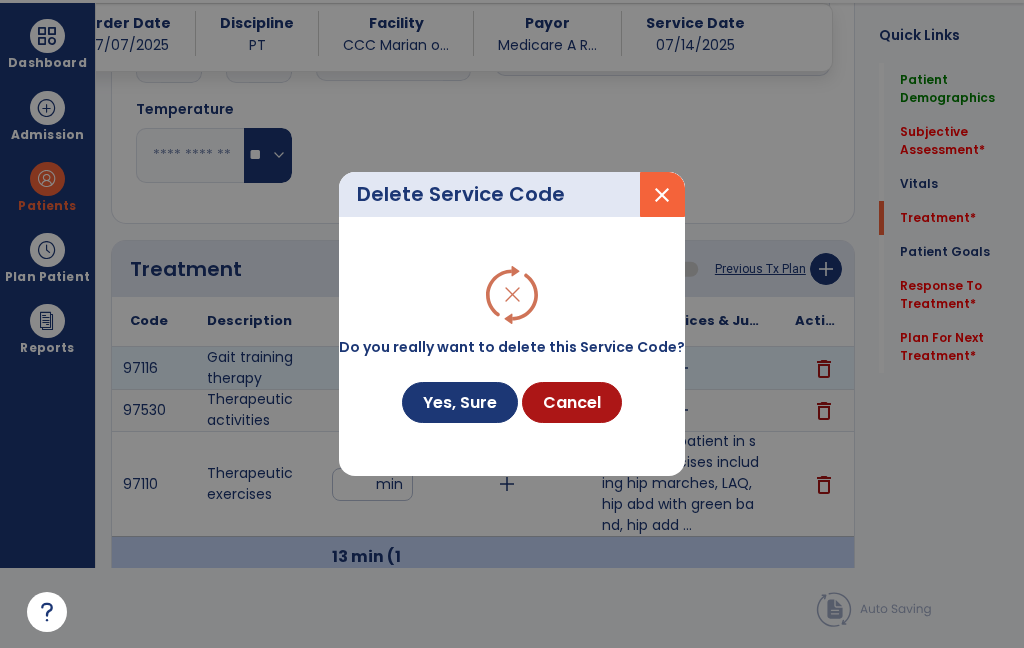 scroll, scrollTop: 0, scrollLeft: 0, axis: both 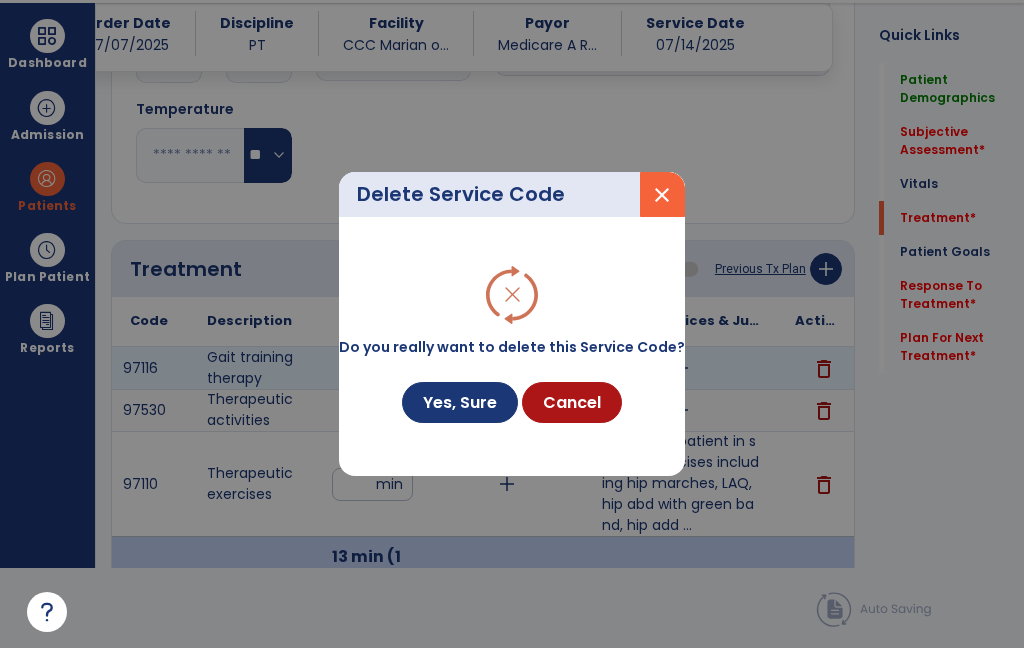 click on "Yes, Sure" at bounding box center (460, 402) 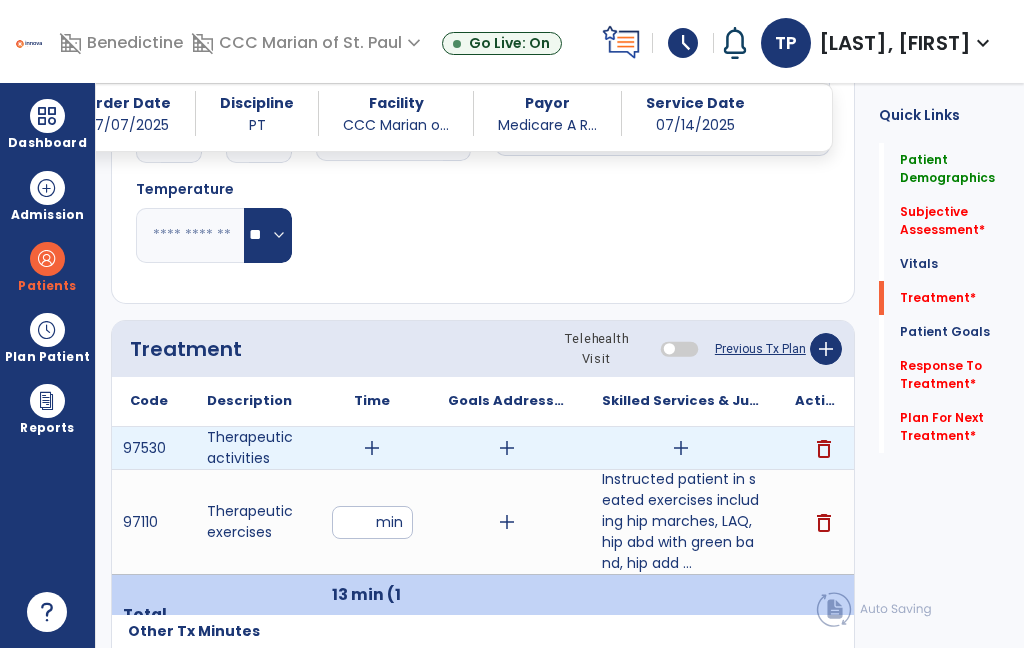 click on "add" at bounding box center (681, 448) 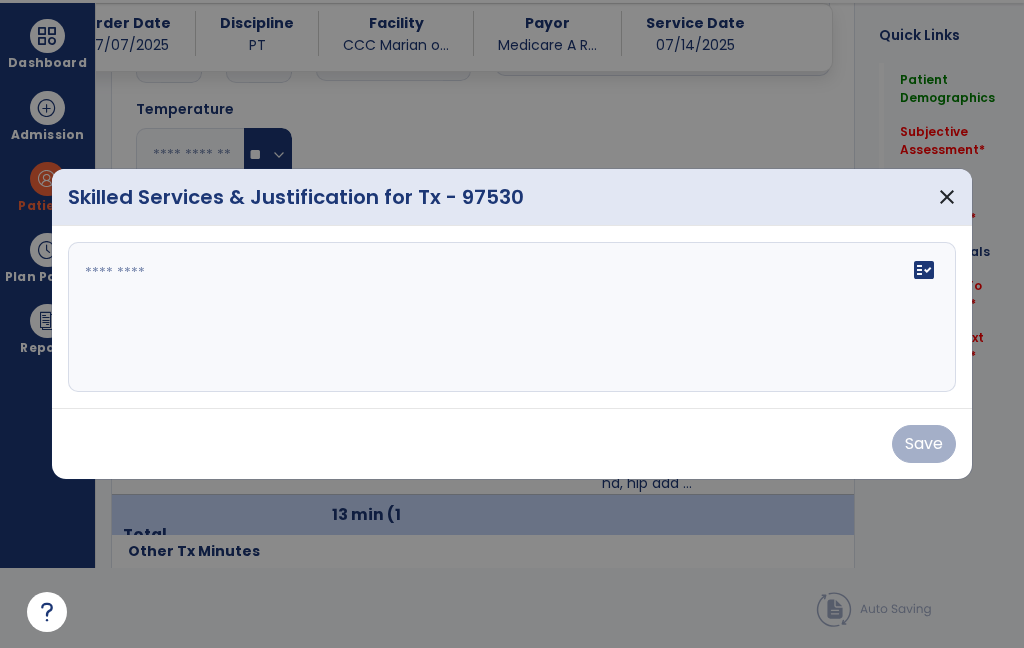 click at bounding box center (512, 317) 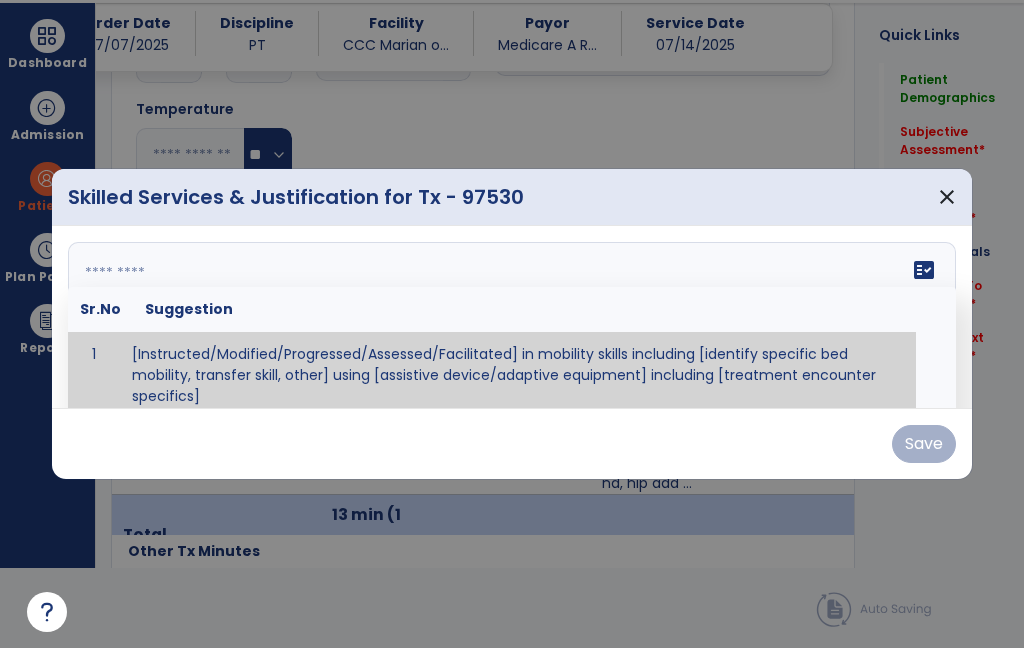 click at bounding box center [512, 317] 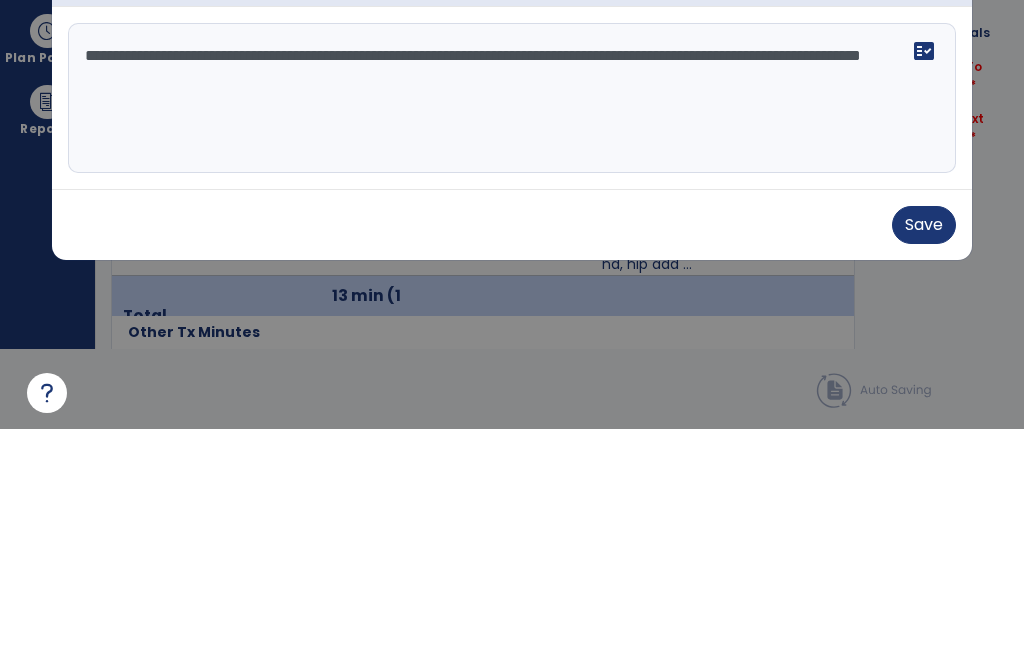 click on "**********" at bounding box center (512, 317) 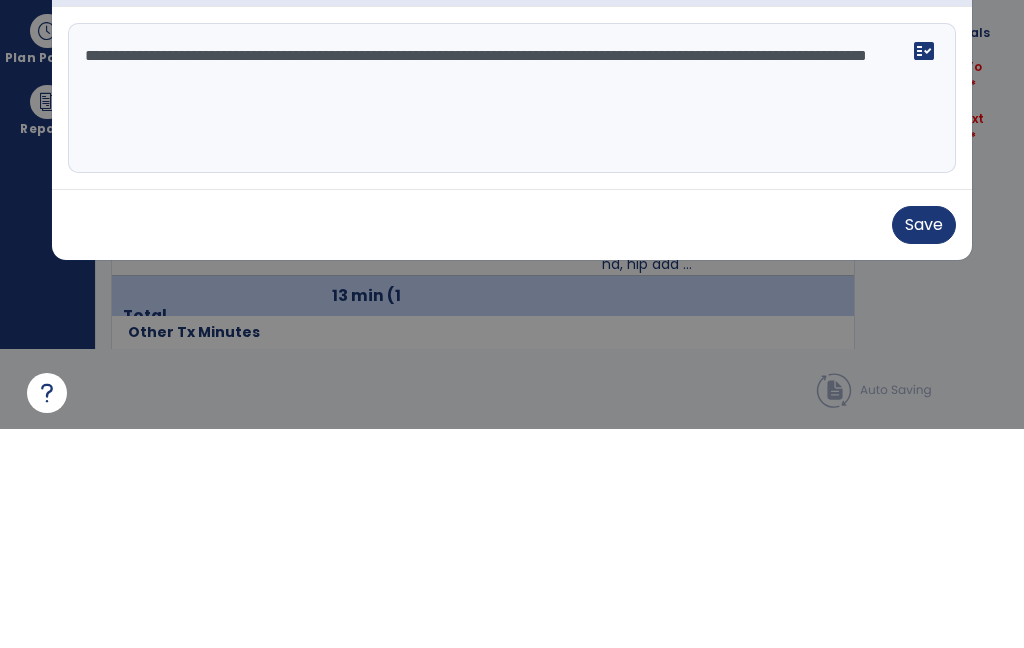 click on "**********" at bounding box center (512, 317) 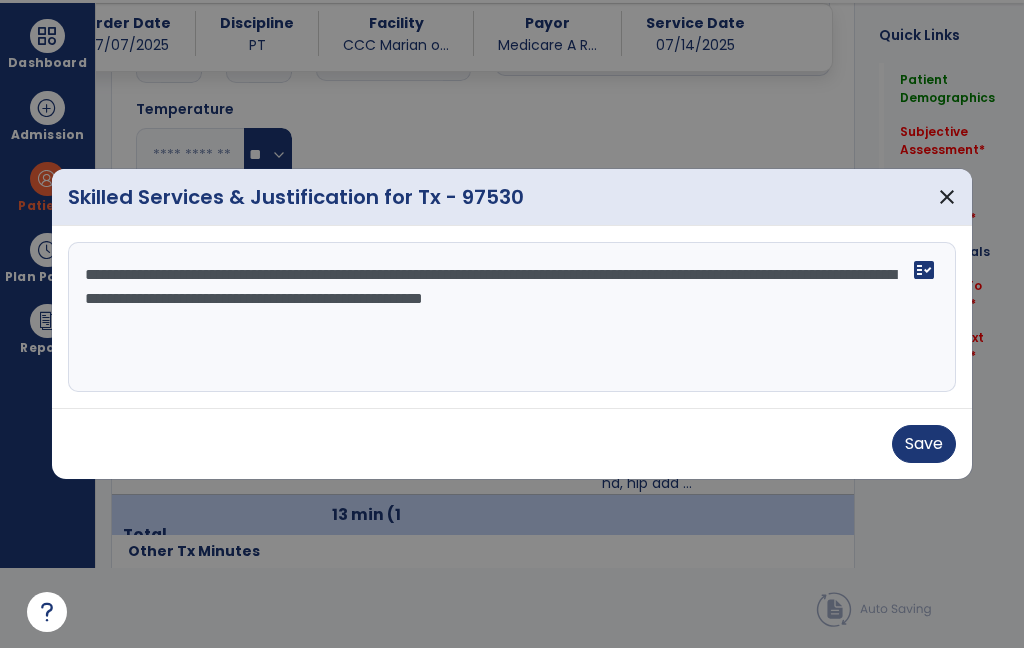 click on "**********" at bounding box center [512, 317] 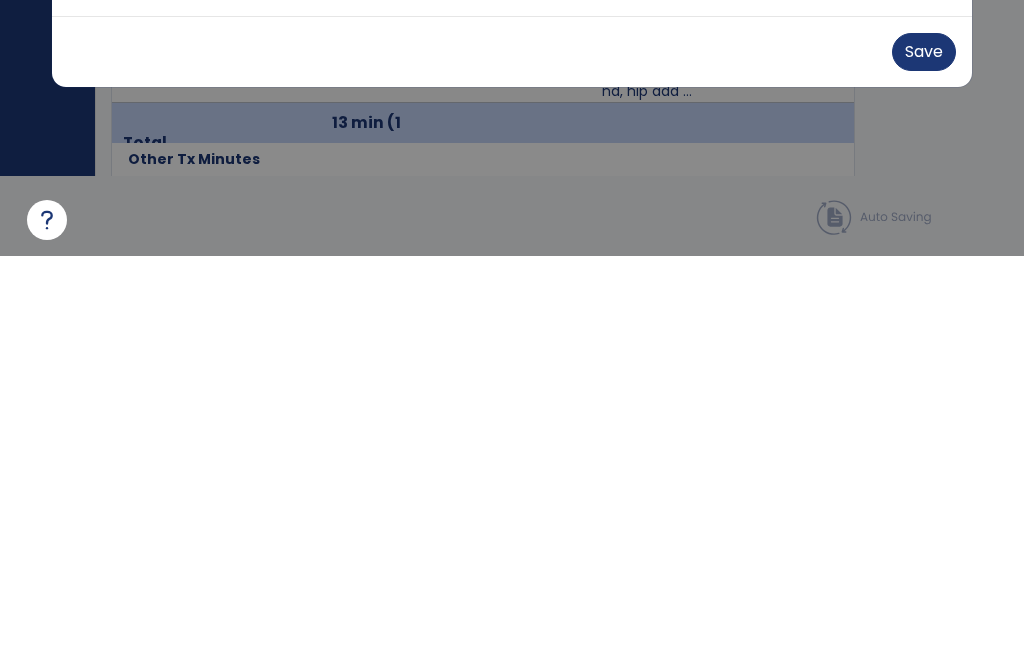 type on "**********" 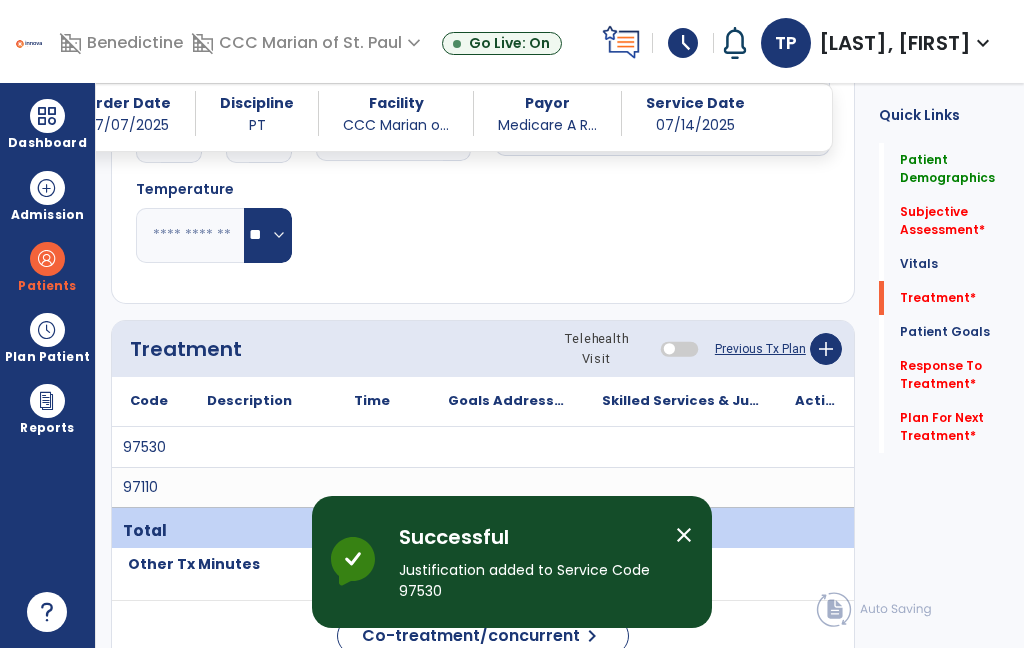 scroll, scrollTop: 80, scrollLeft: 0, axis: vertical 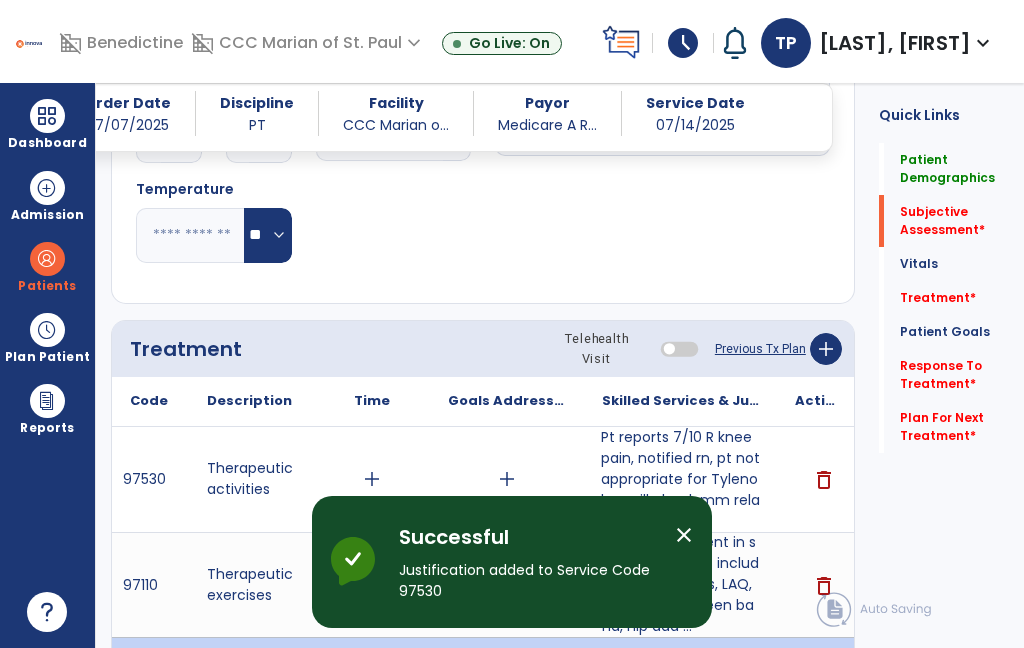 click on "Subjective Assessment   *" 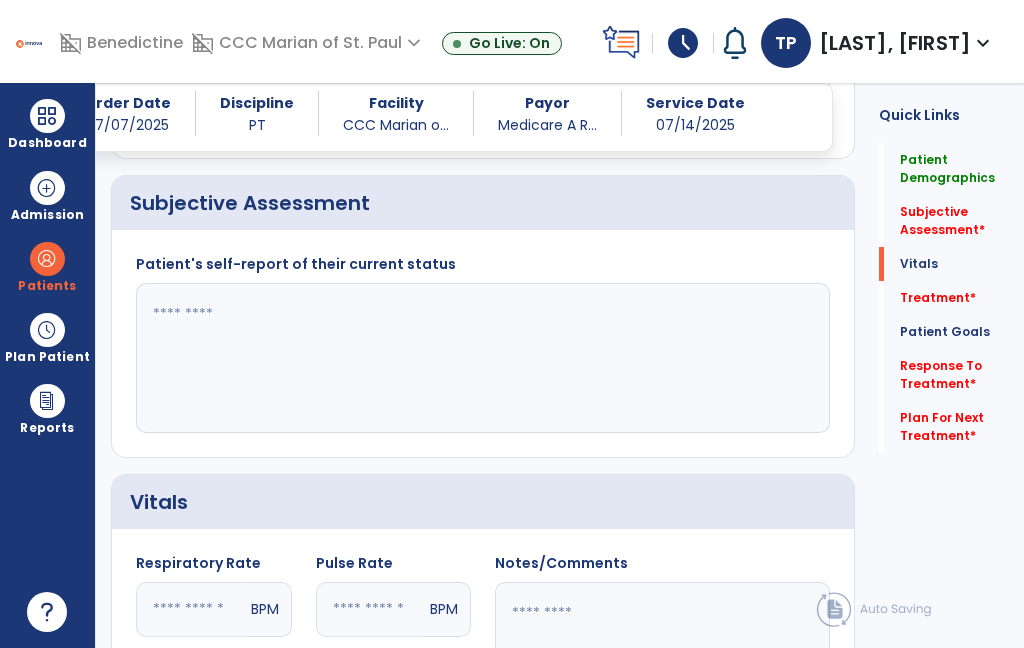 scroll, scrollTop: 304, scrollLeft: 0, axis: vertical 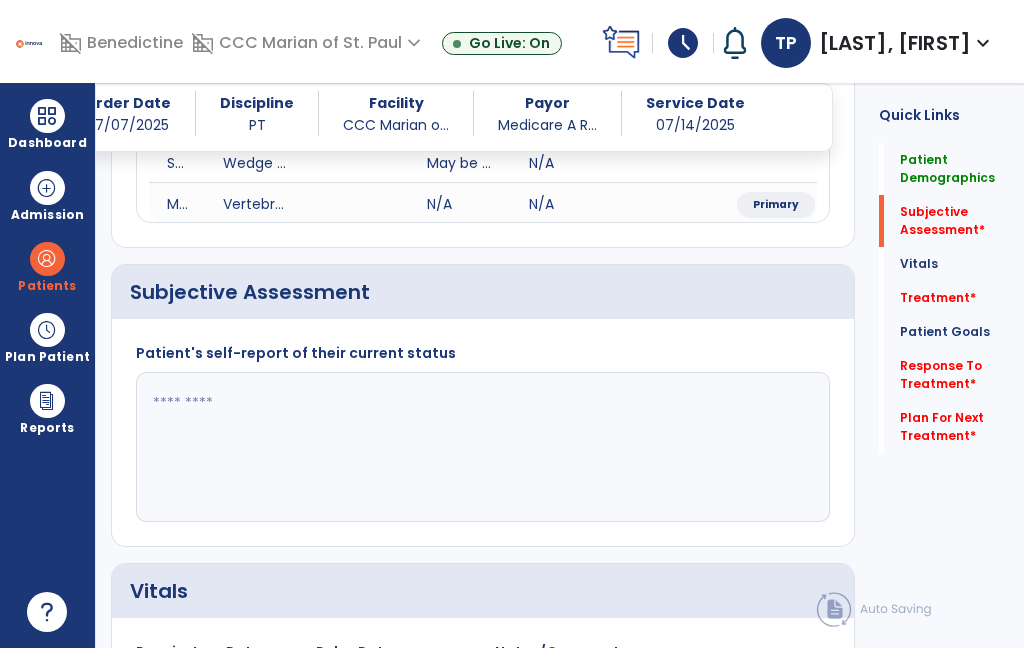 click 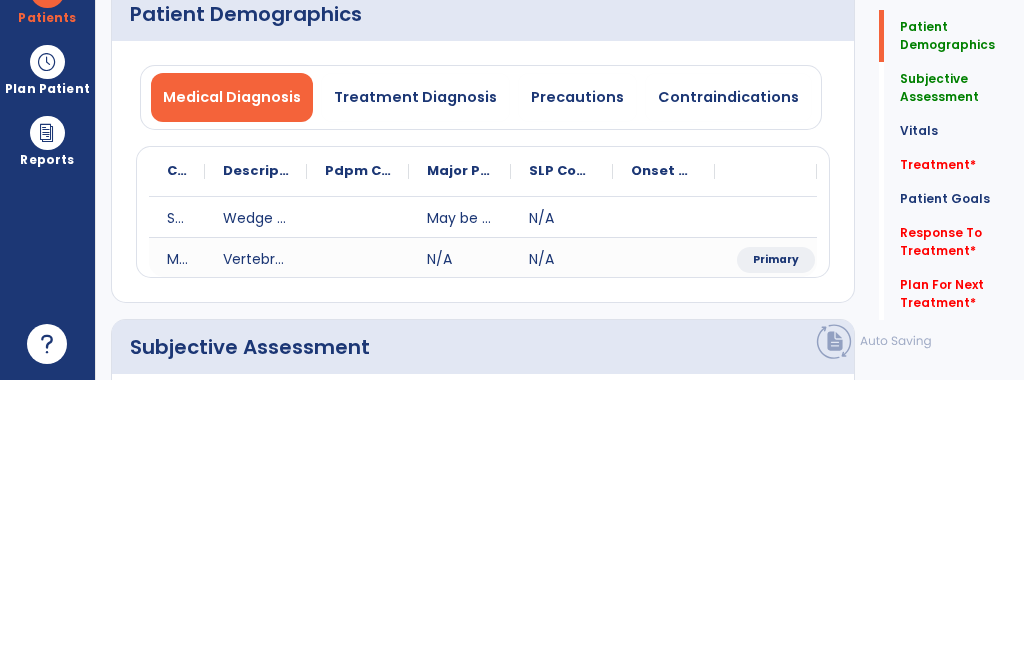 scroll, scrollTop: 0, scrollLeft: 0, axis: both 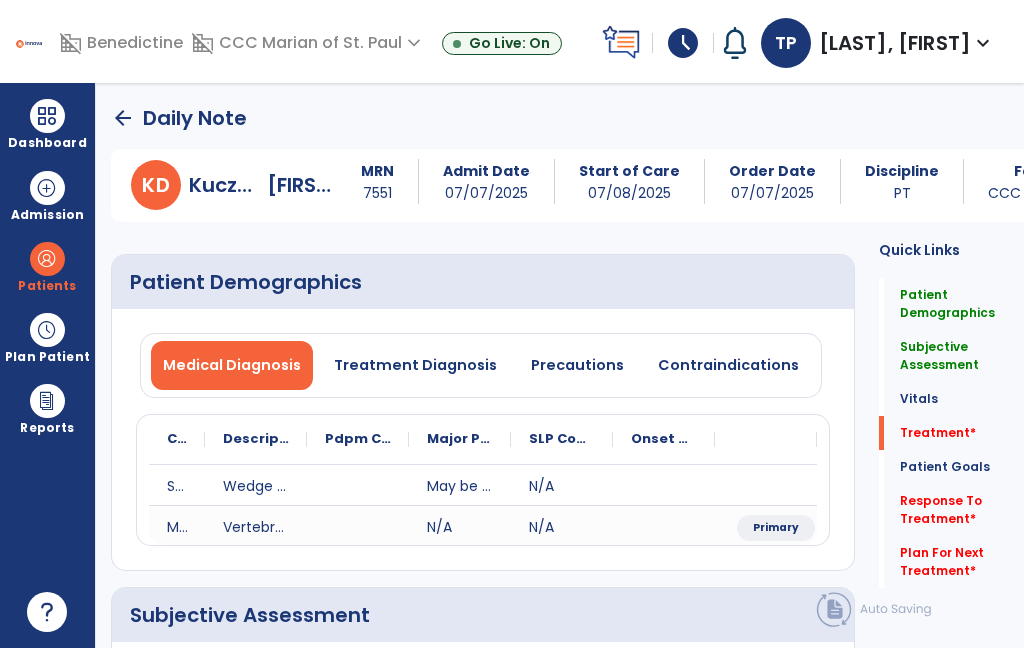 type on "**********" 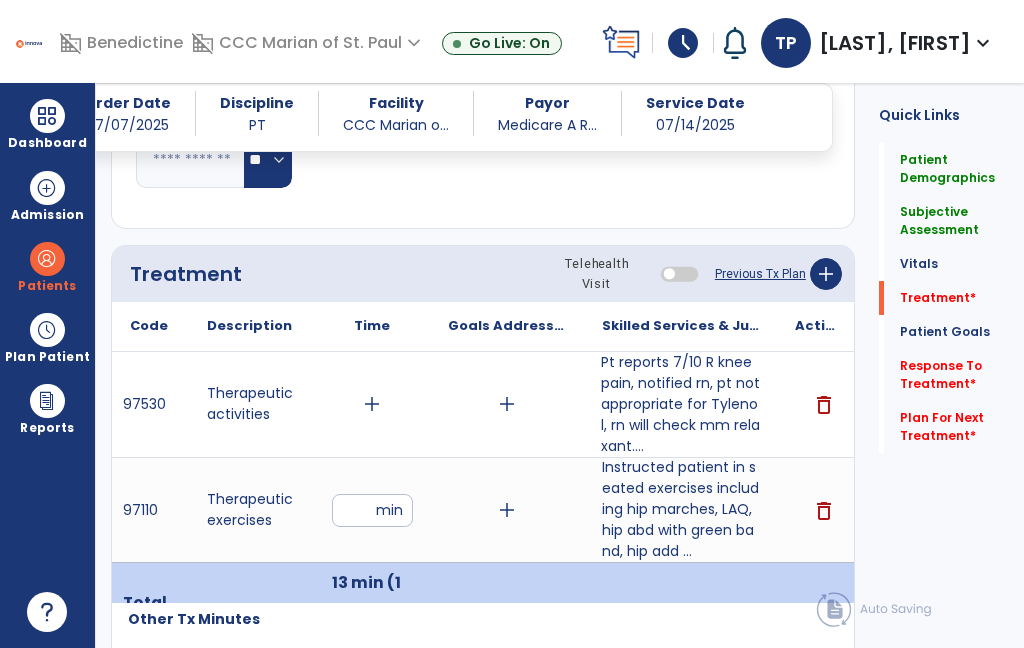 scroll, scrollTop: 1145, scrollLeft: 0, axis: vertical 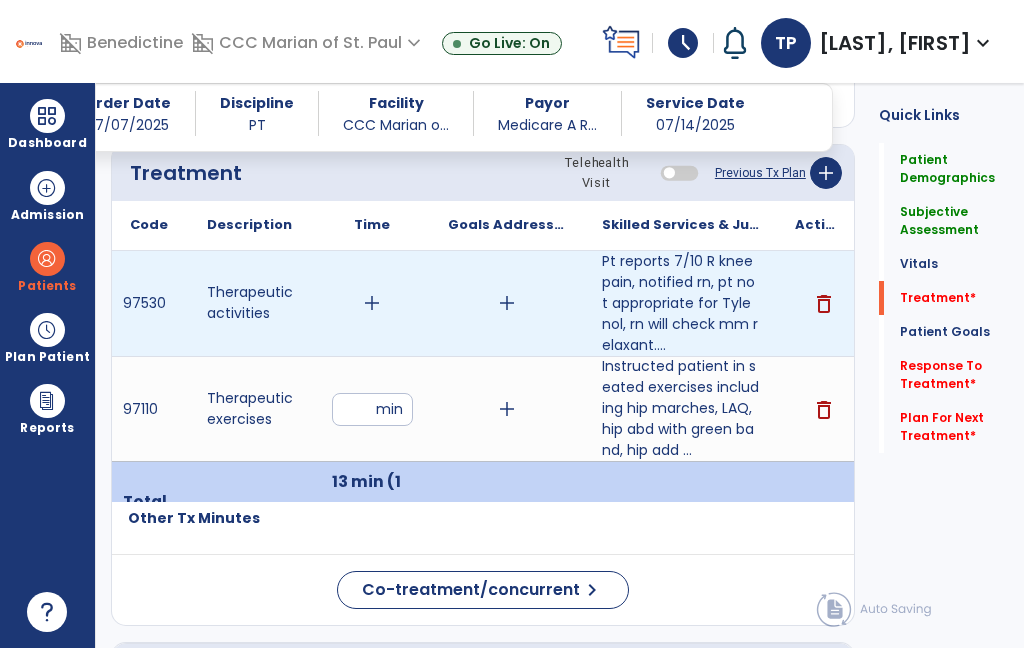 click on "add" at bounding box center [372, 303] 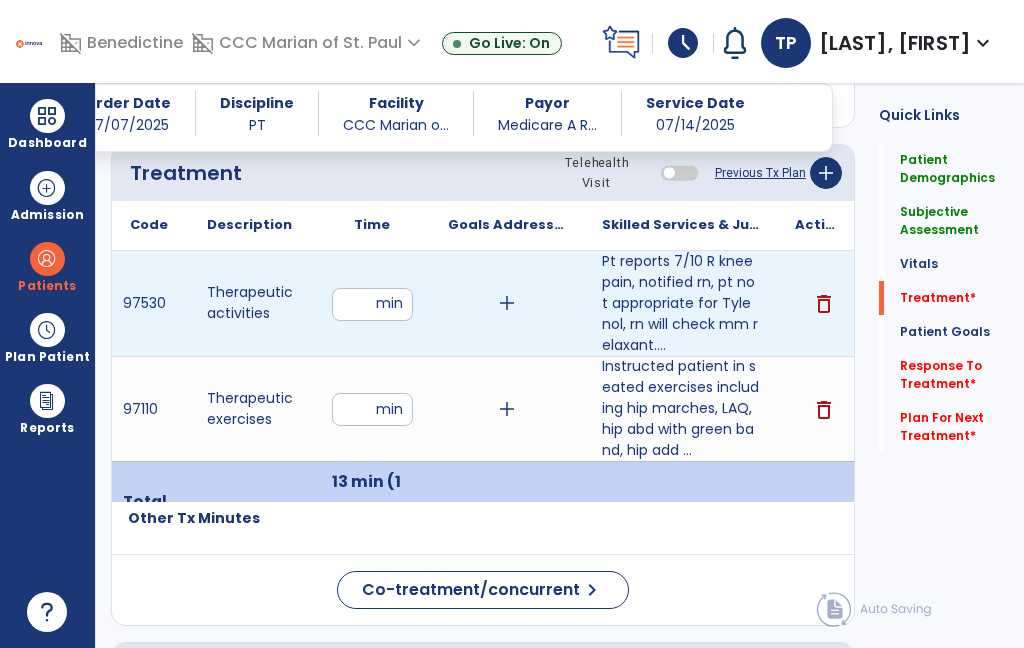 click at bounding box center [372, 304] 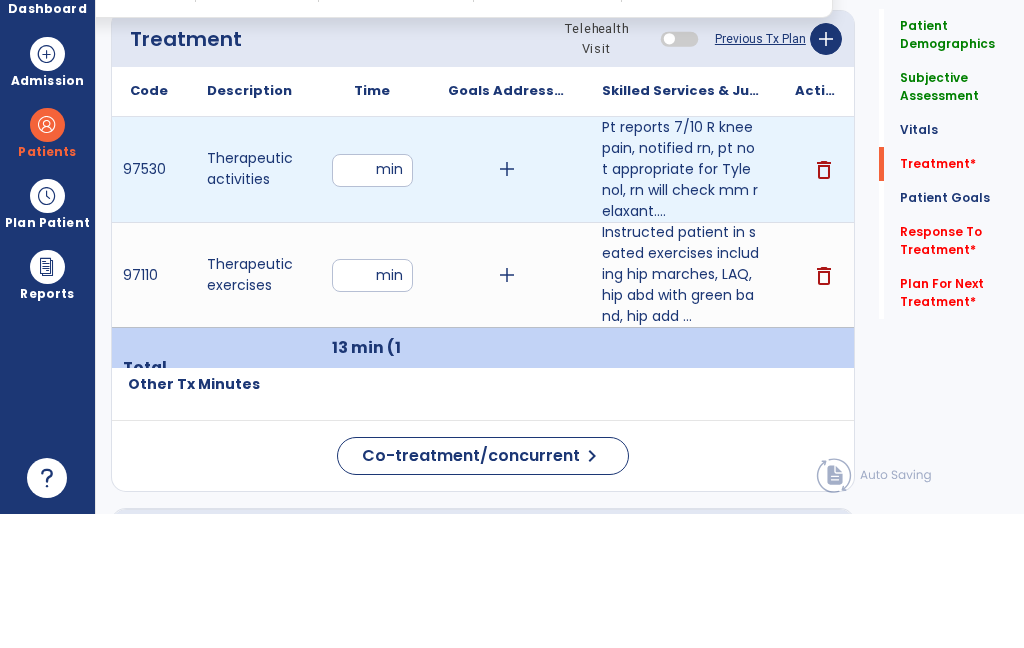 type on "**" 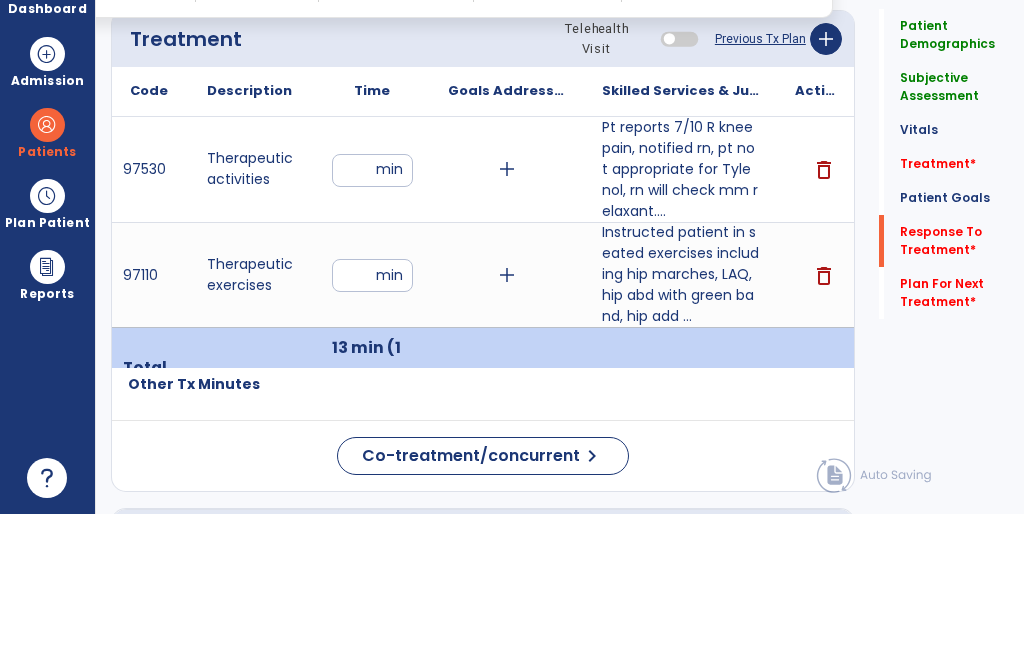 click on "Response To Treatment   *" 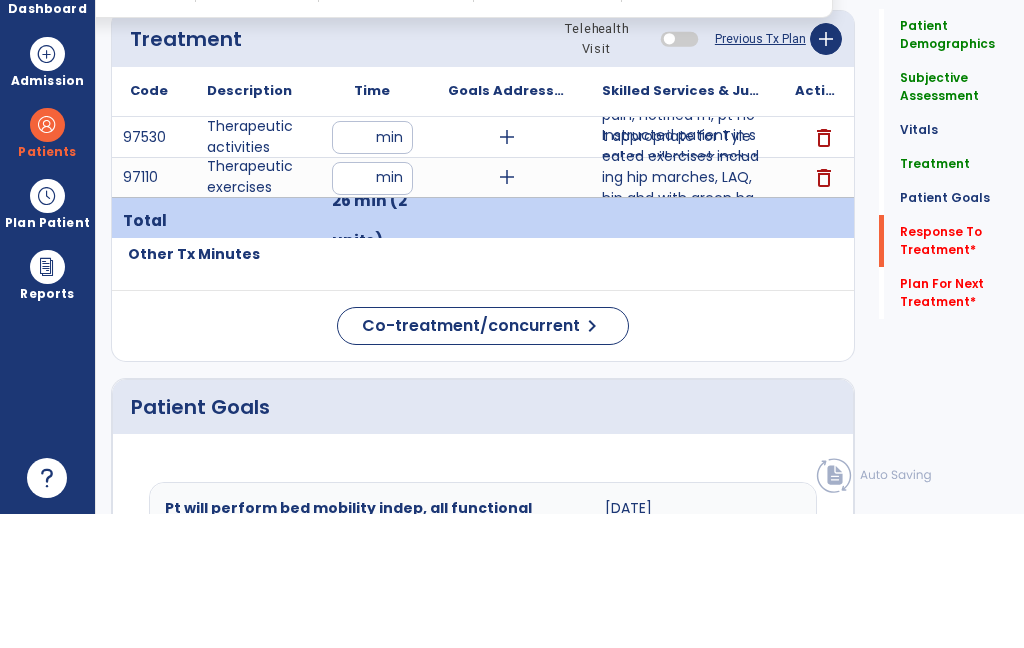 scroll, scrollTop: 63, scrollLeft: 0, axis: vertical 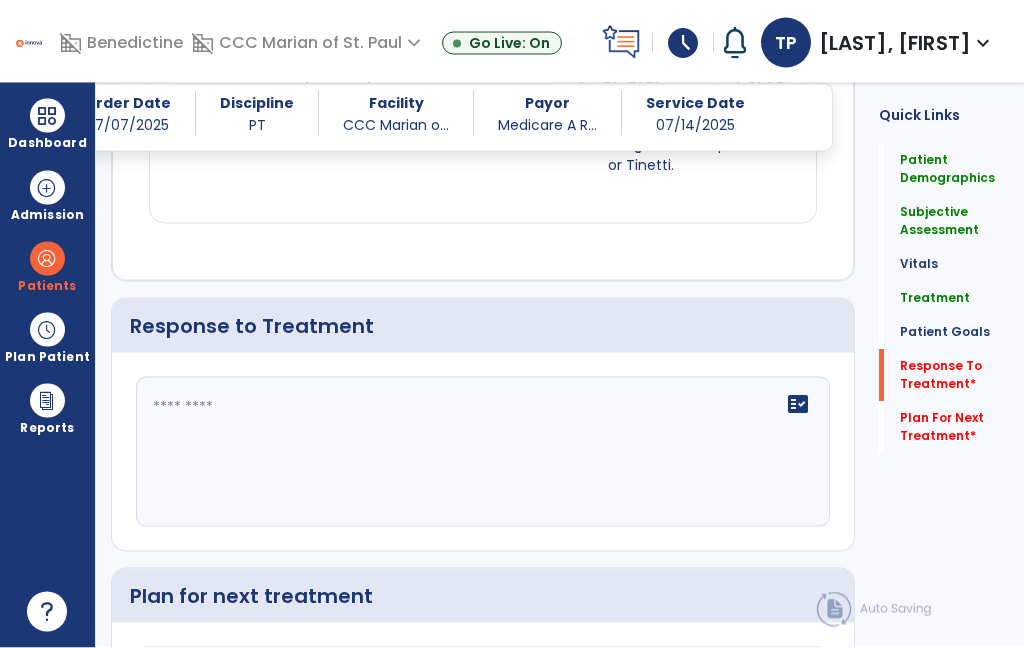 click 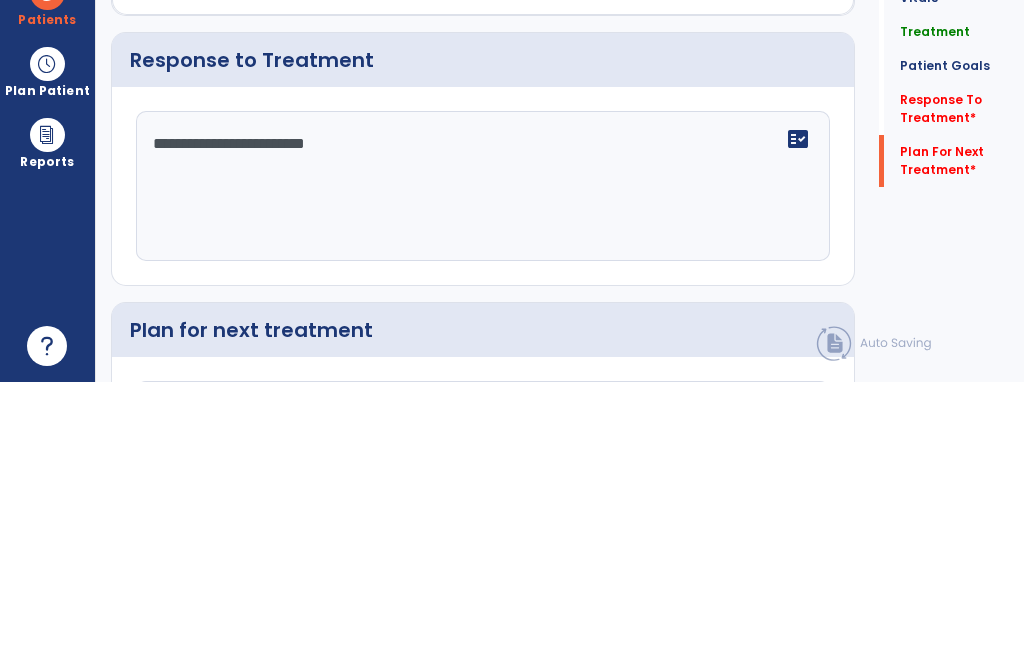 type on "**********" 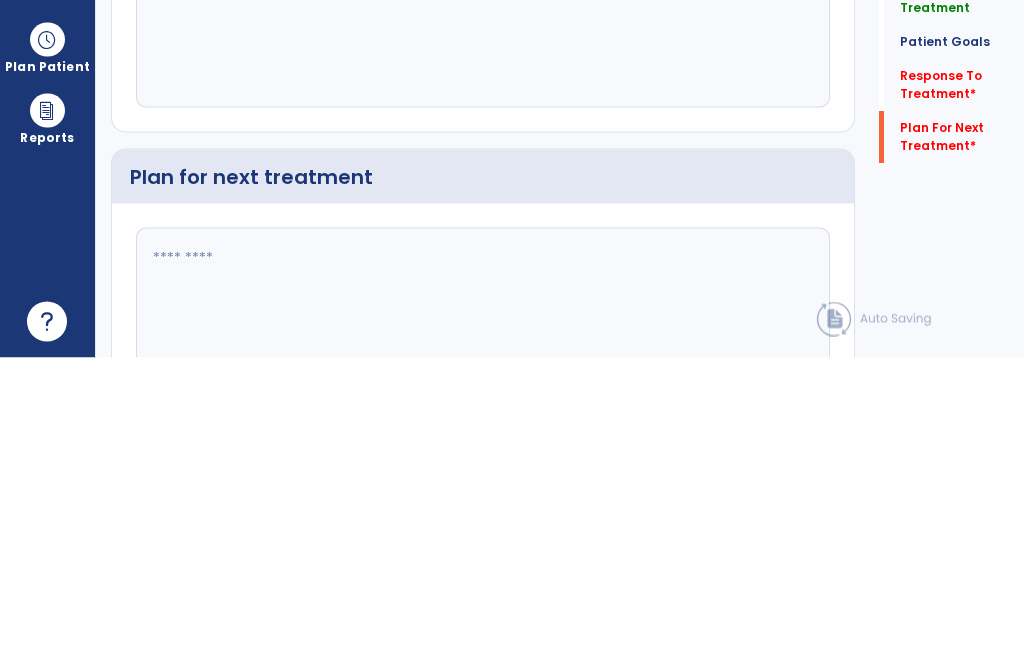 scroll, scrollTop: 17, scrollLeft: 0, axis: vertical 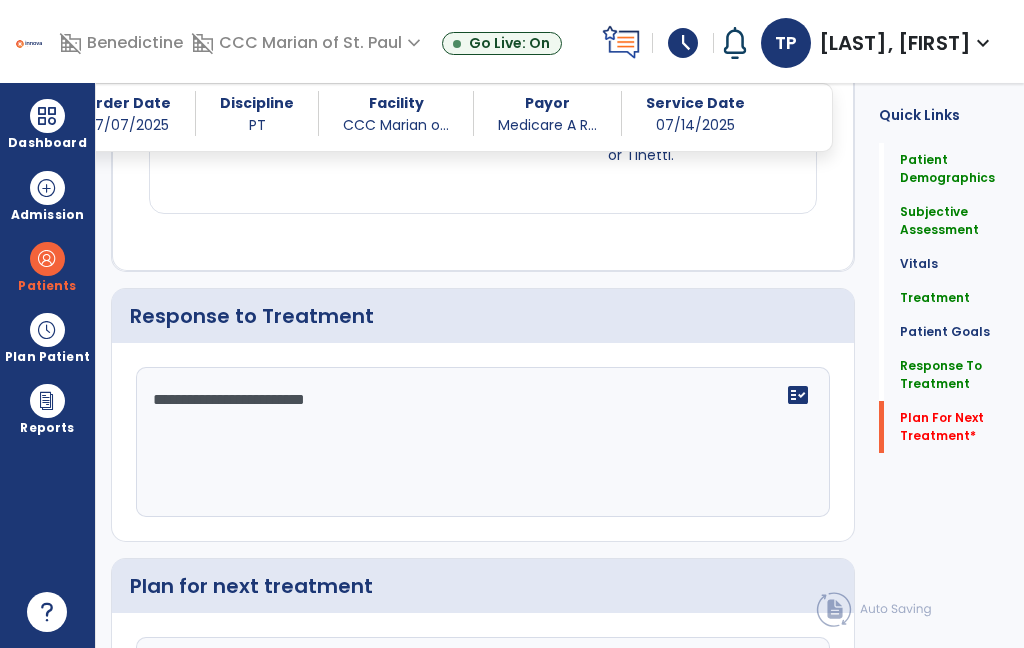 click 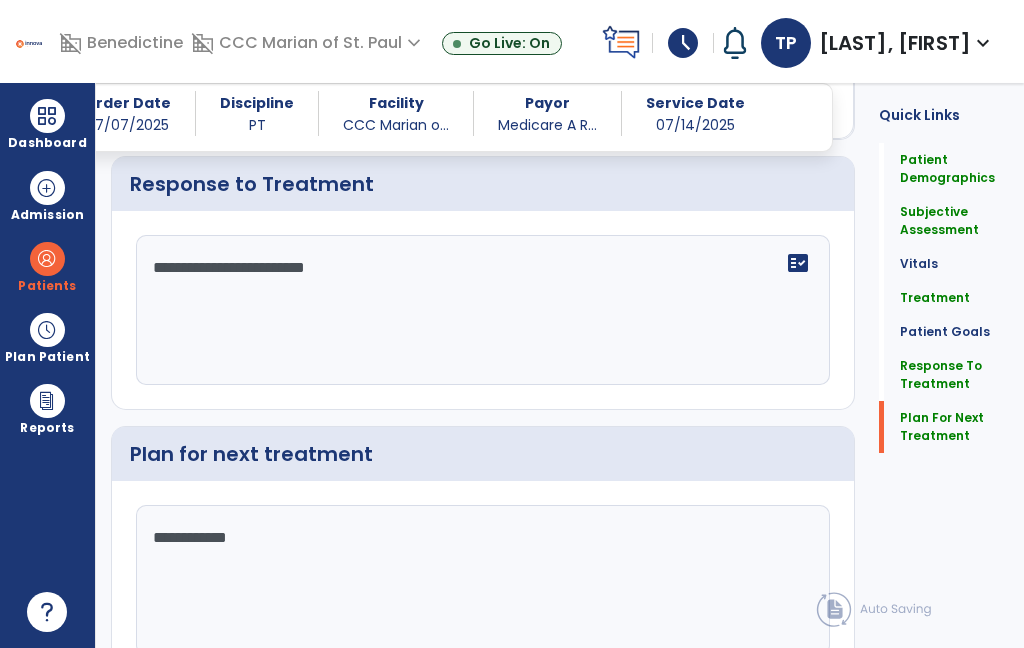 scroll, scrollTop: 2907, scrollLeft: 0, axis: vertical 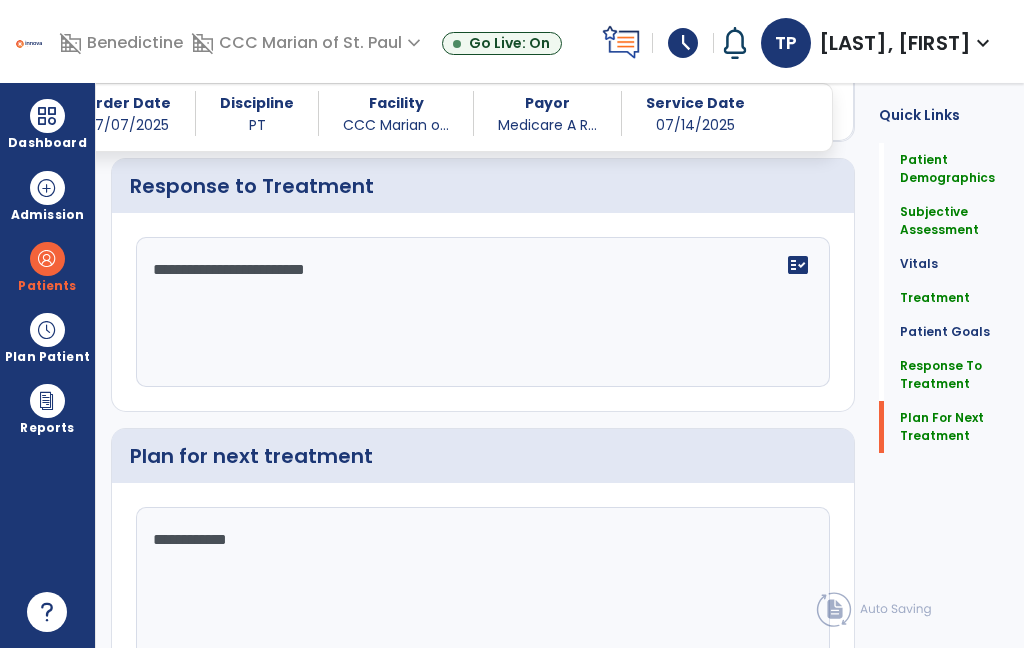 type on "**********" 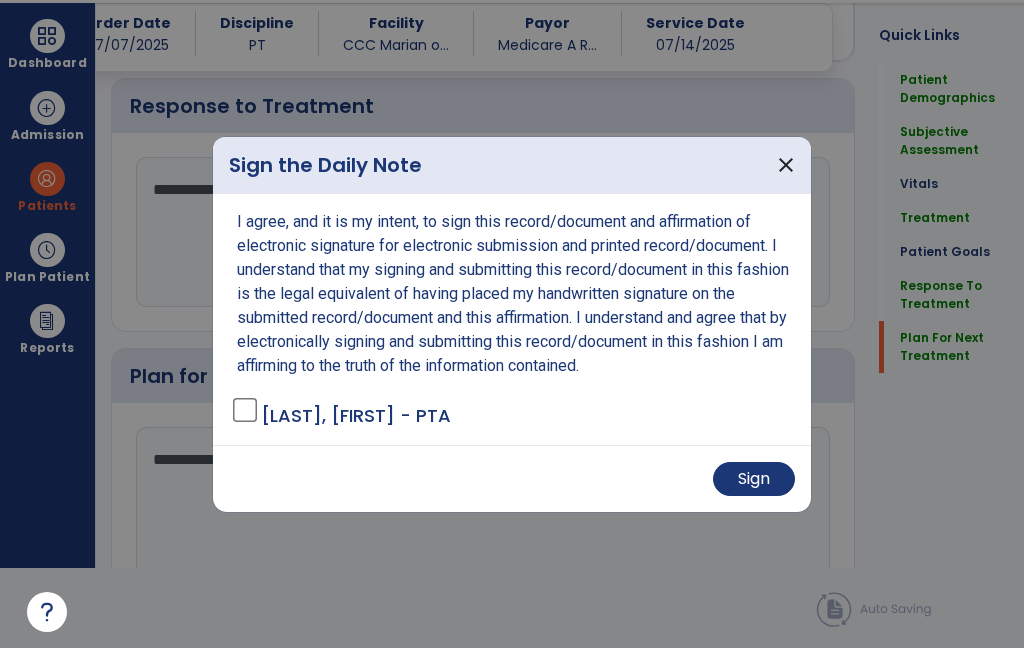 click on "Sign" at bounding box center [754, 479] 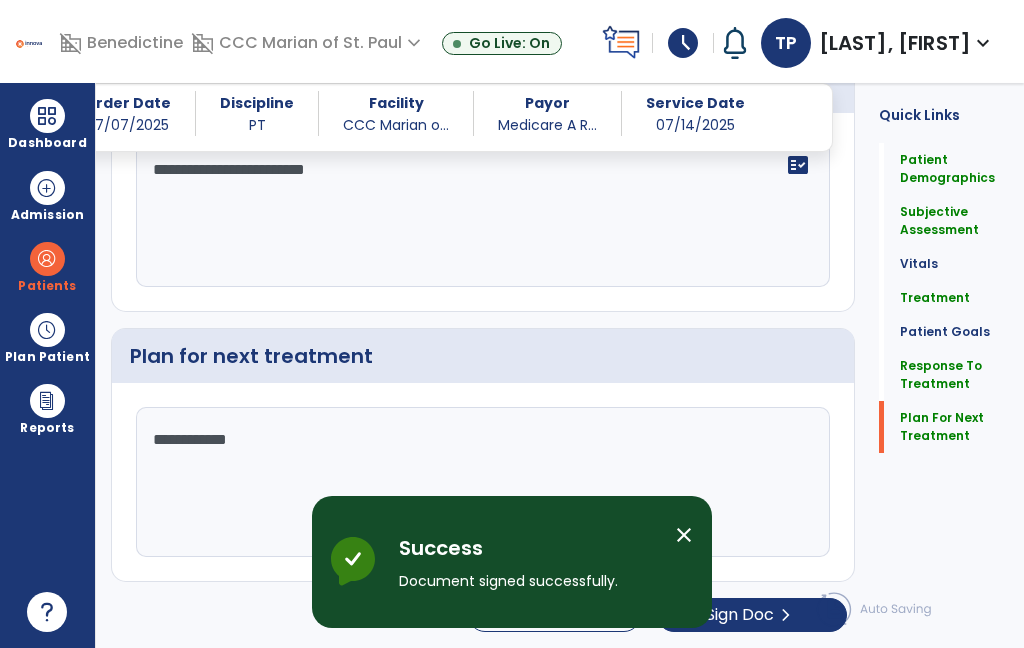 scroll, scrollTop: 0, scrollLeft: 0, axis: both 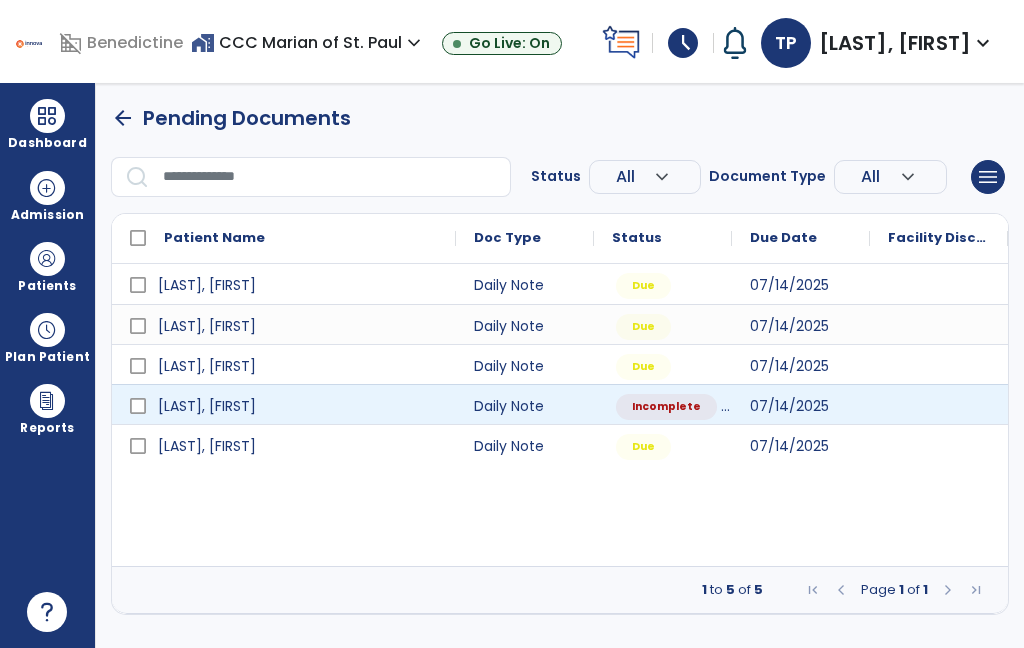 click at bounding box center (939, 404) 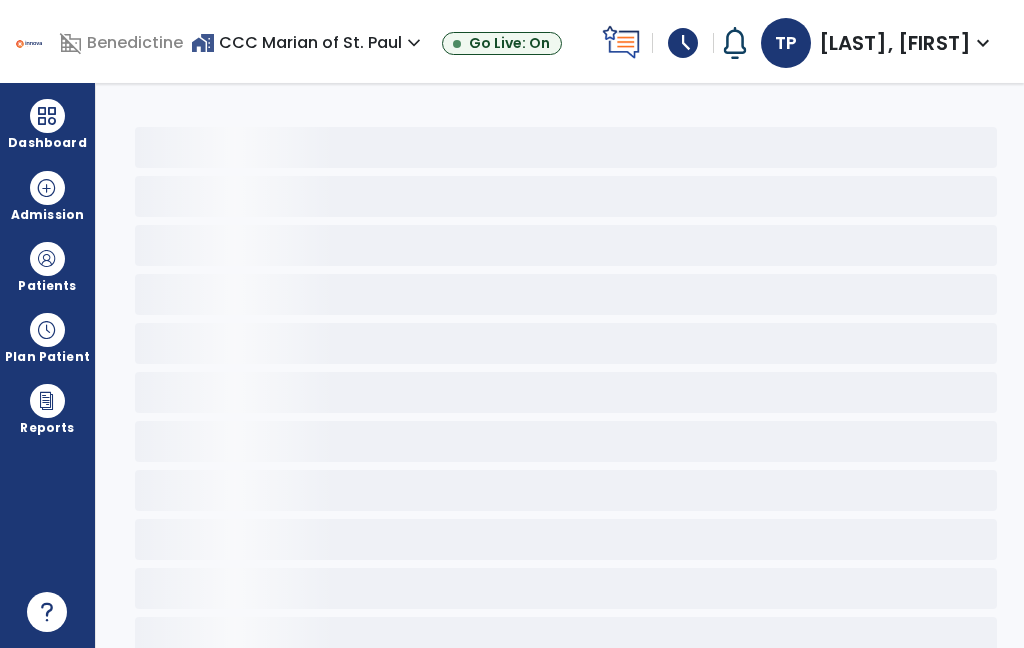 select on "*" 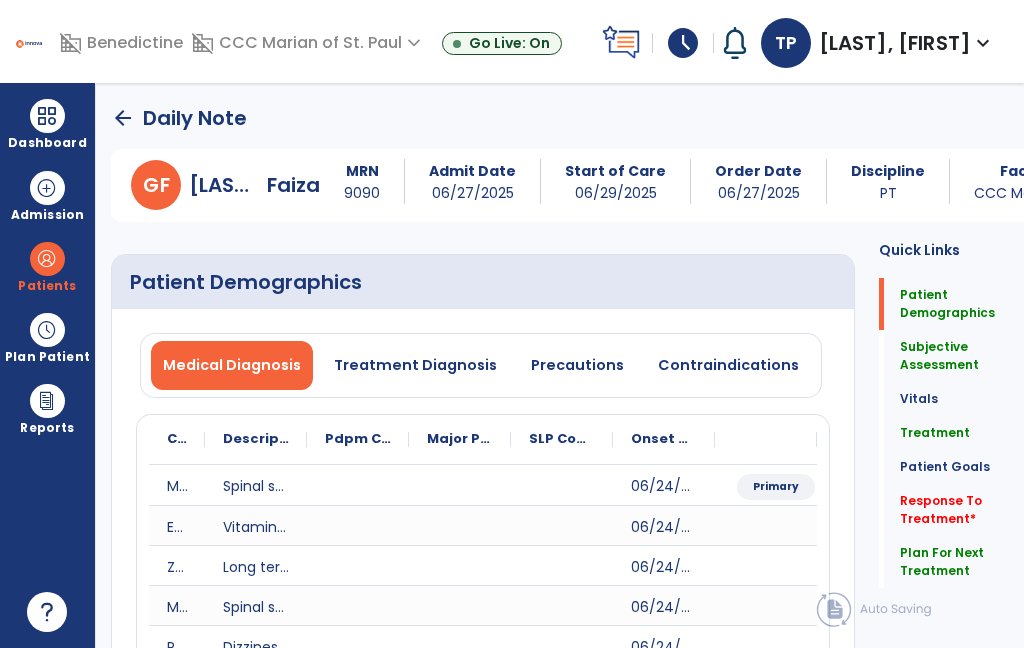 scroll, scrollTop: 0, scrollLeft: 0, axis: both 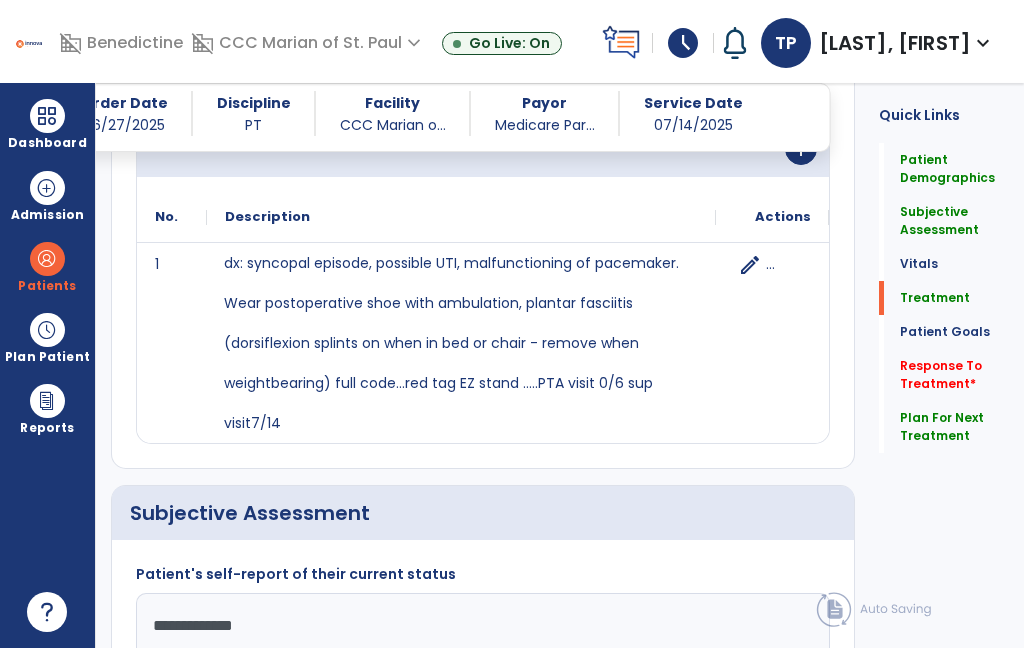 click on "Treatment" 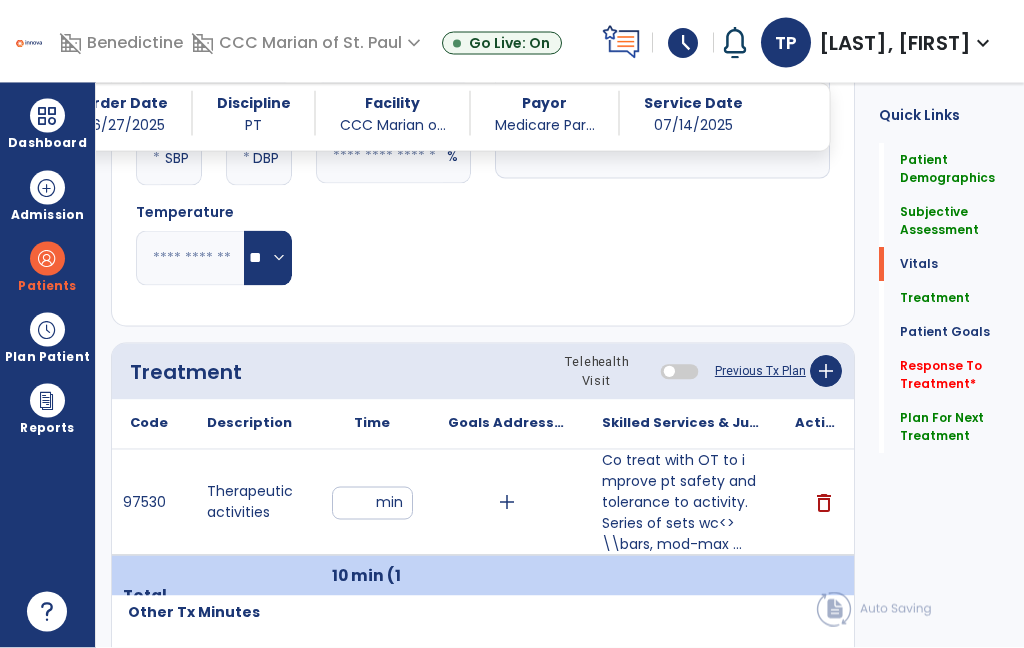 scroll, scrollTop: 80, scrollLeft: 0, axis: vertical 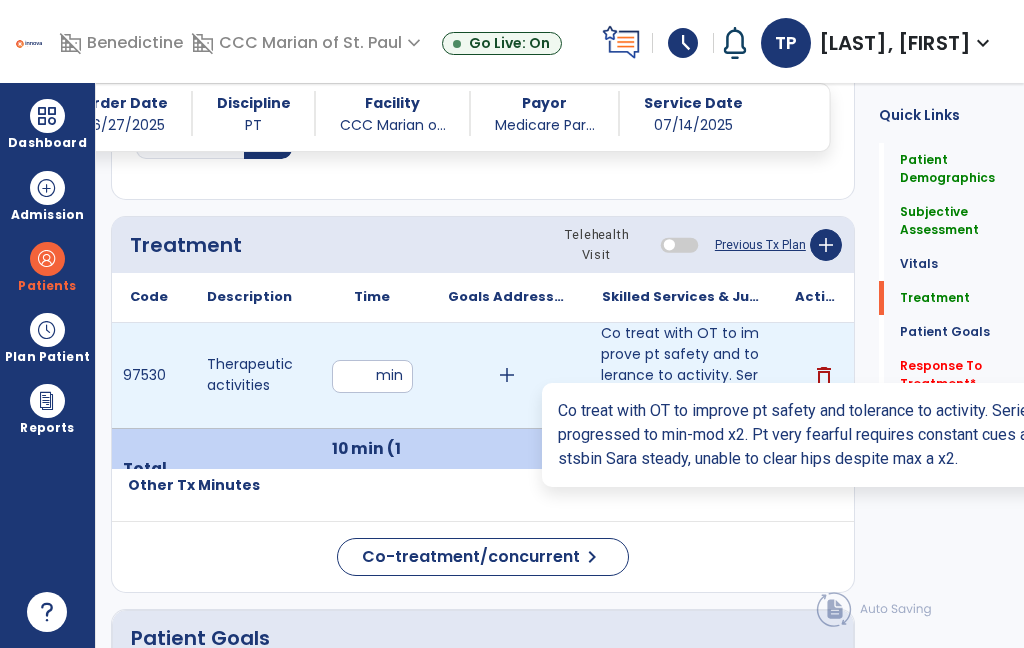 click on "Co treat with OT to improve pt safety and tolerance to activity. Series of sets wc<>\\bars, mod-max ..." at bounding box center [680, 375] 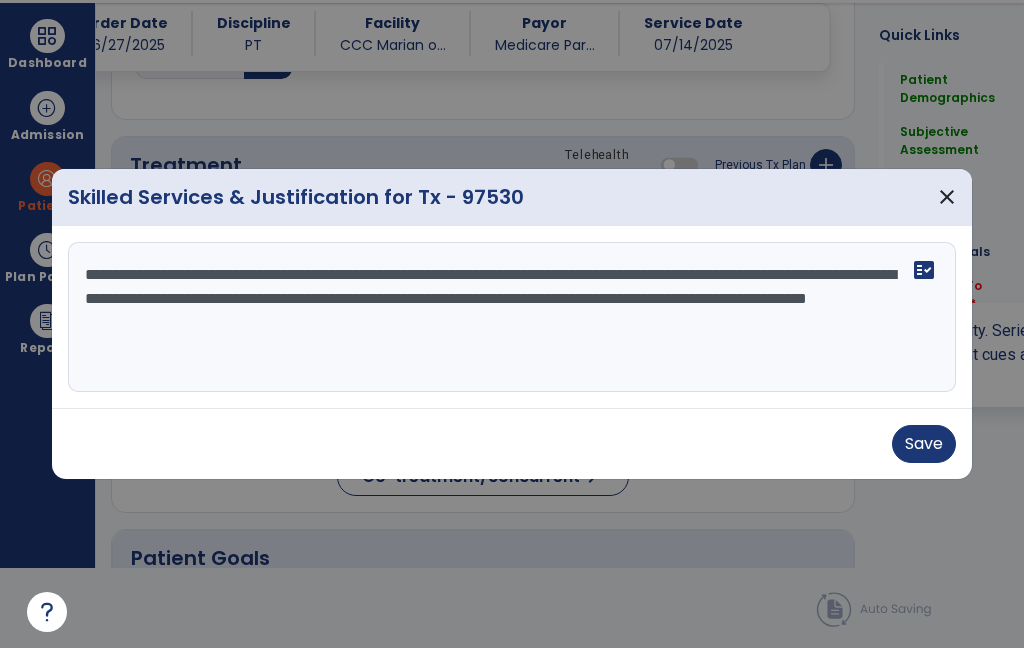 click on "Save" at bounding box center [924, 444] 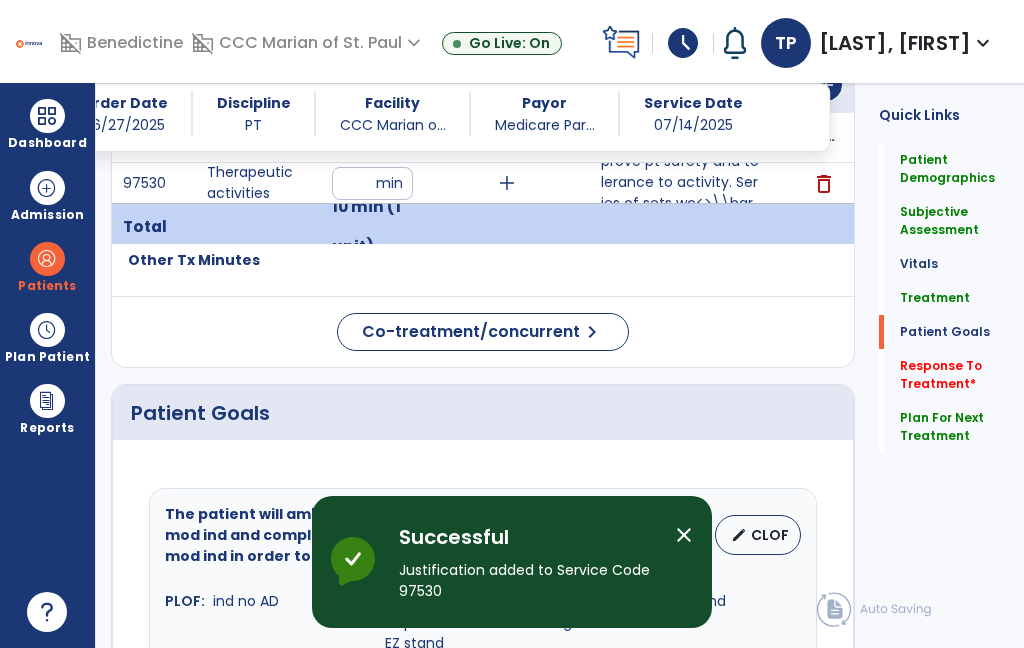 scroll, scrollTop: 80, scrollLeft: 0, axis: vertical 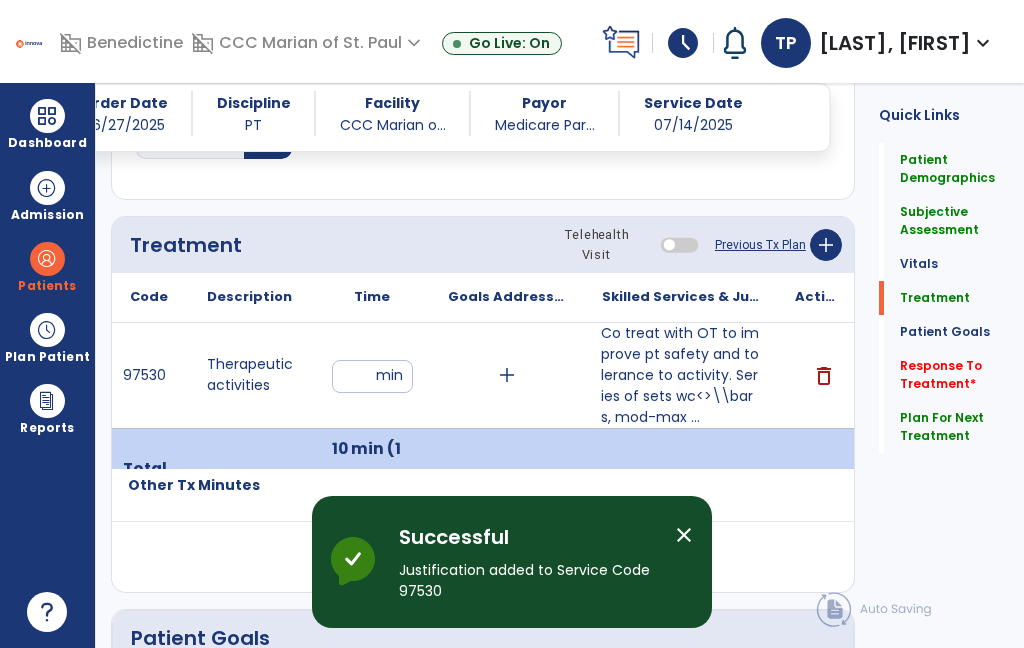 click on "add" 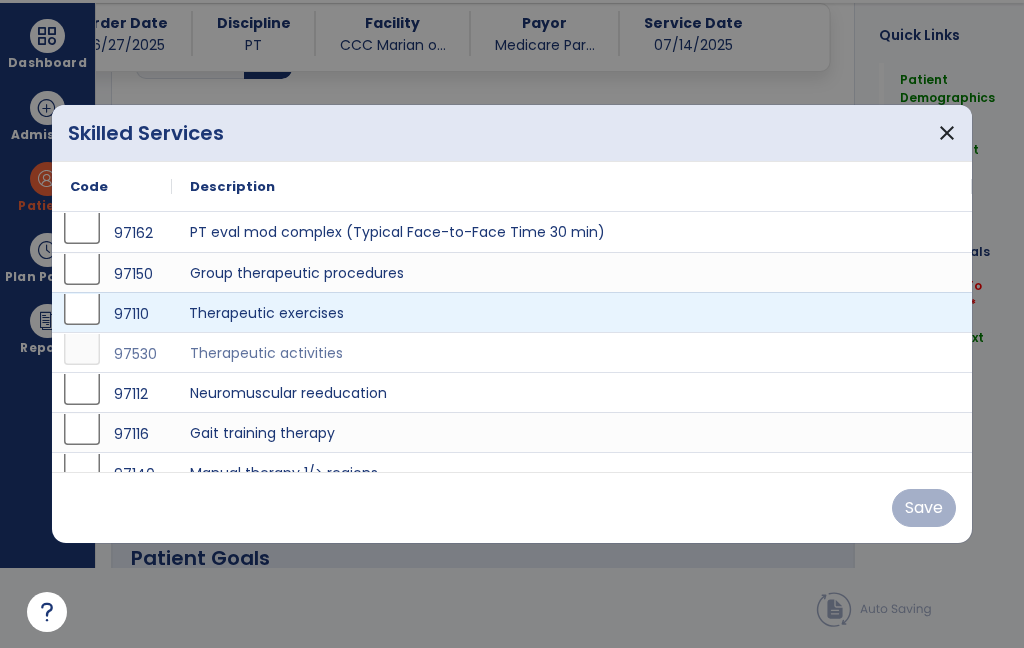 click on "Therapeutic exercises" at bounding box center (572, 312) 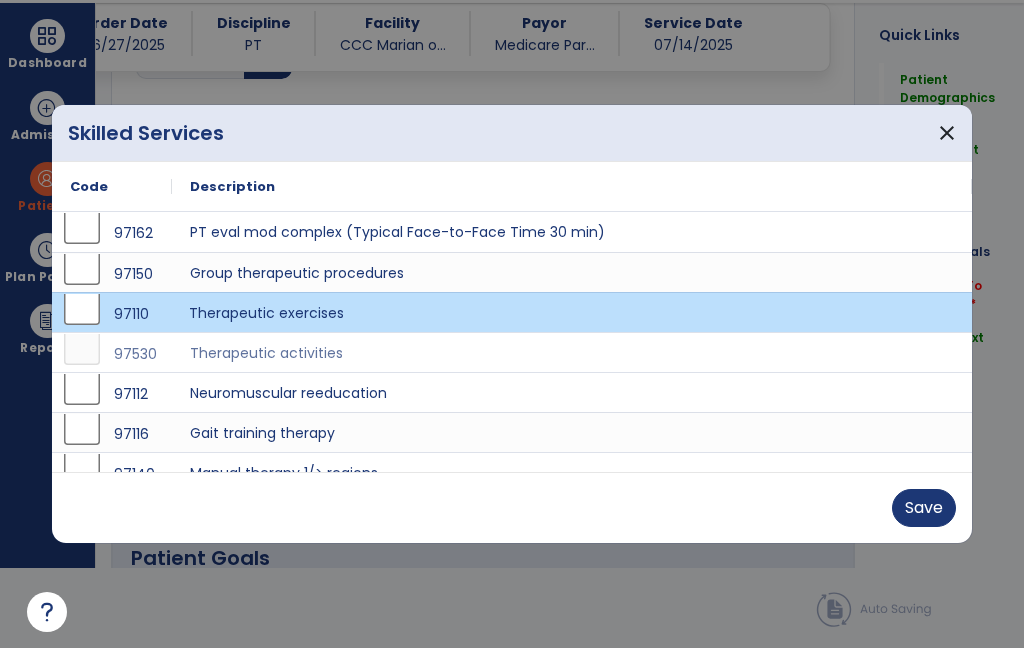 click on "Save" at bounding box center [924, 508] 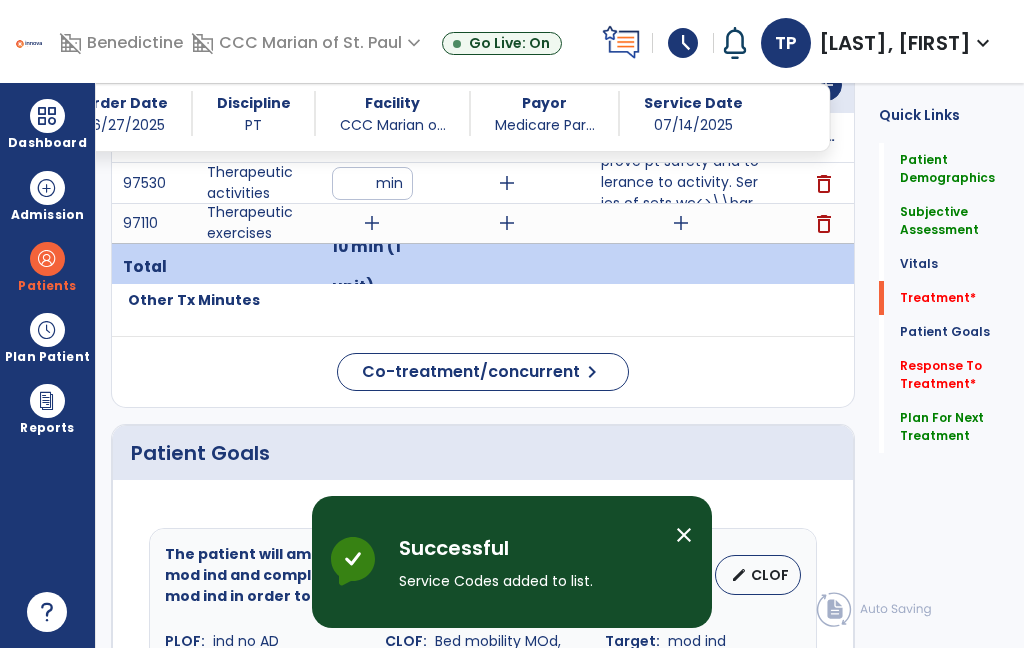 scroll, scrollTop: 80, scrollLeft: 0, axis: vertical 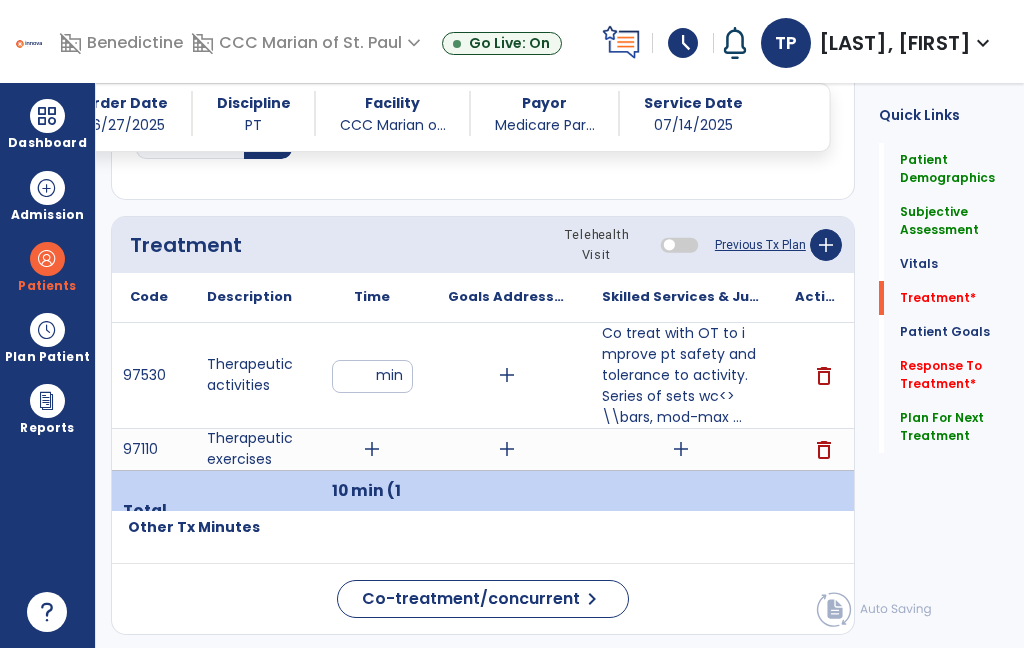 click on "add" at bounding box center [681, 449] 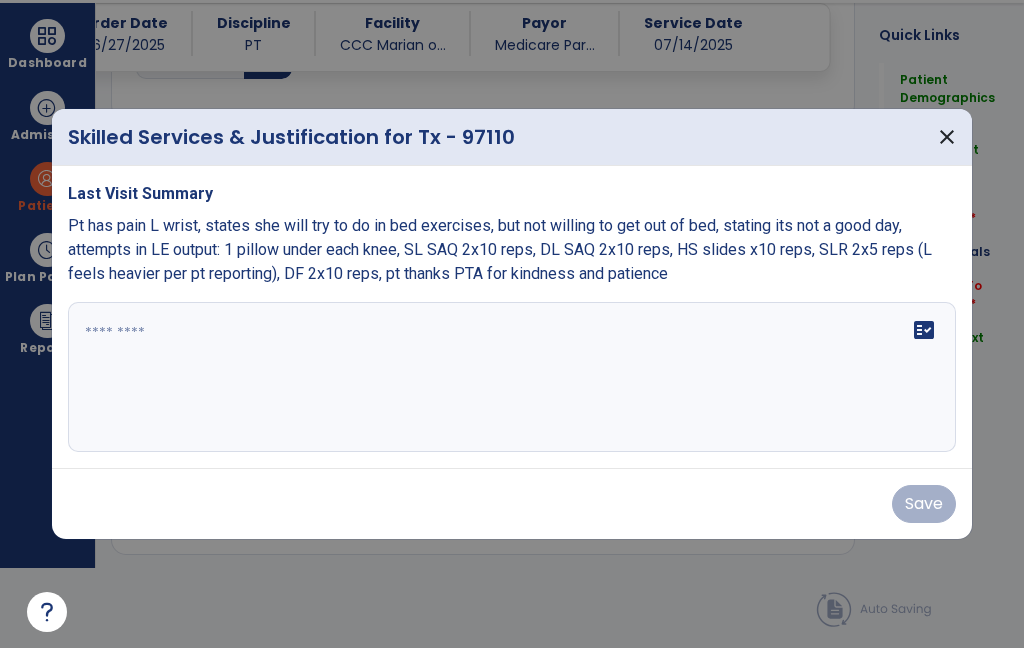 scroll, scrollTop: 0, scrollLeft: 0, axis: both 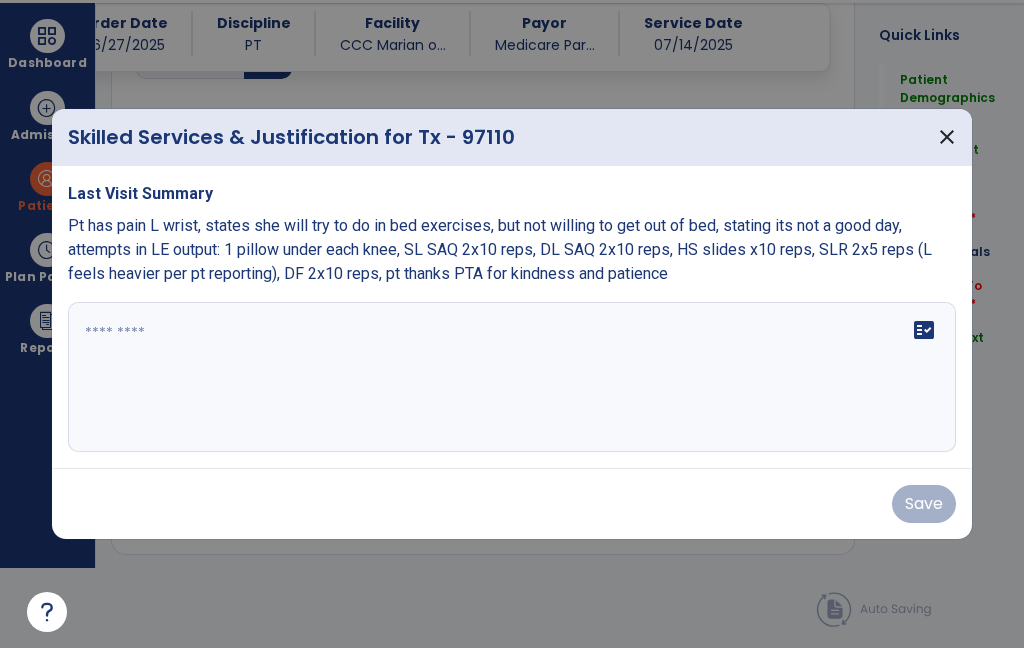 click at bounding box center (512, 377) 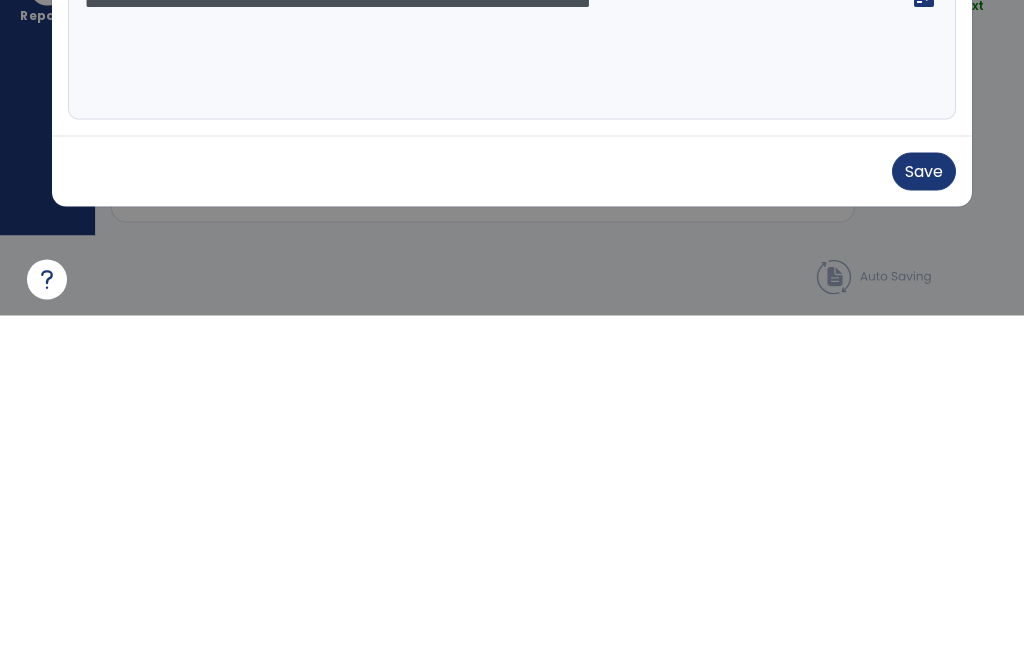 type on "**********" 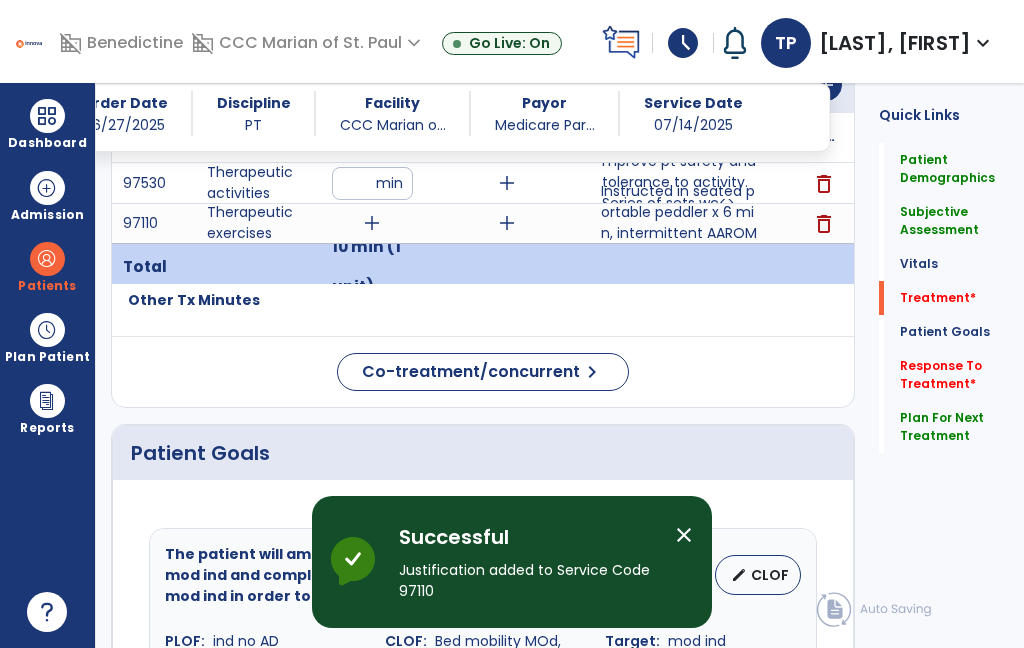scroll, scrollTop: 80, scrollLeft: 0, axis: vertical 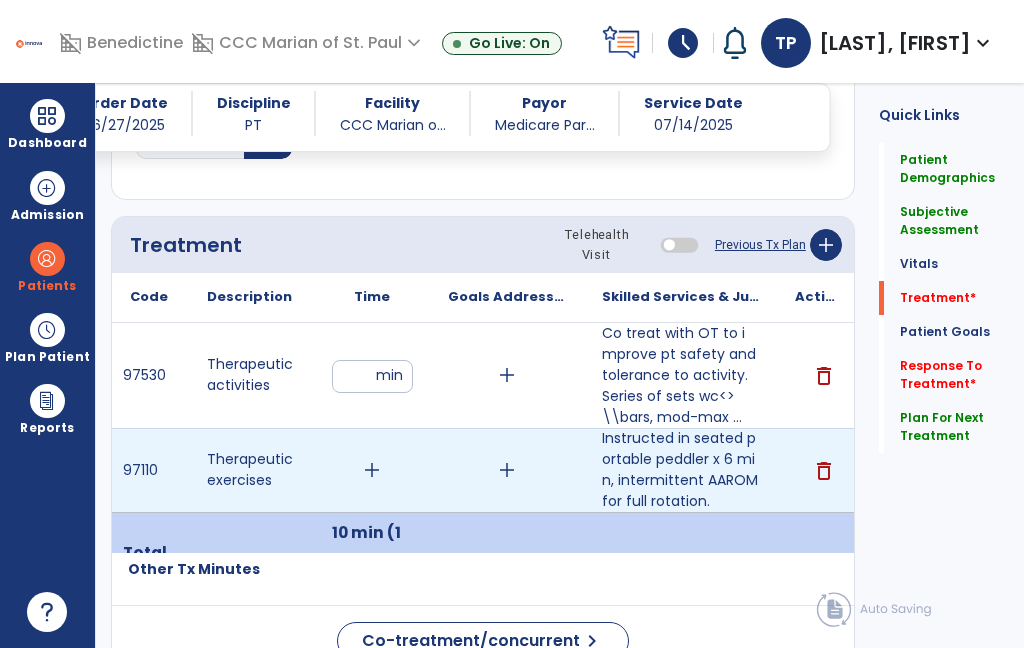 click on "add" at bounding box center [372, 470] 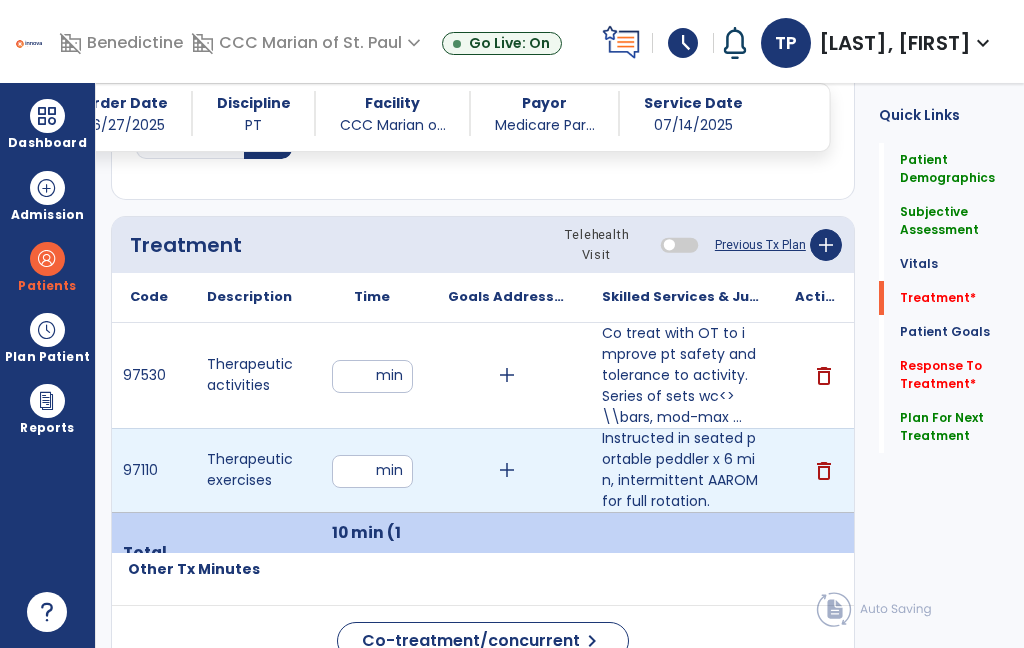 click at bounding box center [372, 471] 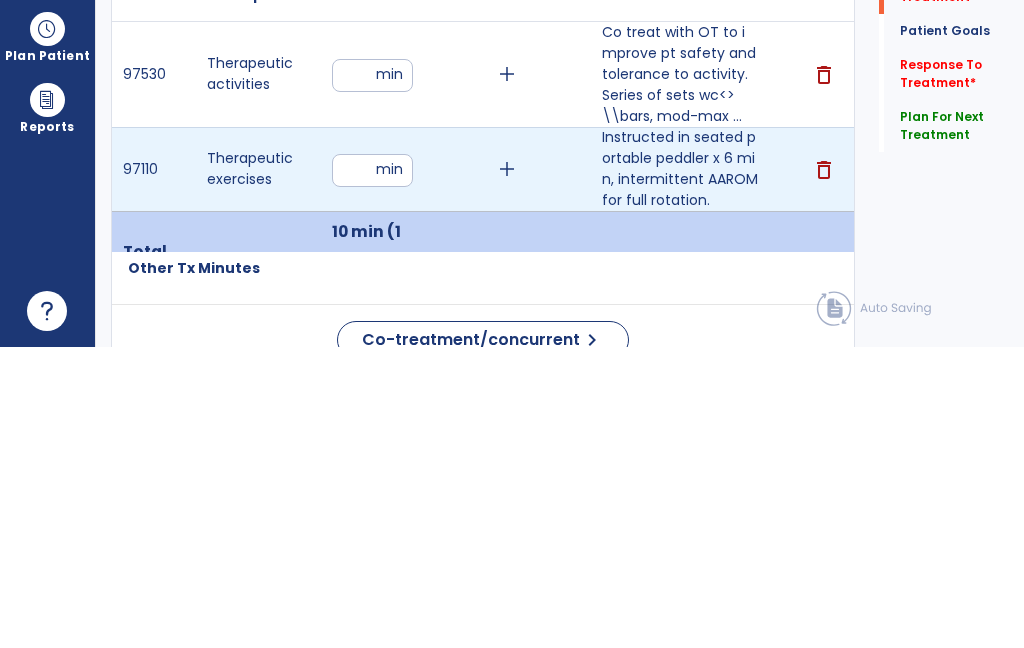 type on "*" 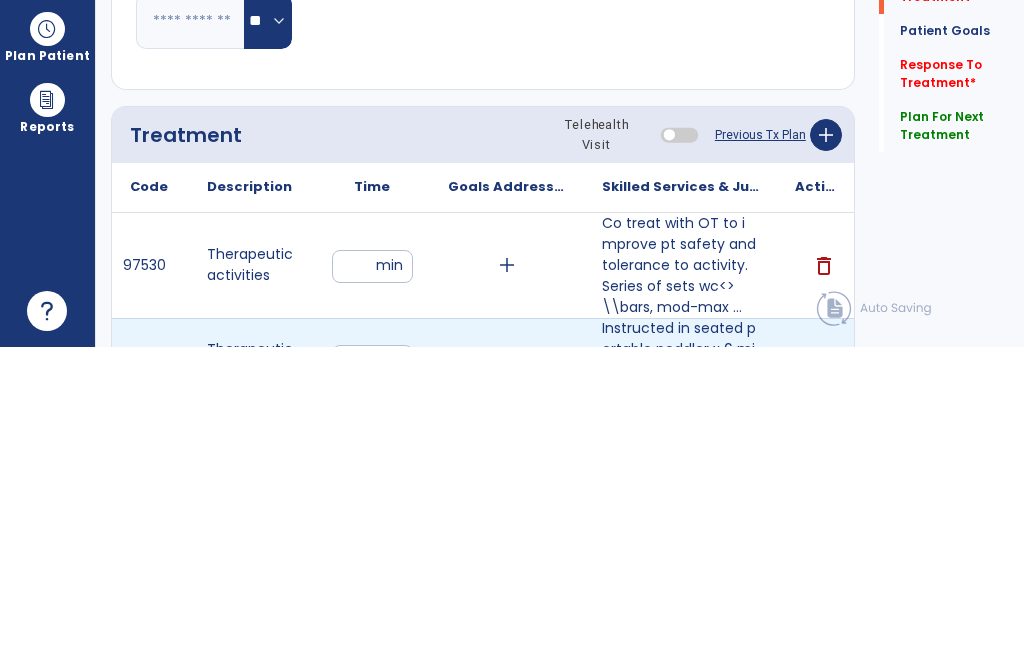 scroll, scrollTop: 1128, scrollLeft: 0, axis: vertical 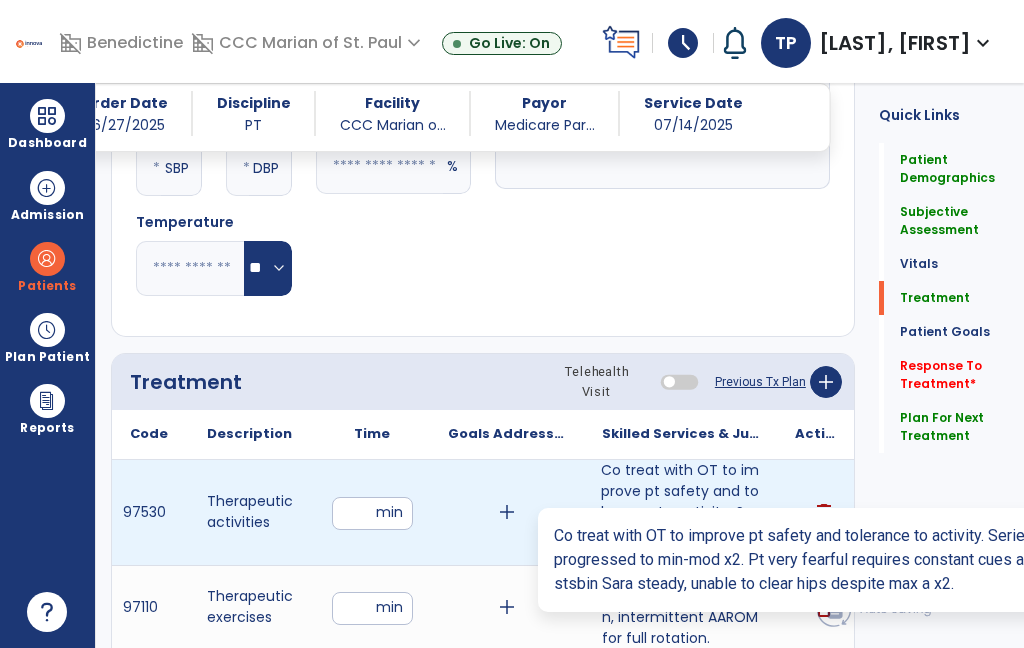 click on "Co treat with OT to improve pt safety and tolerance to activity. Series of sets wc<>\\bars, mod-max ..." at bounding box center [680, 512] 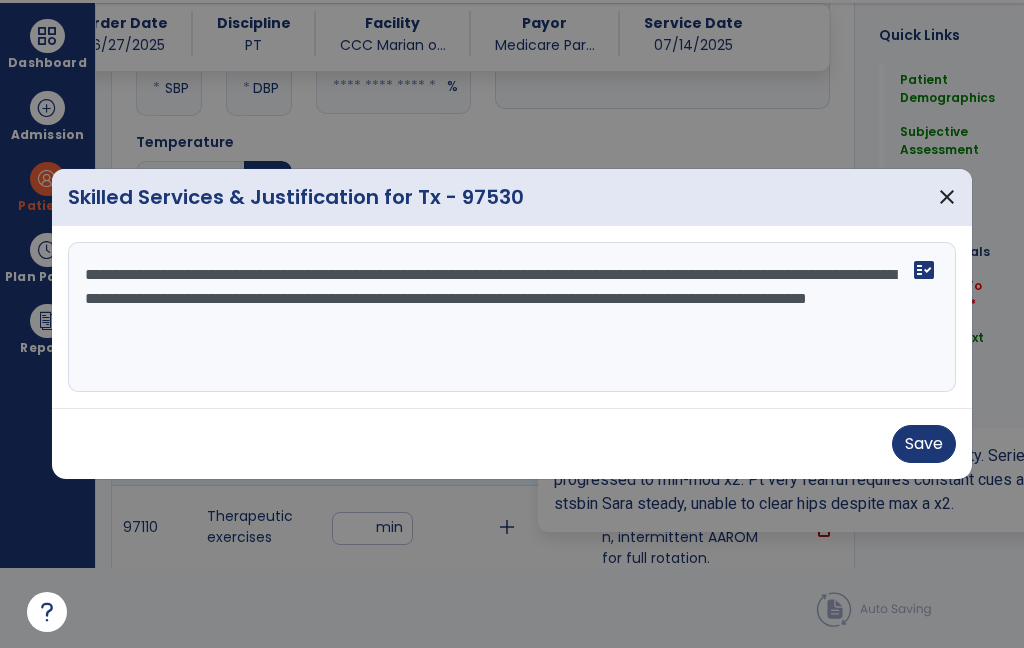 click on "**********" at bounding box center (512, 317) 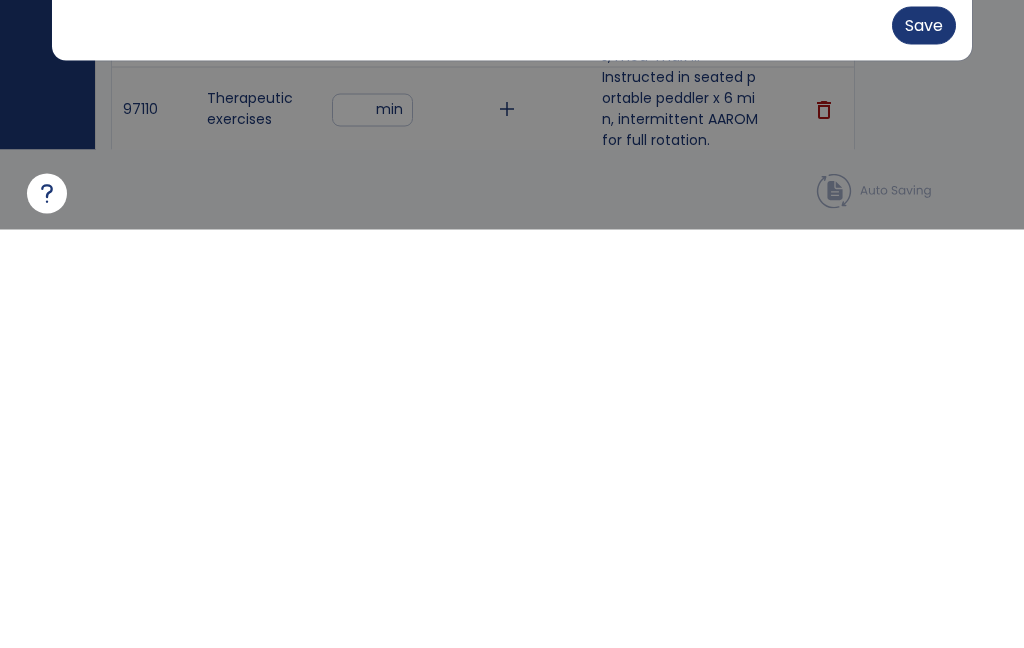 type on "**********" 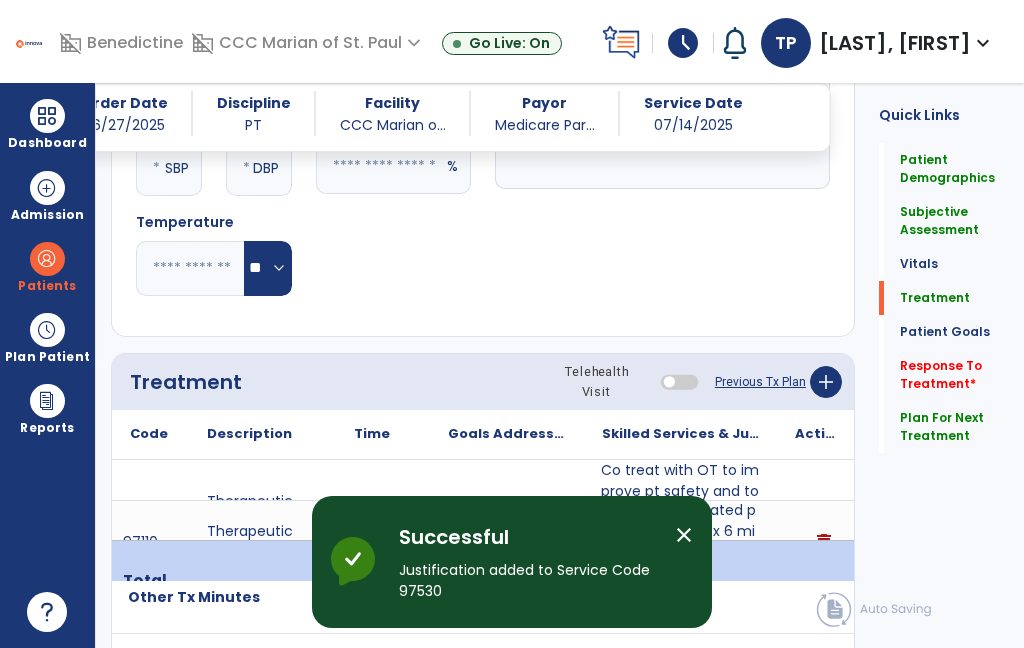 scroll, scrollTop: 80, scrollLeft: 0, axis: vertical 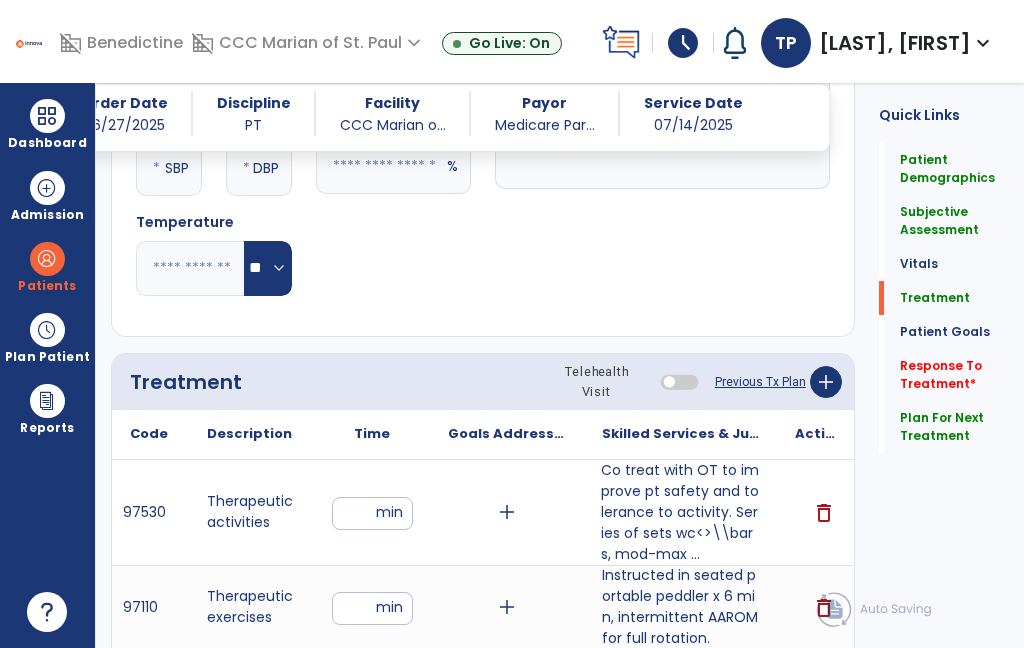 click on "**" at bounding box center [372, 513] 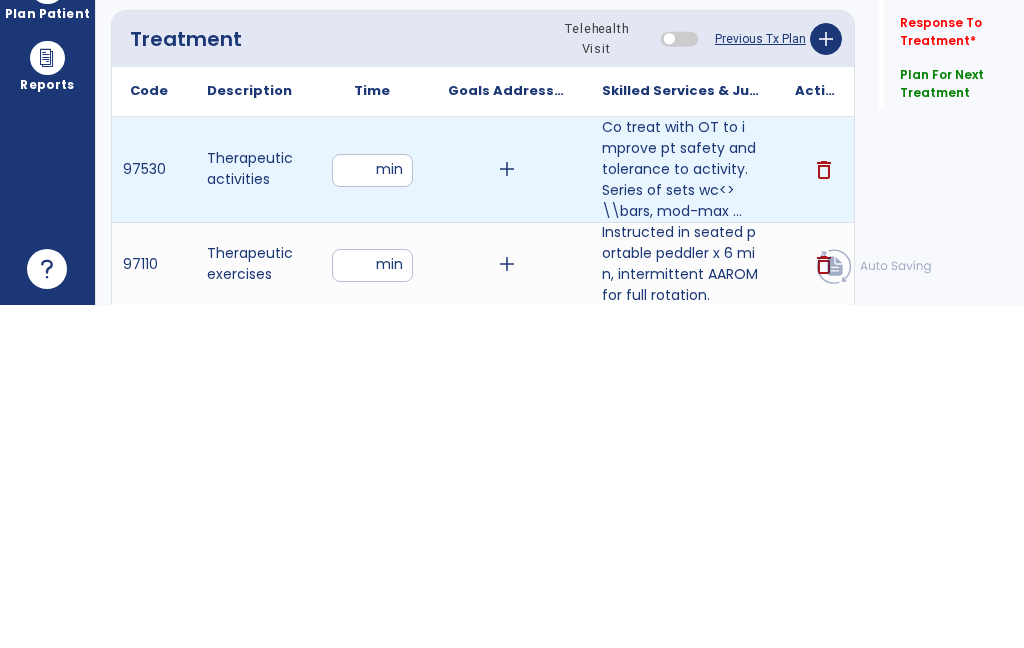 type on "*" 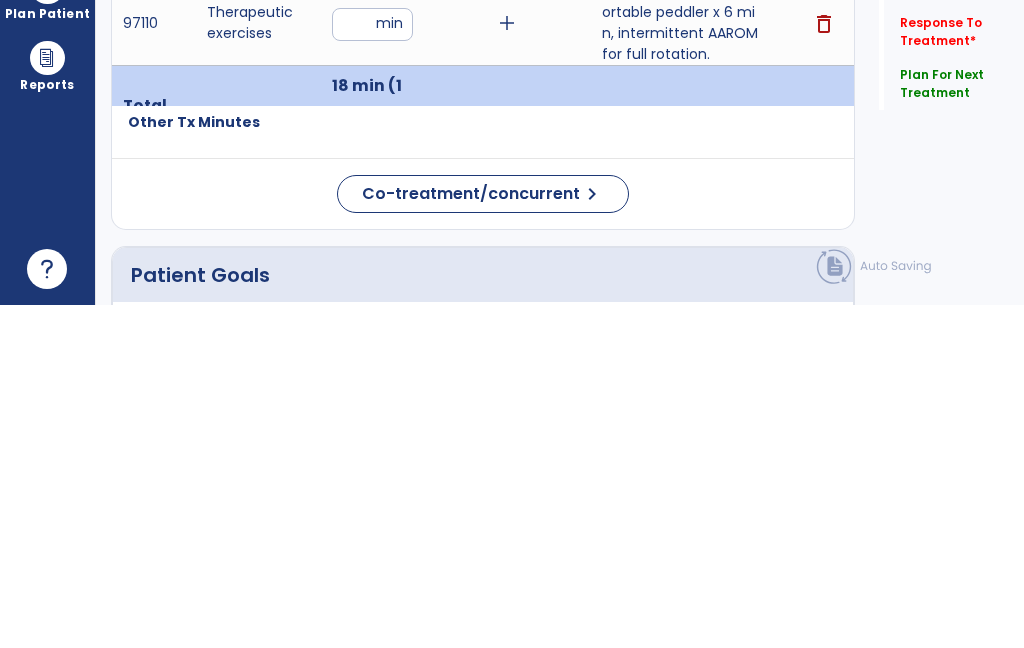 scroll, scrollTop: 1393, scrollLeft: 0, axis: vertical 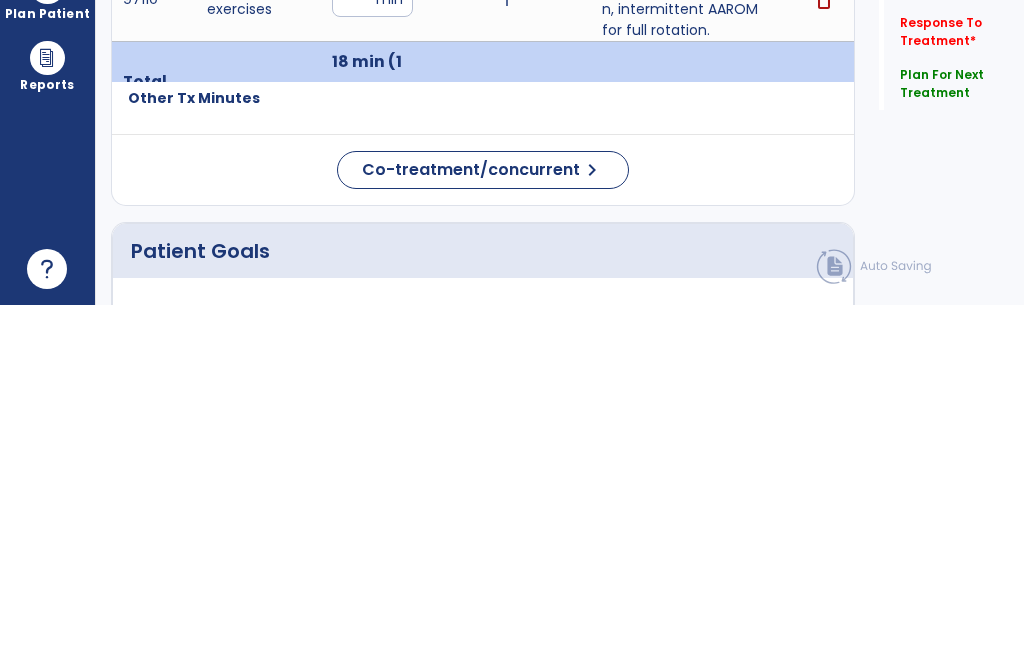 click on "Patient Demographics  Medical Diagnosis   Treatment Diagnosis   Precautions   Contraindications       add
No.
Description
Actions
1" 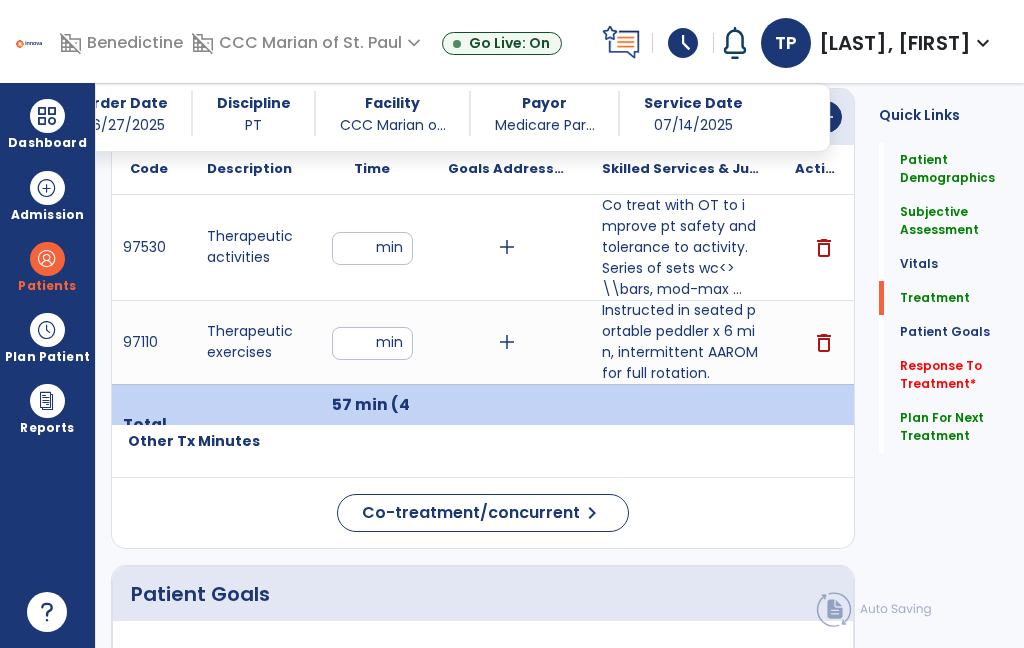 click on "Co-treatment/concurrent" 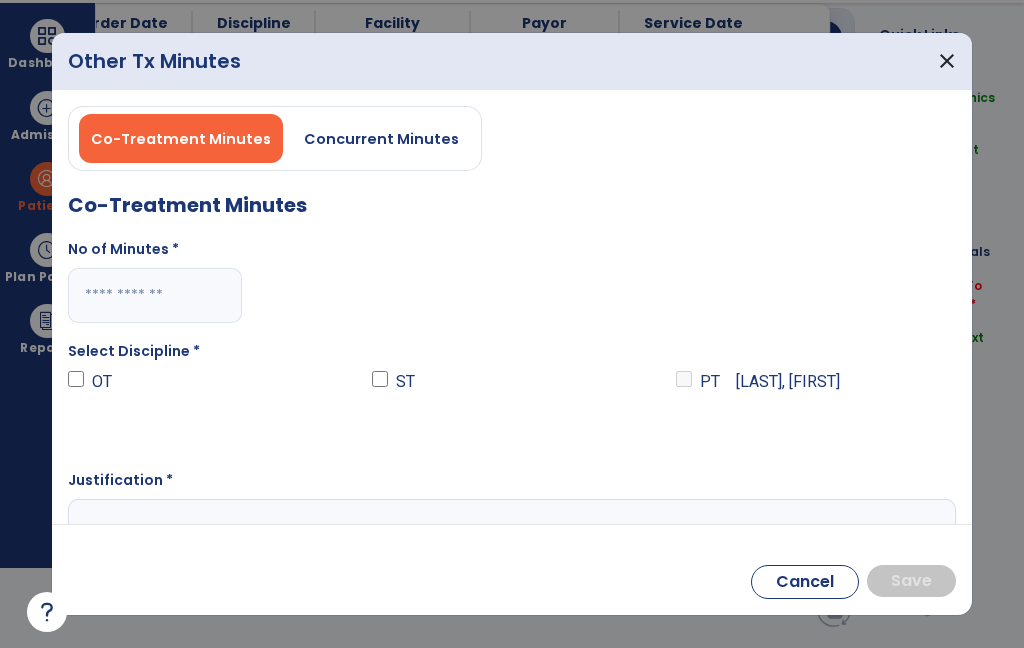 click at bounding box center [155, 295] 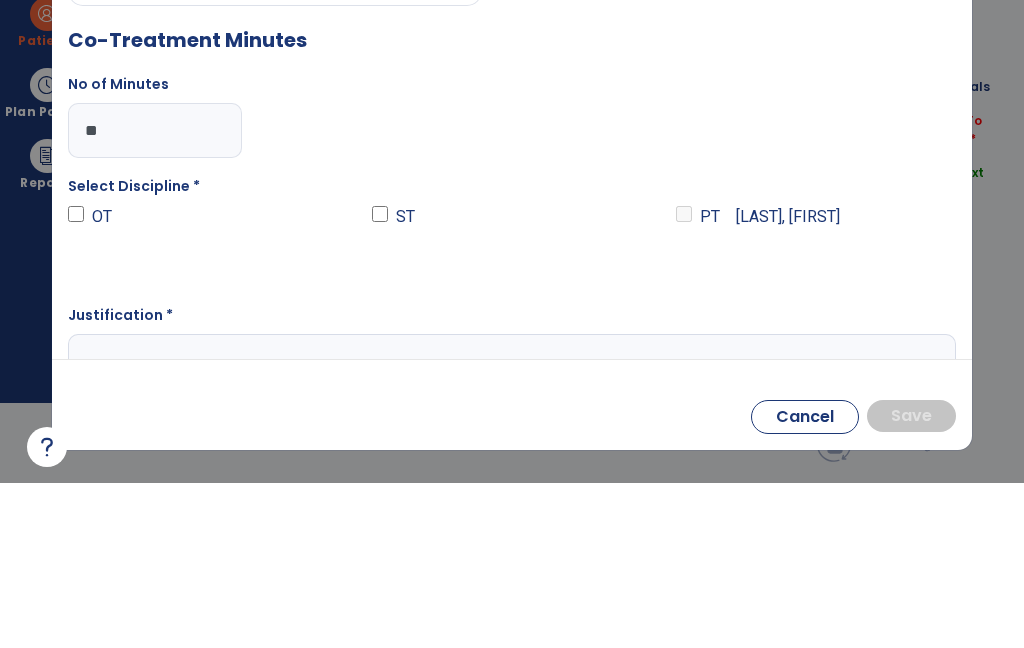 type on "**" 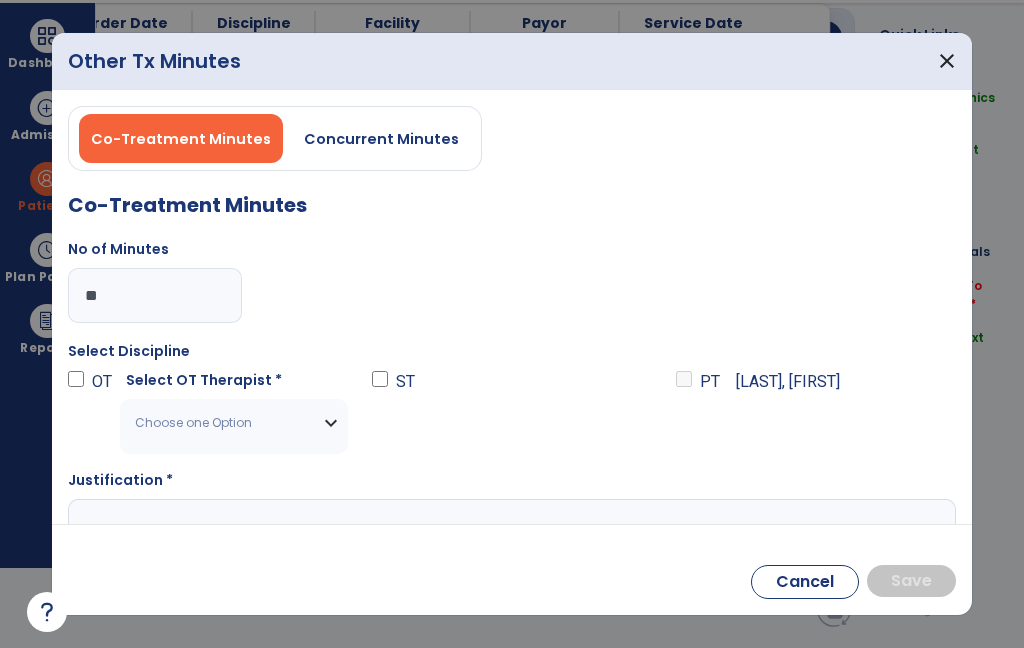 click on "Choose one Option" at bounding box center (234, 423) 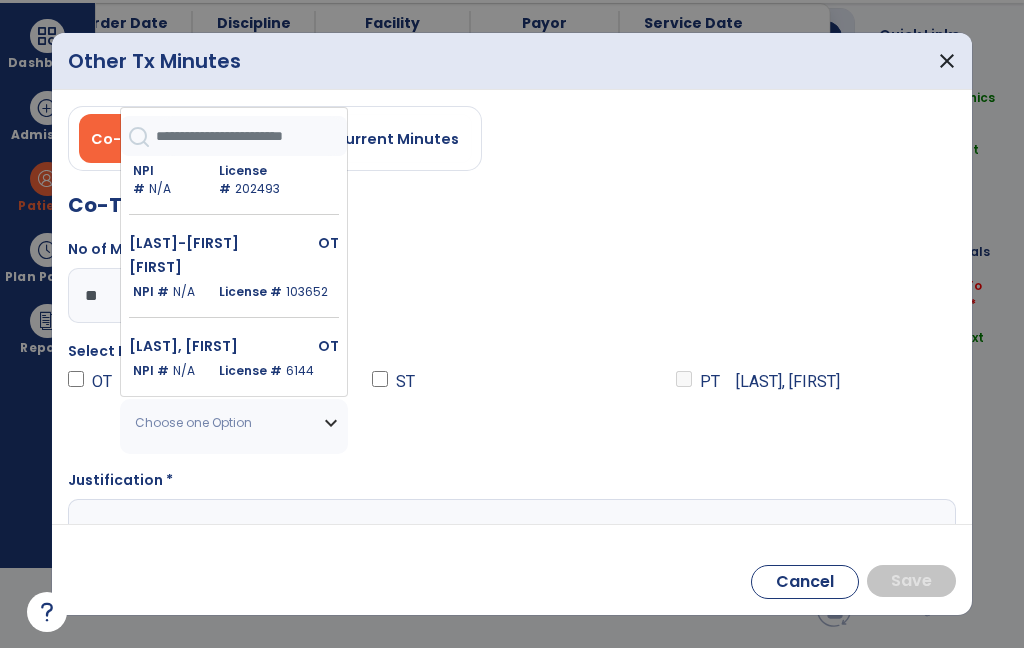 scroll, scrollTop: 2431, scrollLeft: 0, axis: vertical 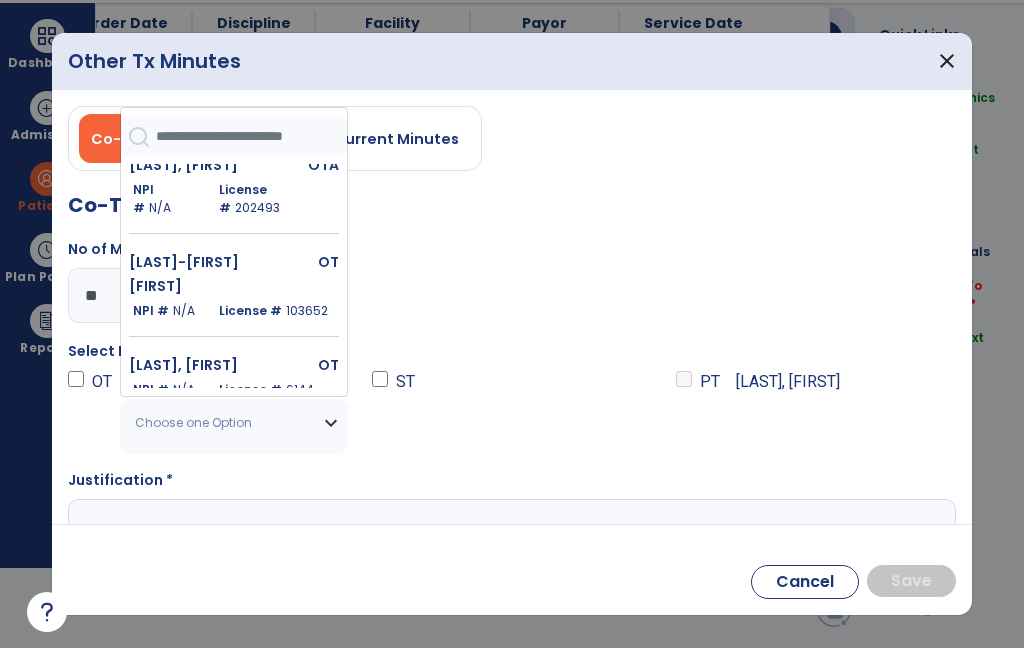 click on "[LAST]-[FIRST] [FIRST]" at bounding box center (195, 274) 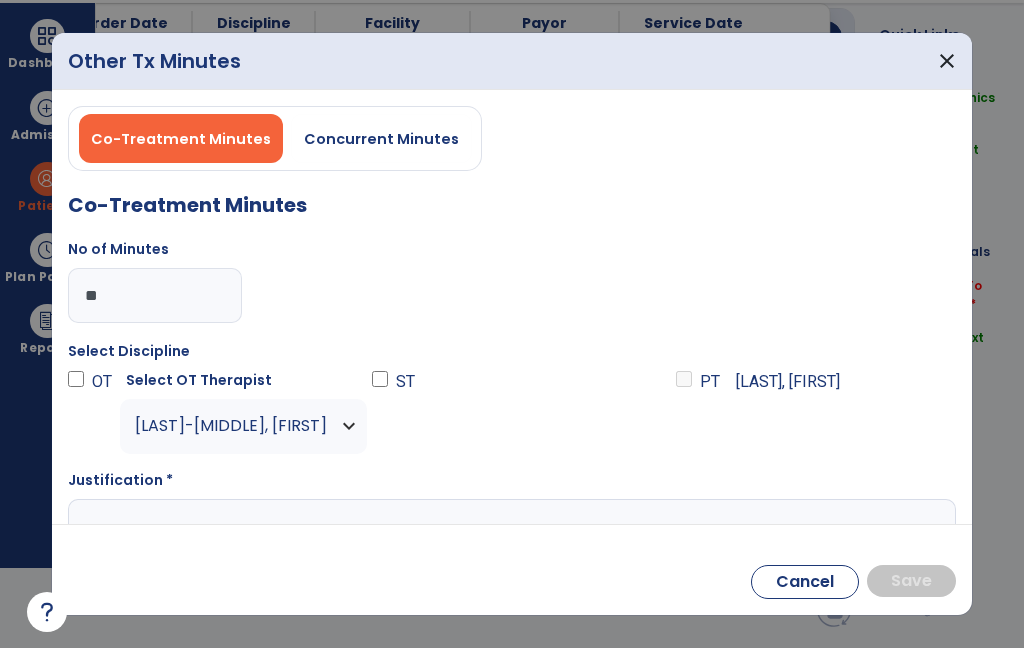 click at bounding box center (512, 538) 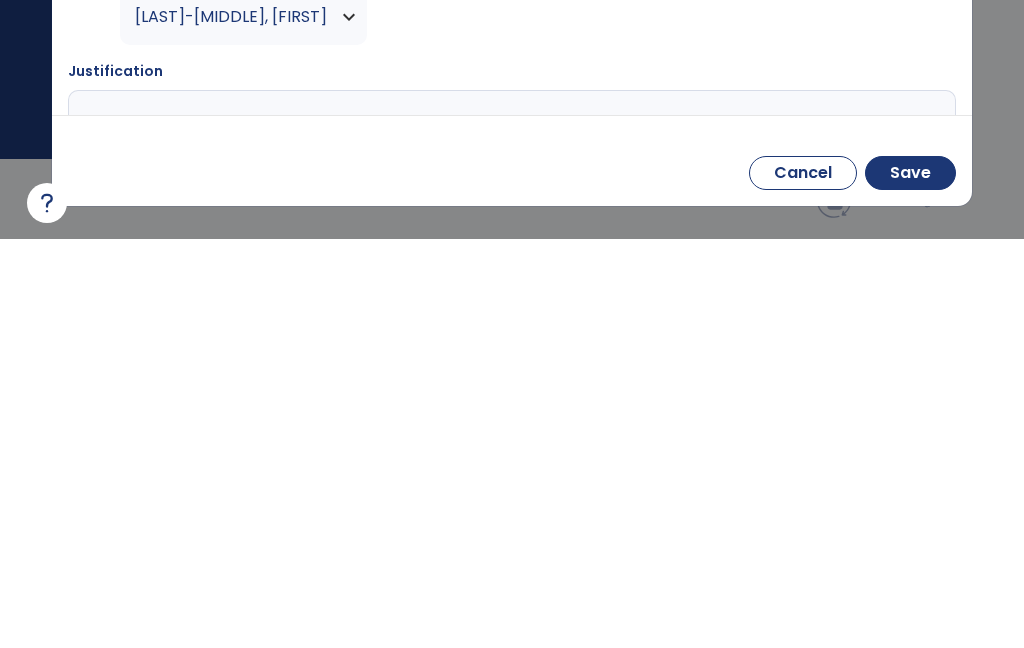 click on "**********" at bounding box center (512, 538) 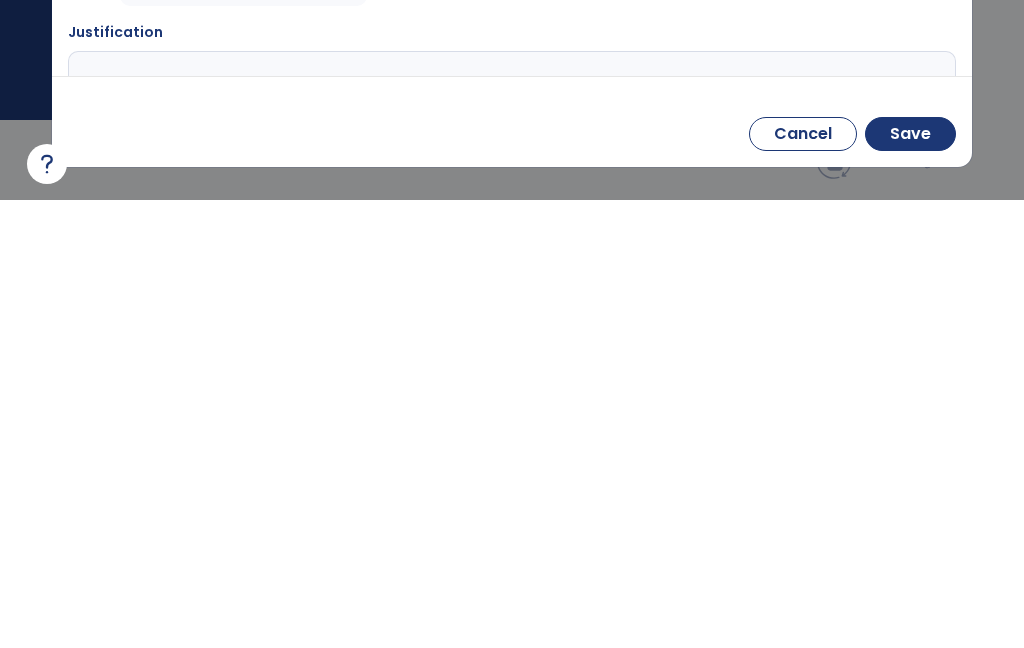 type on "**********" 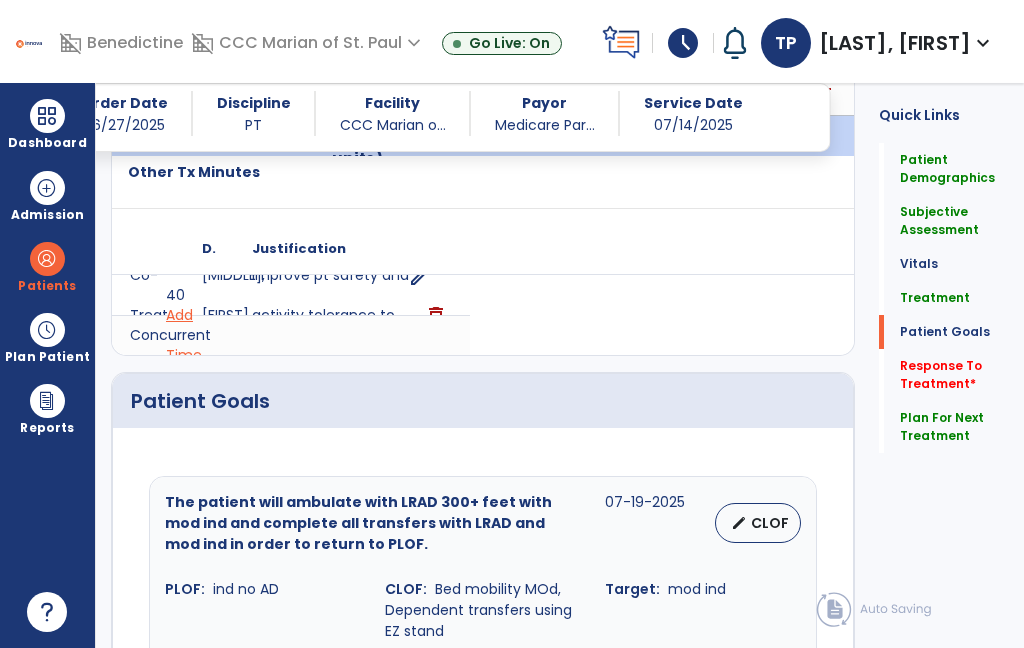 scroll, scrollTop: 80, scrollLeft: 0, axis: vertical 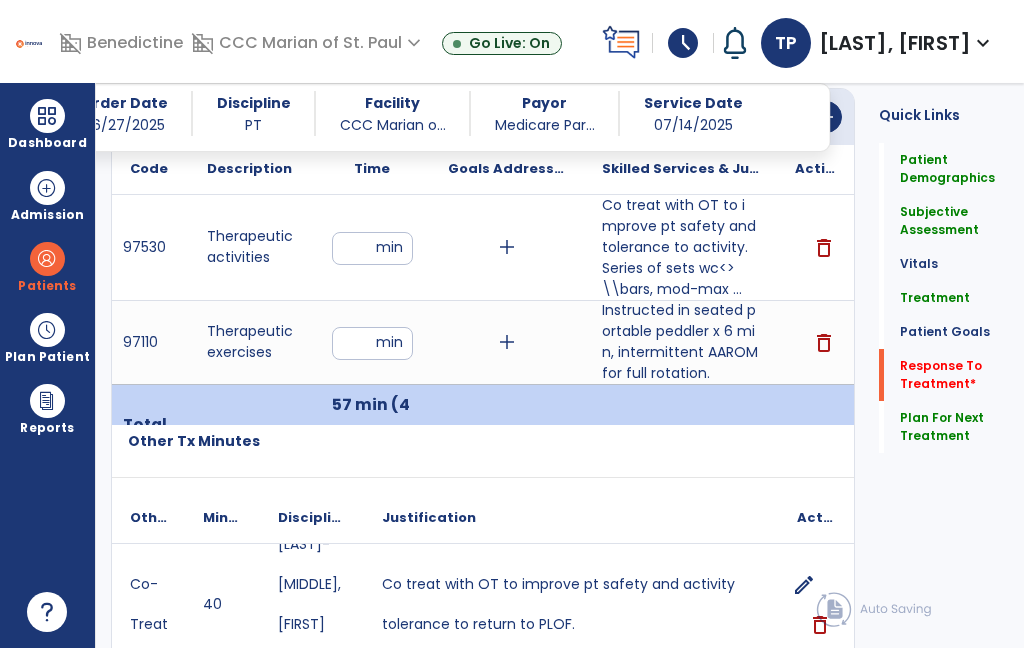 click on "Response To Treatment   *" 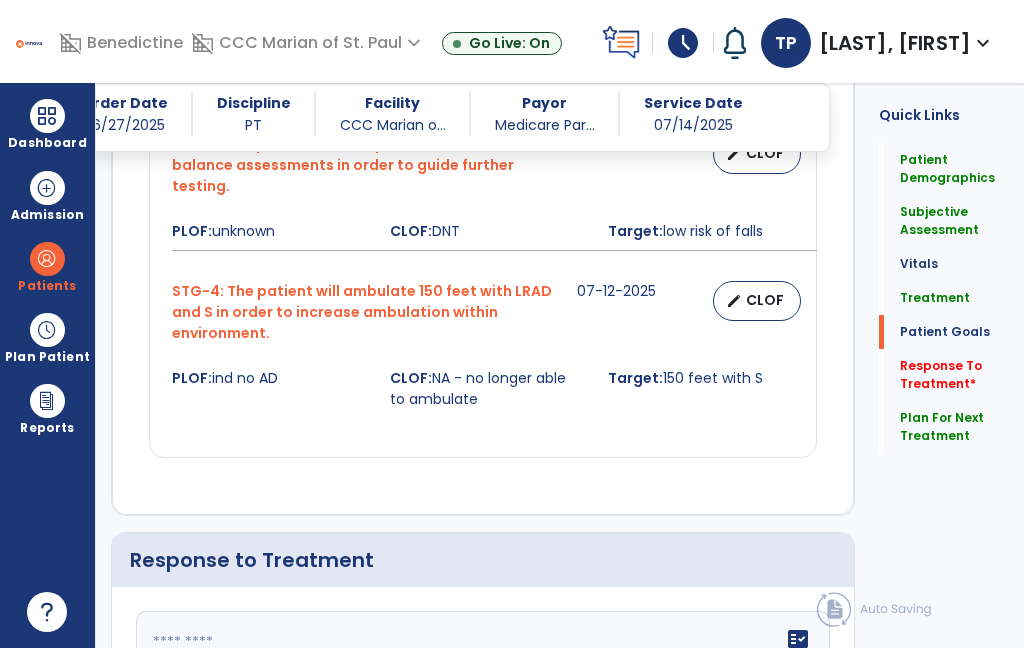scroll, scrollTop: 2869, scrollLeft: 0, axis: vertical 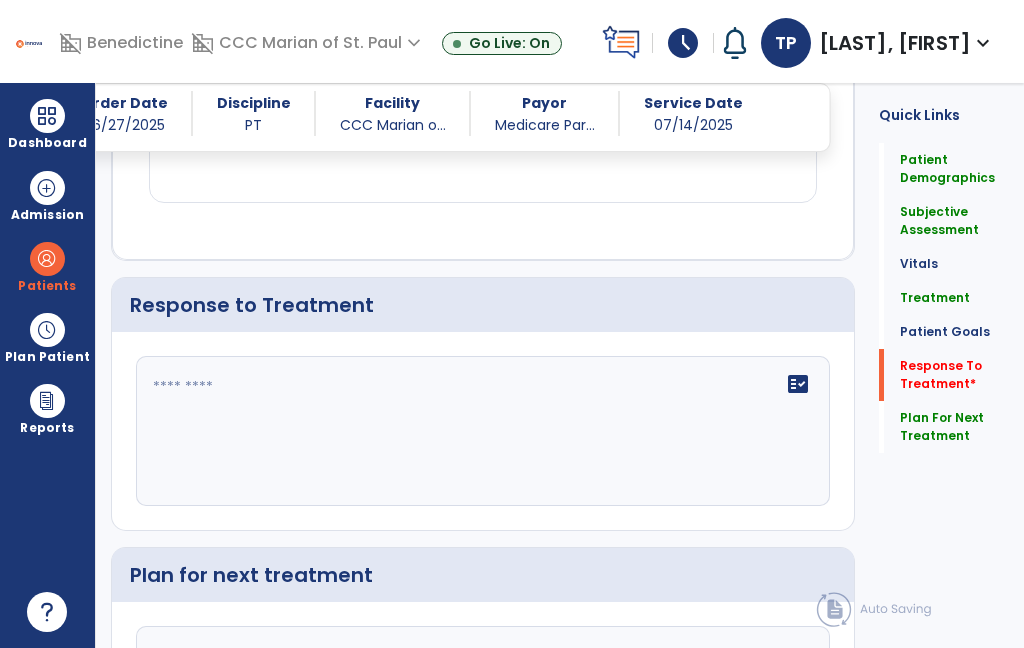 click 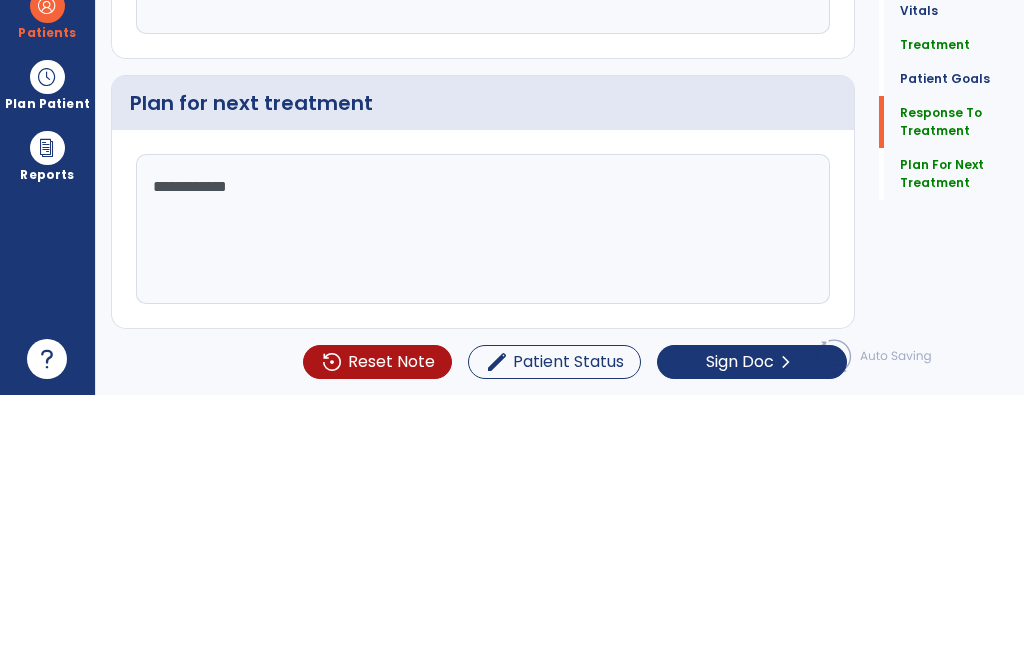scroll, scrollTop: 2620, scrollLeft: 0, axis: vertical 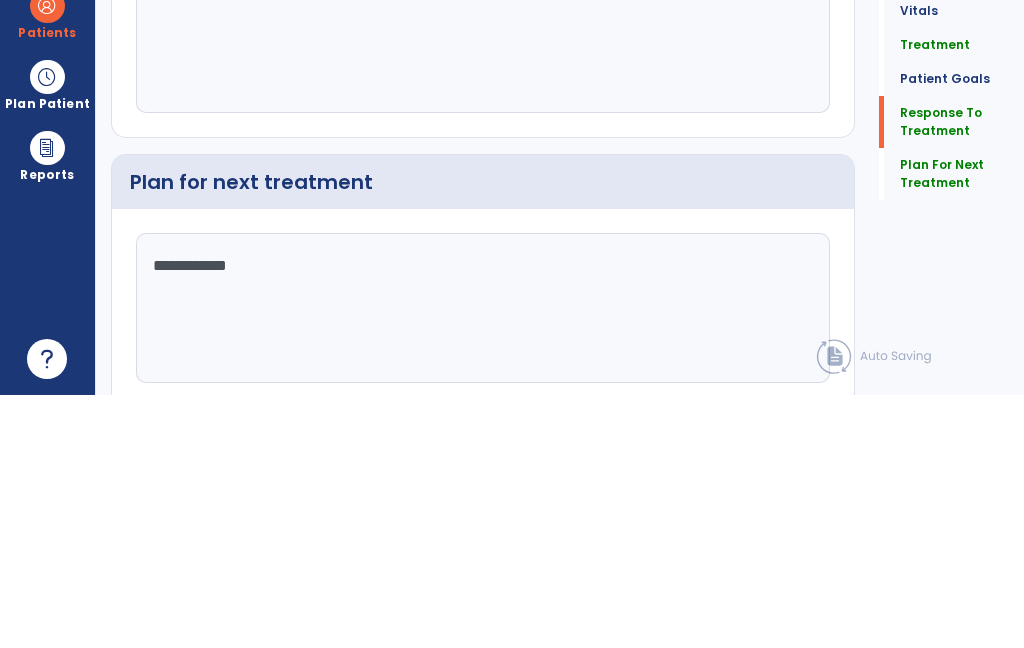 click on "Response To Treatment" 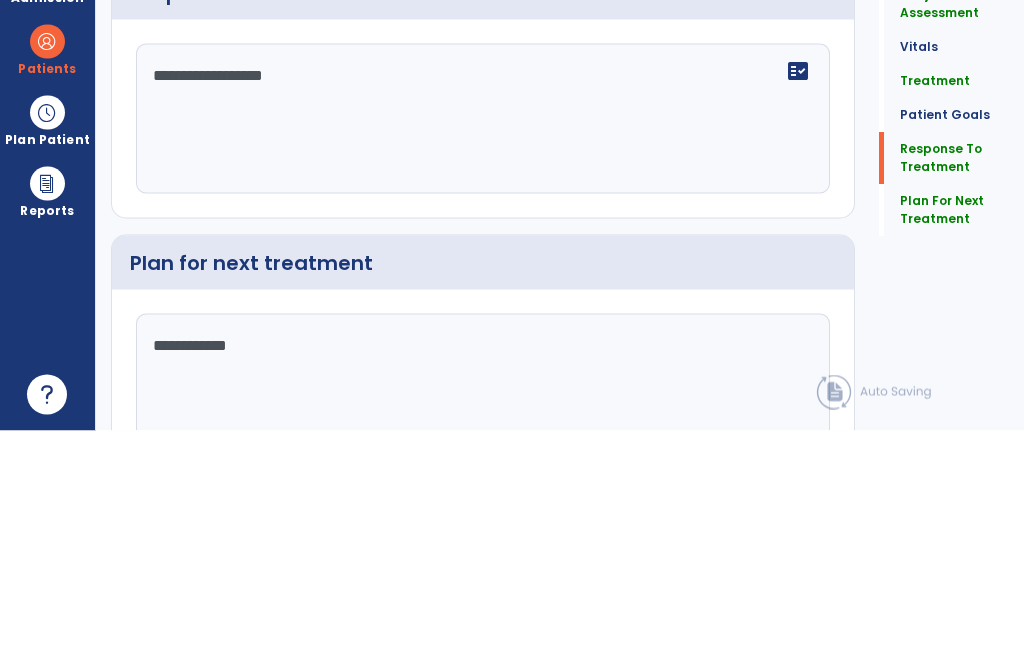 scroll, scrollTop: 21, scrollLeft: 0, axis: vertical 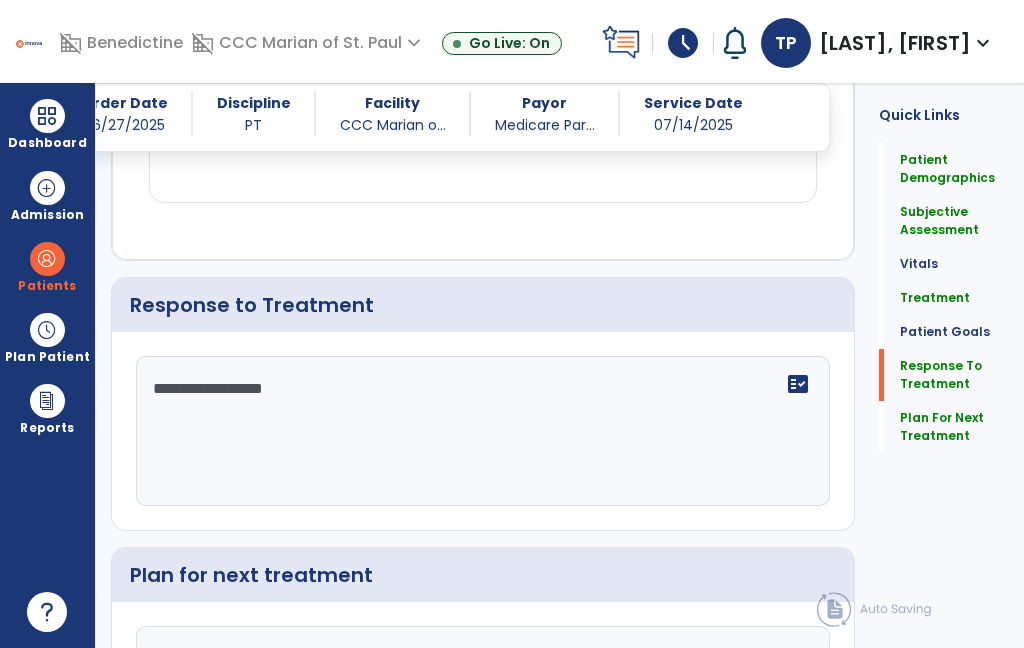 click on "**********" 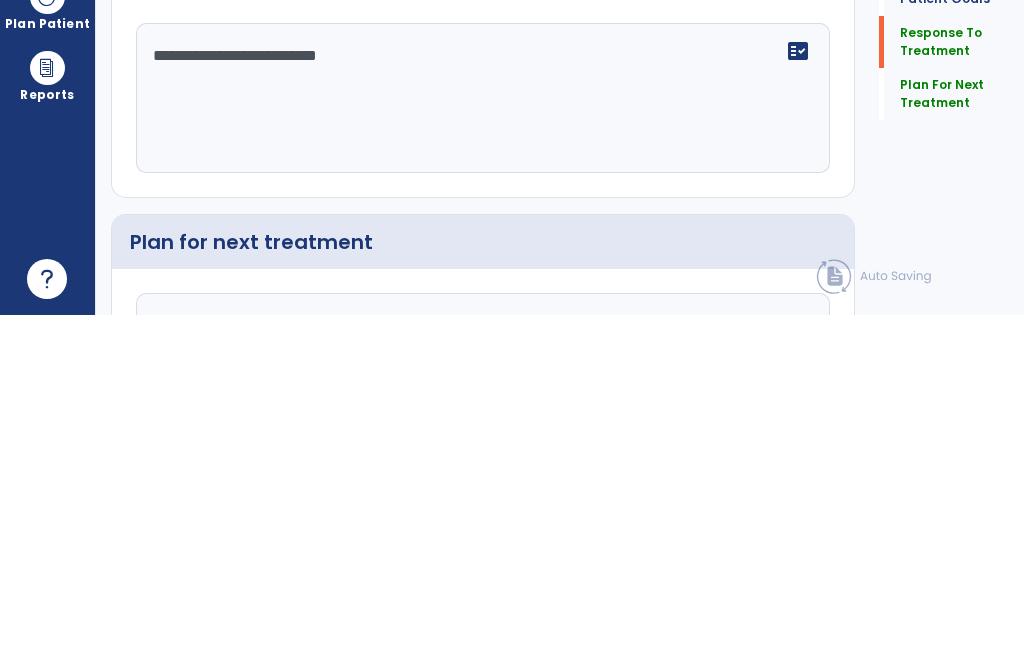 scroll, scrollTop: 2620, scrollLeft: 0, axis: vertical 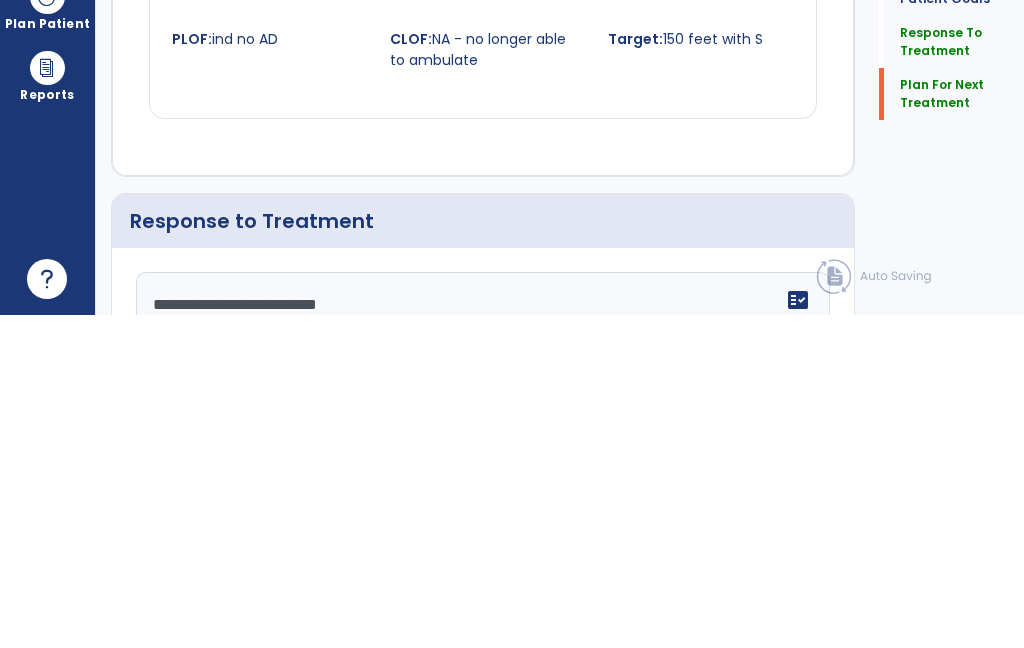 type on "**********" 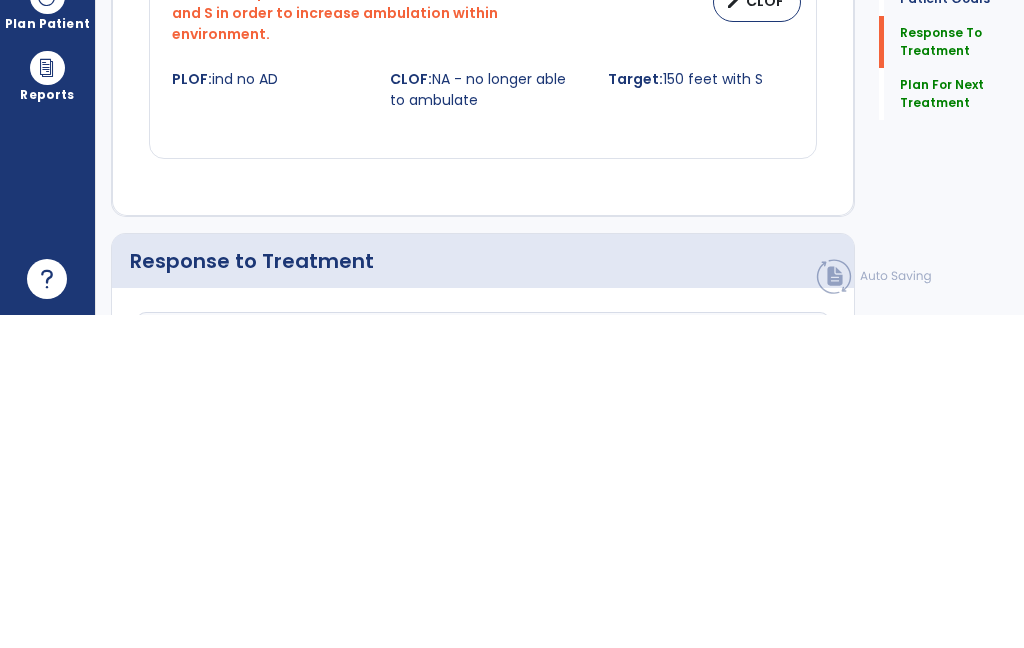scroll, scrollTop: 3009, scrollLeft: 0, axis: vertical 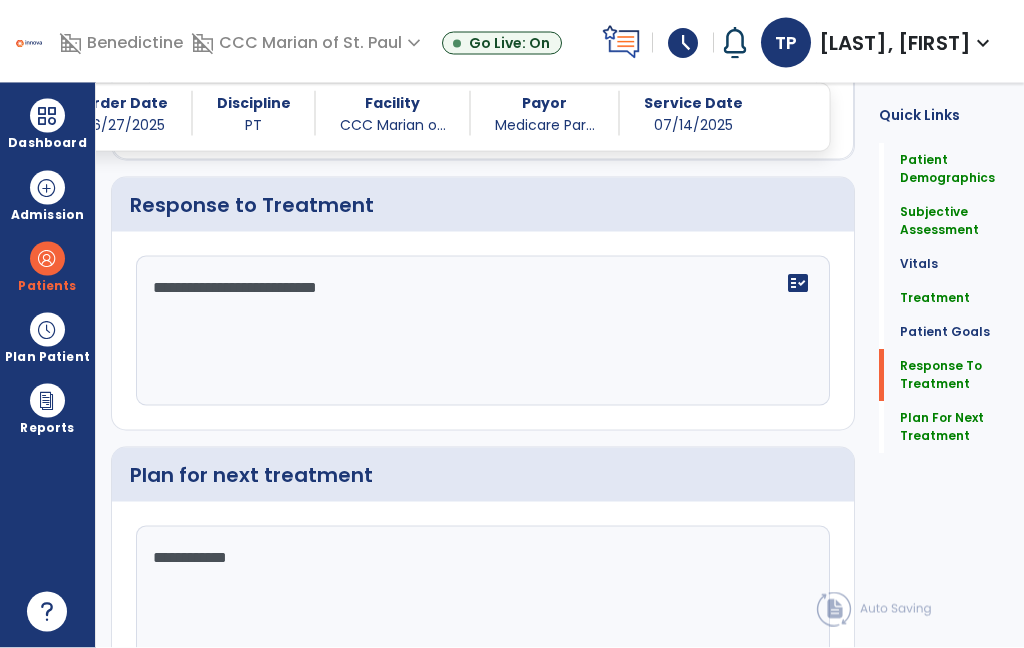 click on "Plan For Next Treatment" 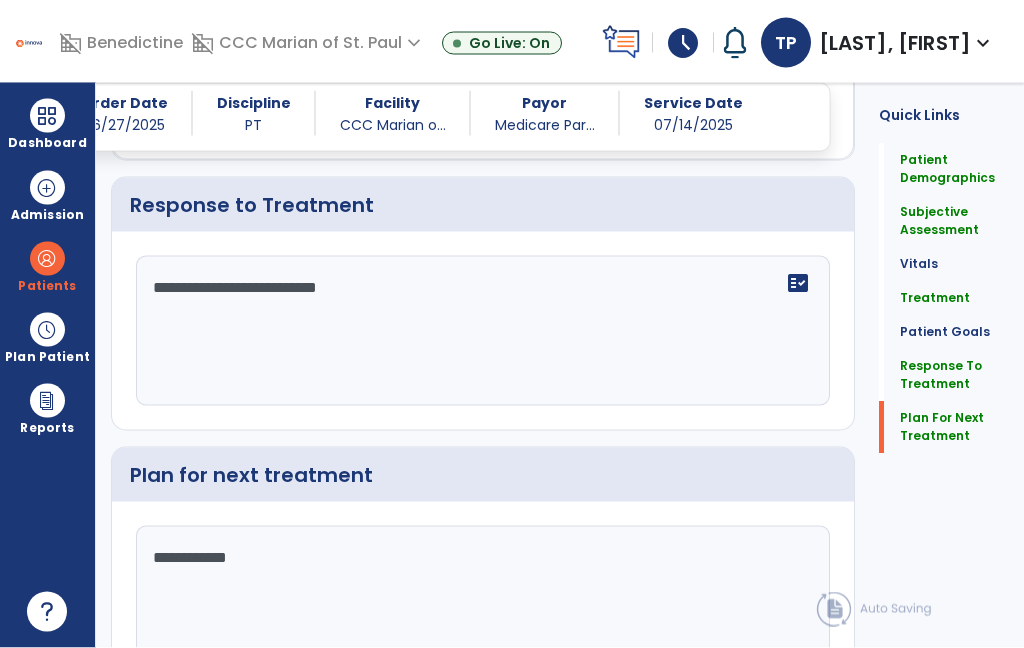 scroll, scrollTop: 65, scrollLeft: 0, axis: vertical 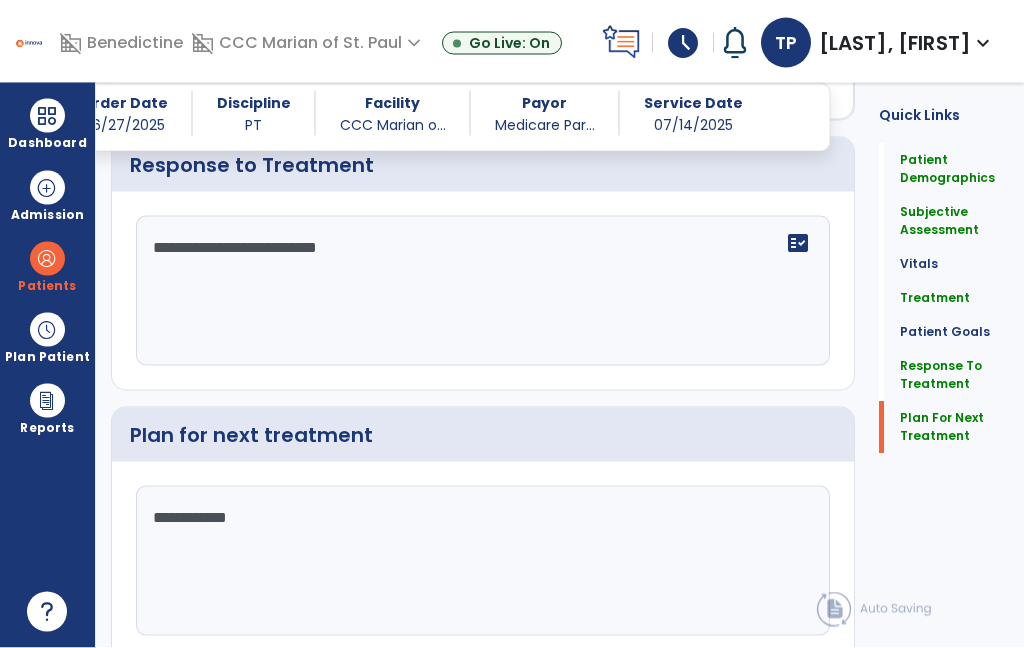 click on "chevron_right" 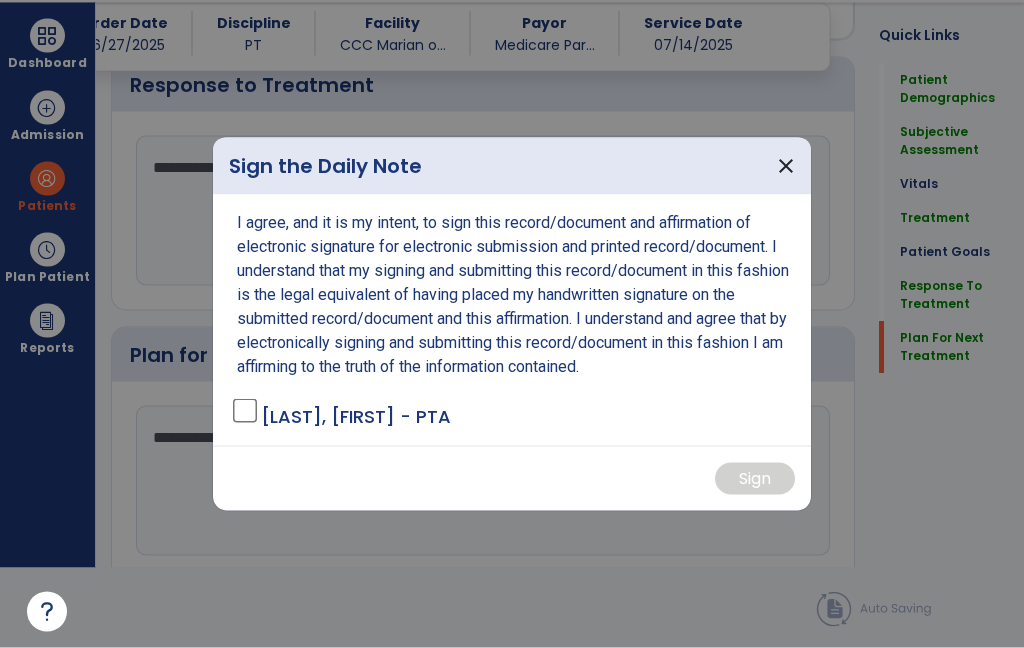 scroll, scrollTop: 0, scrollLeft: 0, axis: both 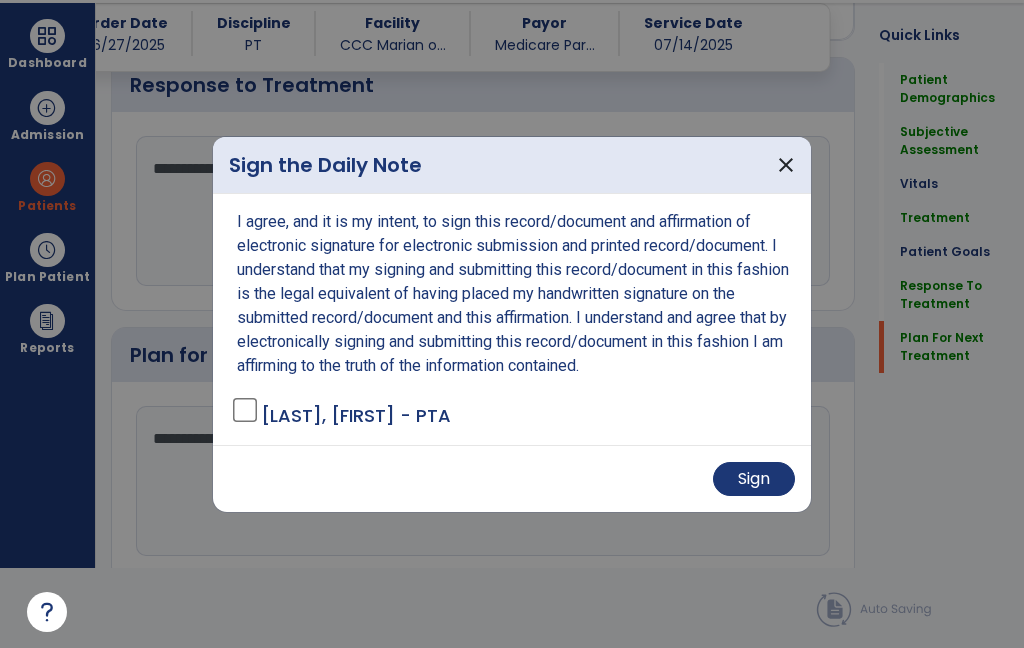 click on "Sign" at bounding box center [754, 479] 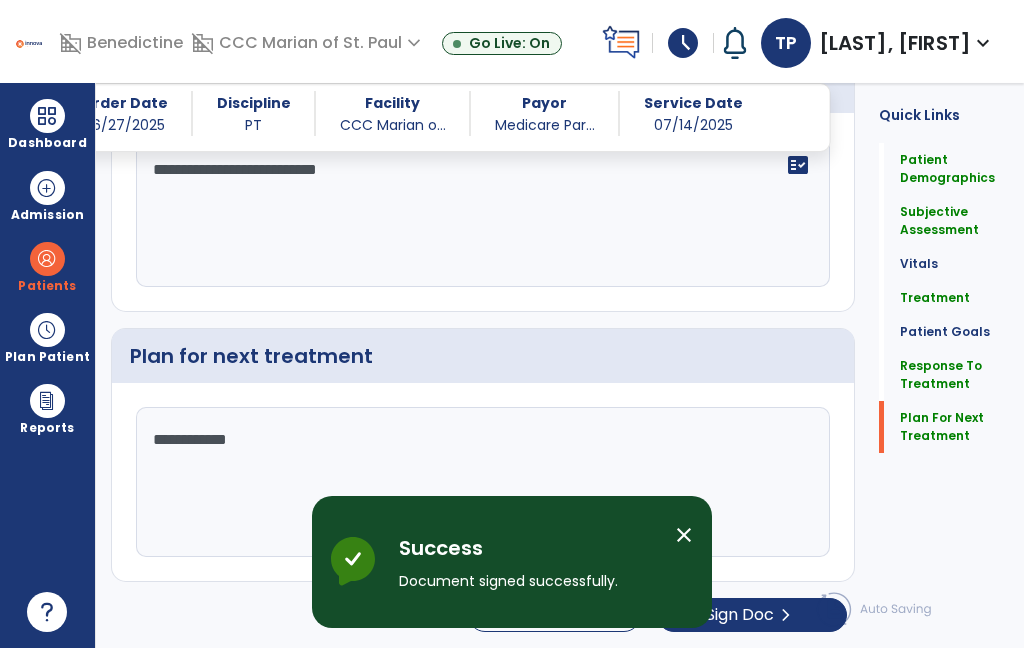scroll, scrollTop: 0, scrollLeft: 0, axis: both 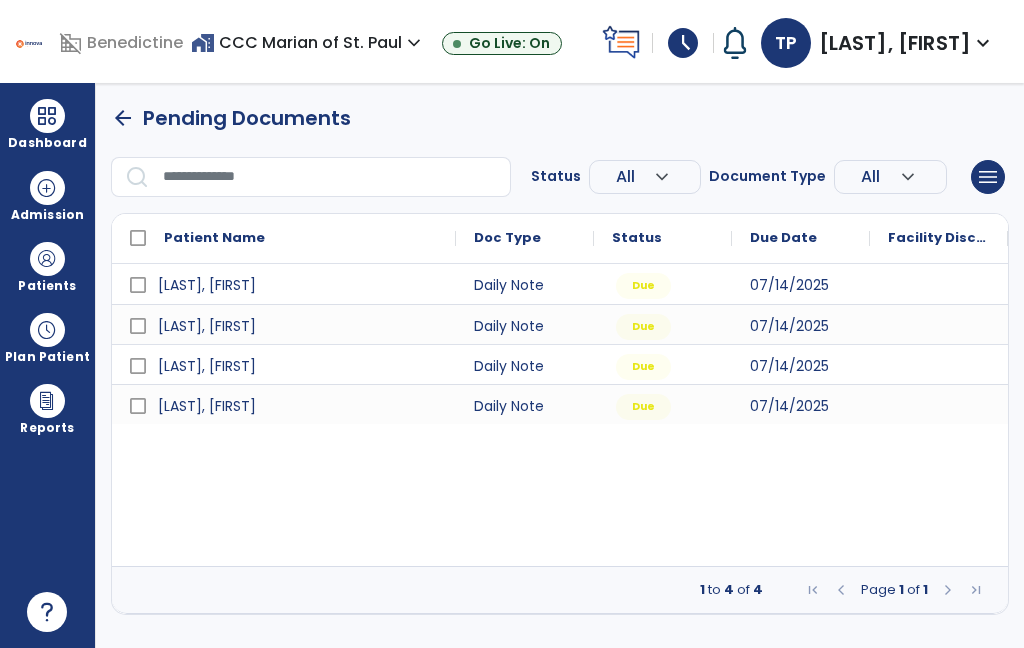 click at bounding box center [47, 259] 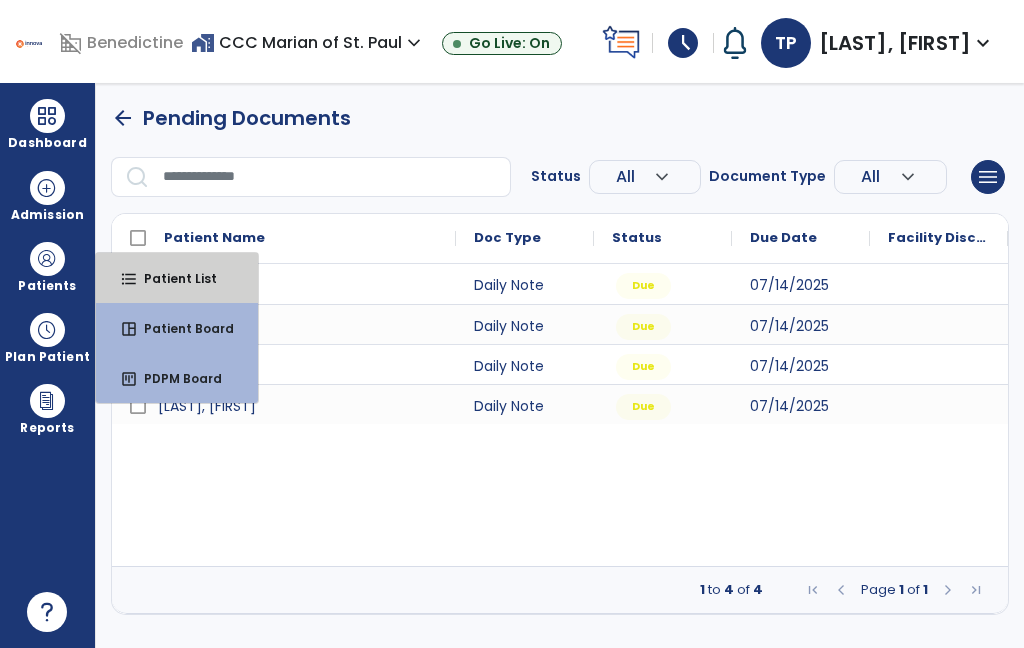 click on "Patient List" at bounding box center (172, 278) 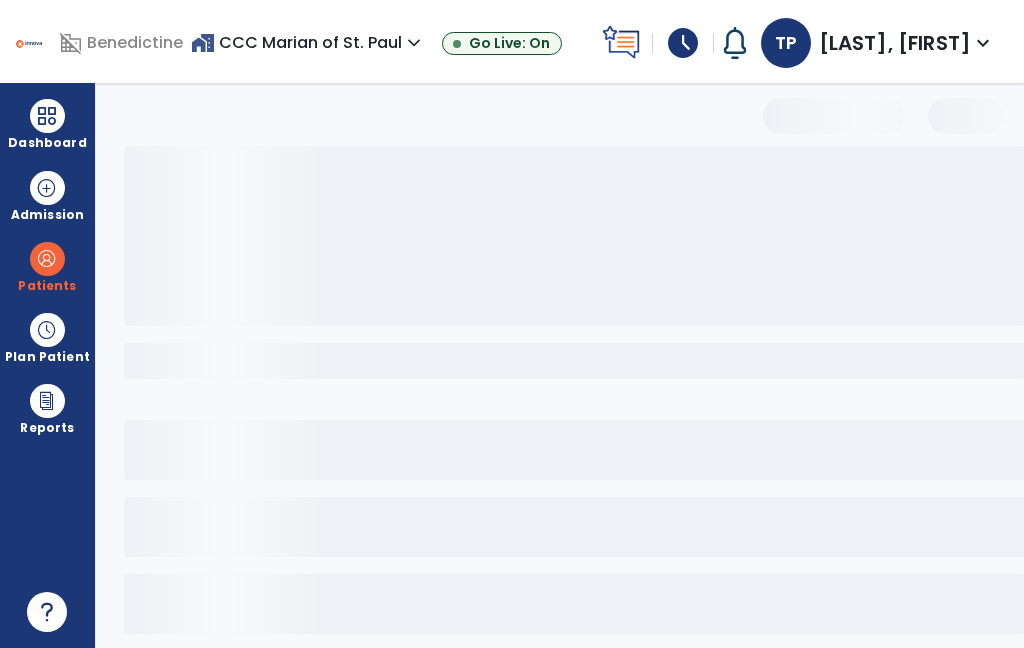 select on "***" 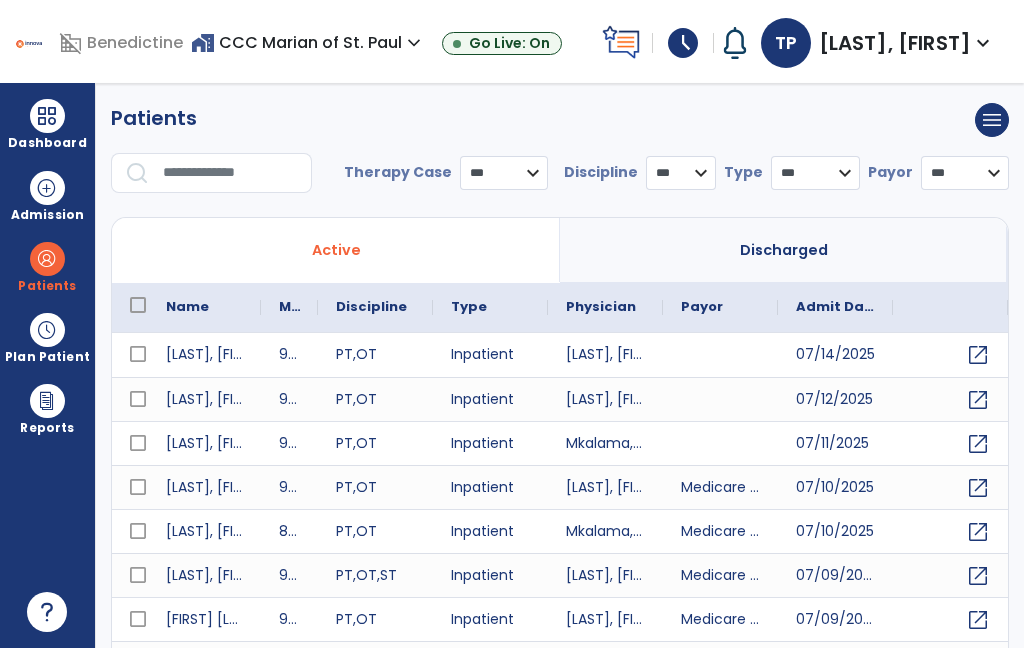 click at bounding box center (230, 173) 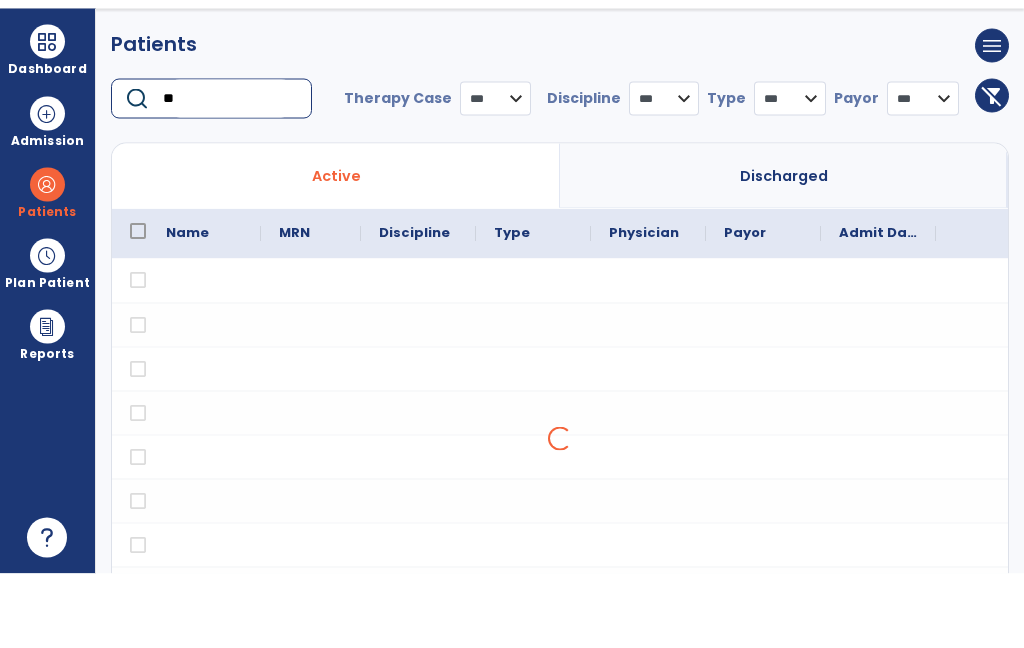scroll, scrollTop: 75, scrollLeft: 0, axis: vertical 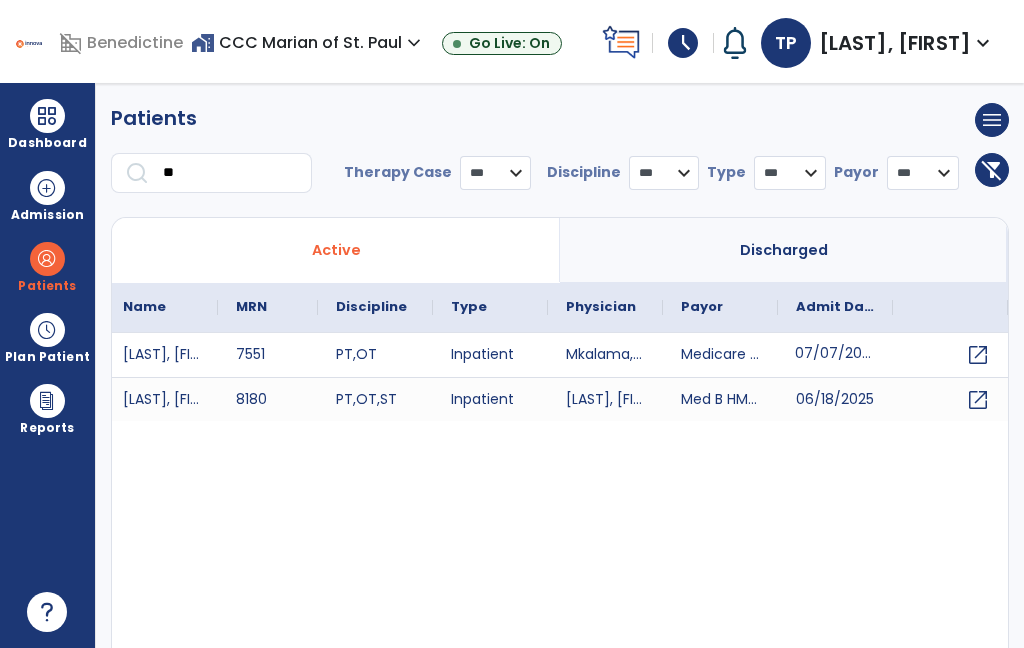 type on "**" 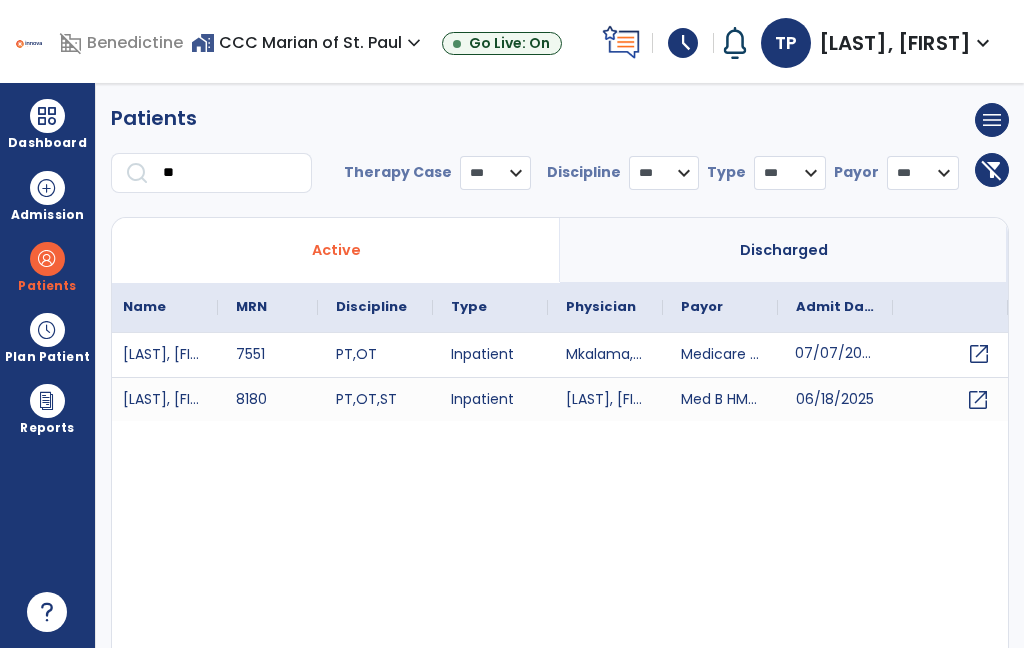 click on "open_in_new" at bounding box center [979, 354] 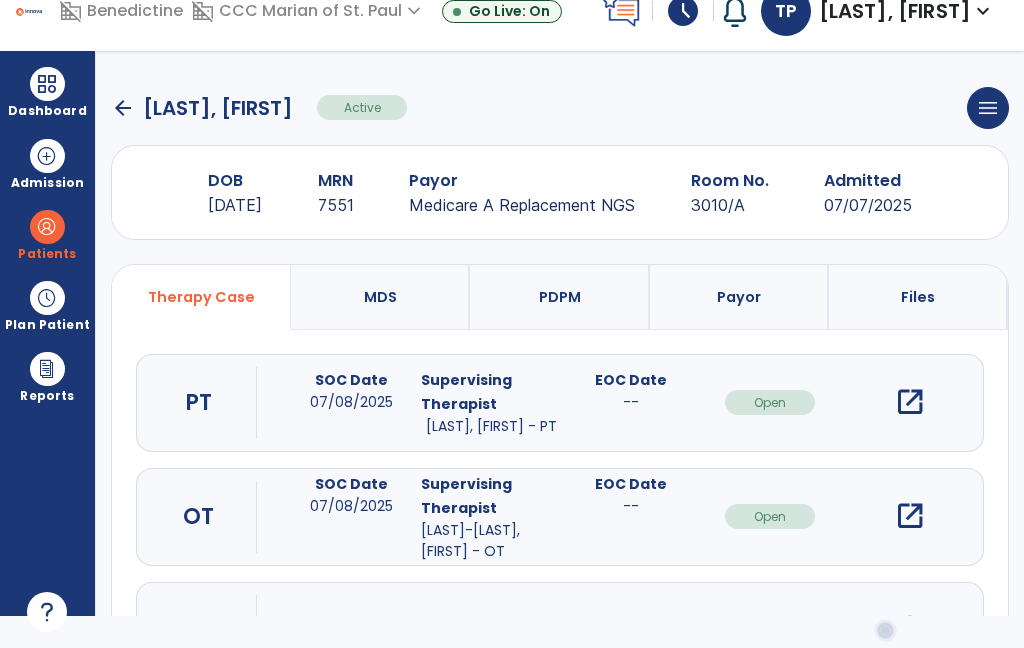 click on "open_in_new" at bounding box center [910, 402] 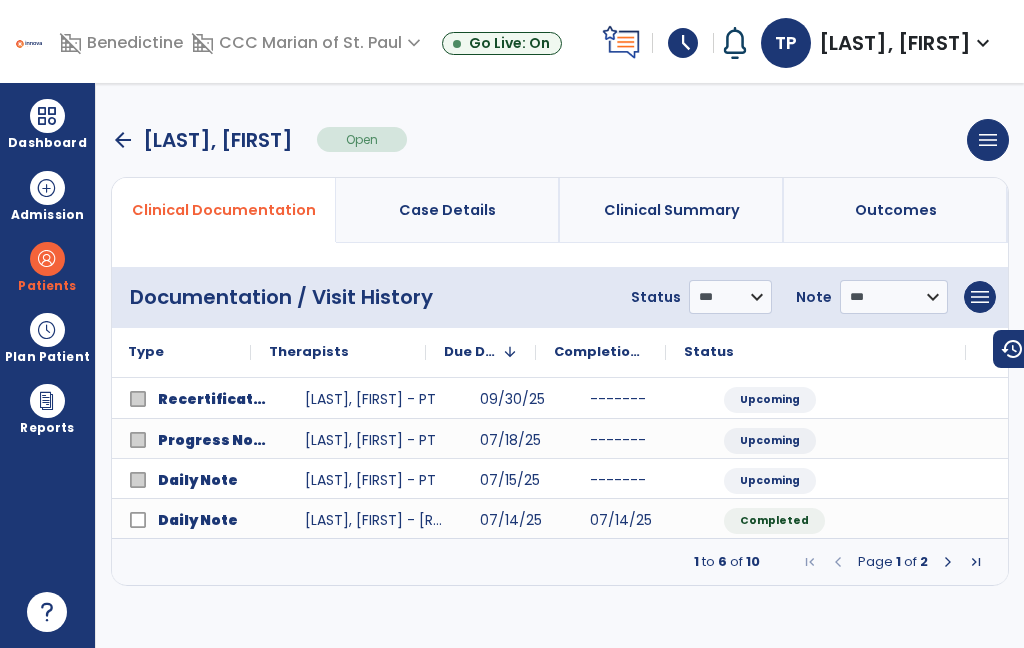 scroll, scrollTop: 0, scrollLeft: 75, axis: horizontal 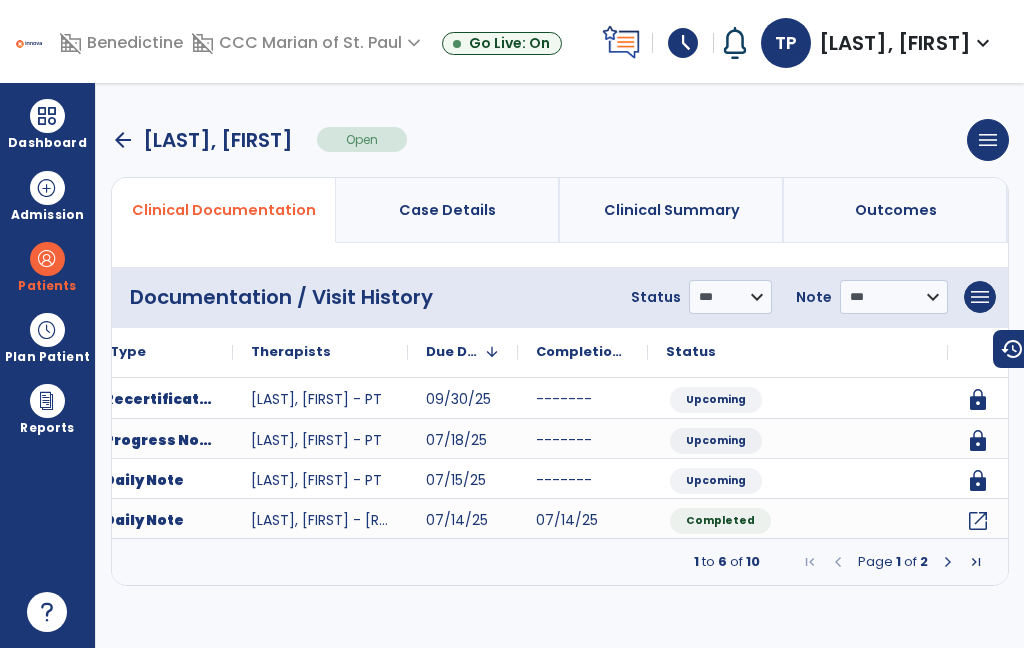 click on "open_in_new" 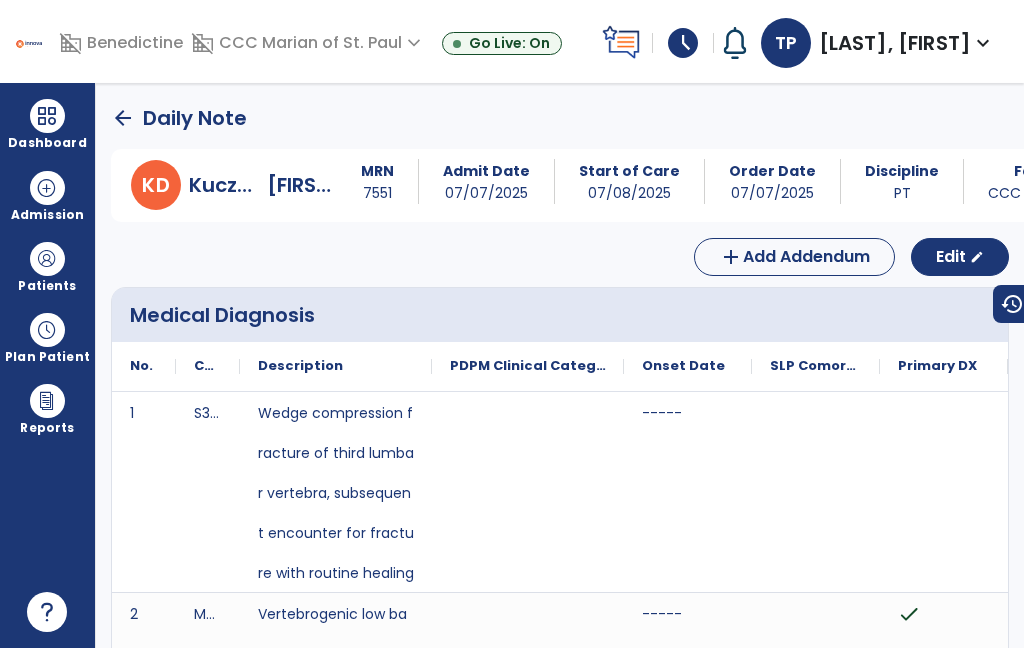 scroll, scrollTop: 0, scrollLeft: 0, axis: both 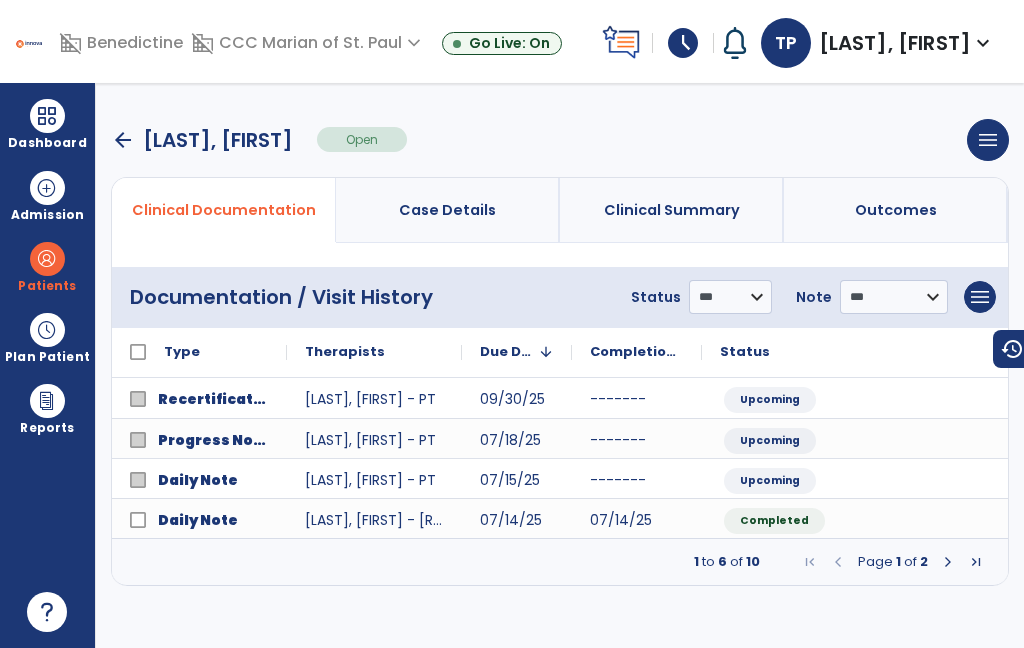 click on "Dashboard" at bounding box center [47, 124] 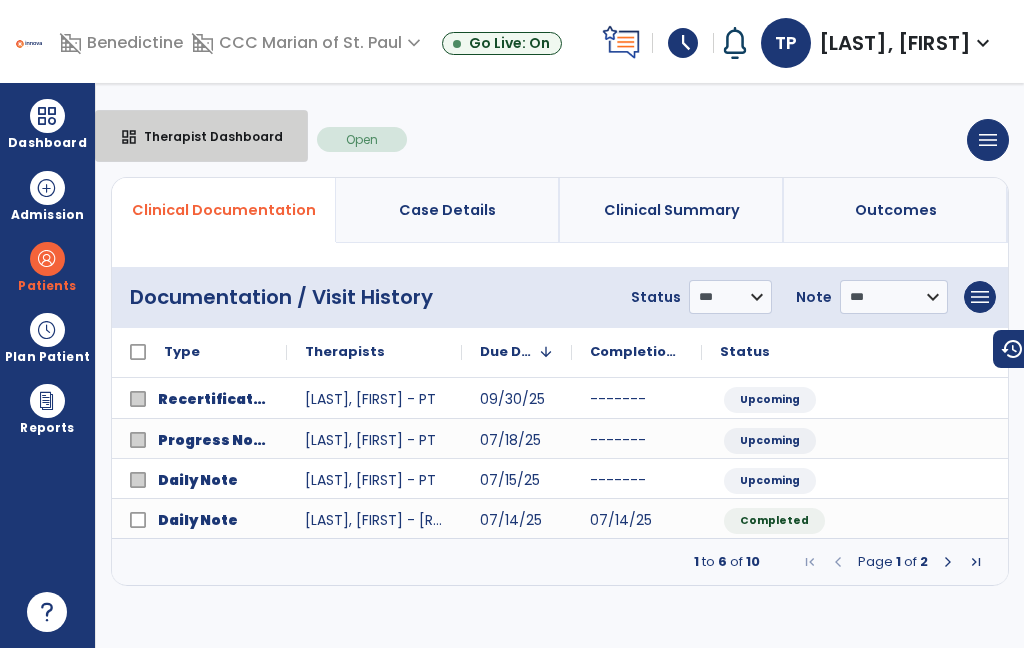 click on "Therapist Dashboard" at bounding box center [205, 136] 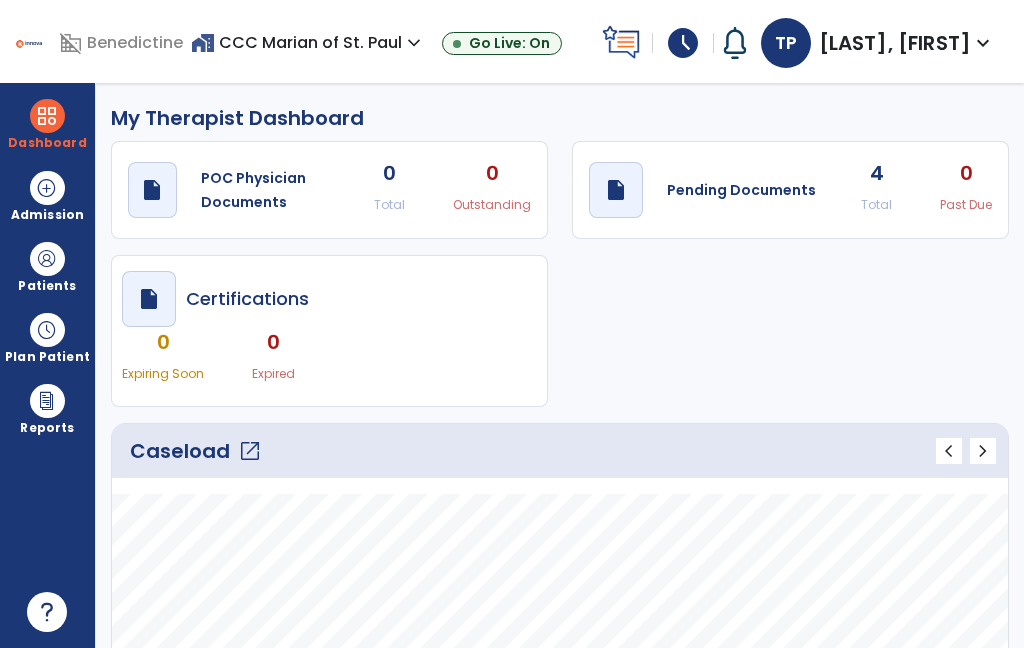 scroll, scrollTop: 0, scrollLeft: 0, axis: both 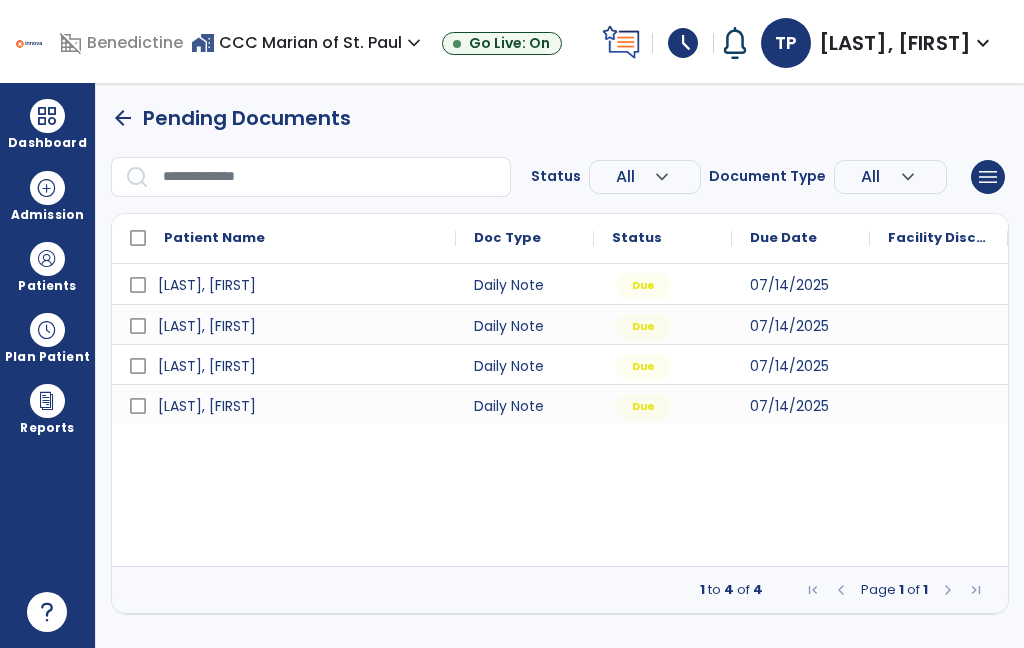 click at bounding box center [47, 259] 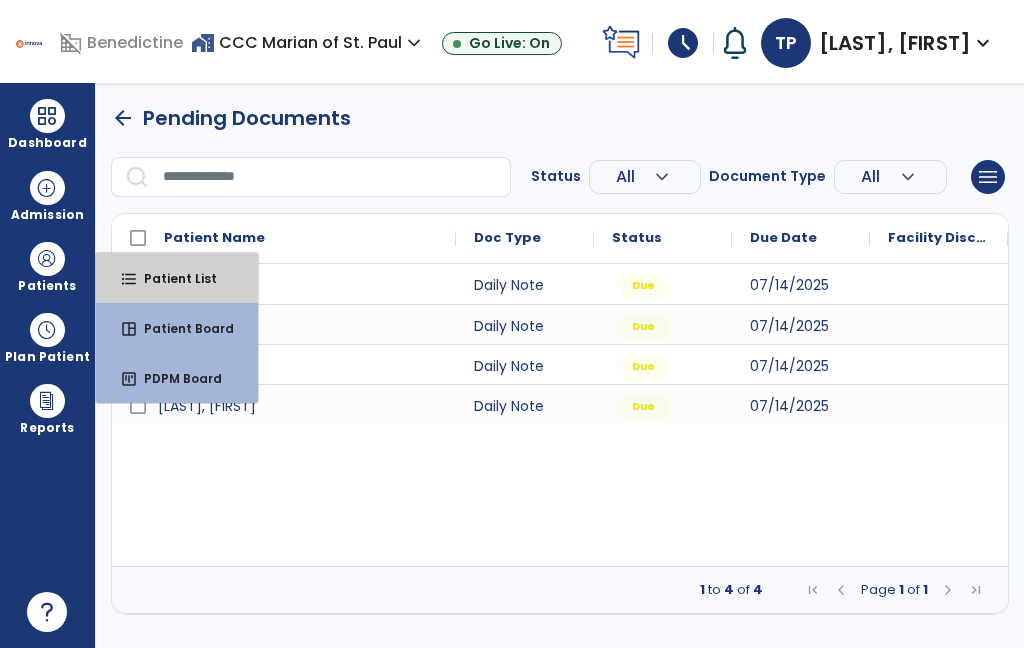 click on "Patient List" at bounding box center [172, 278] 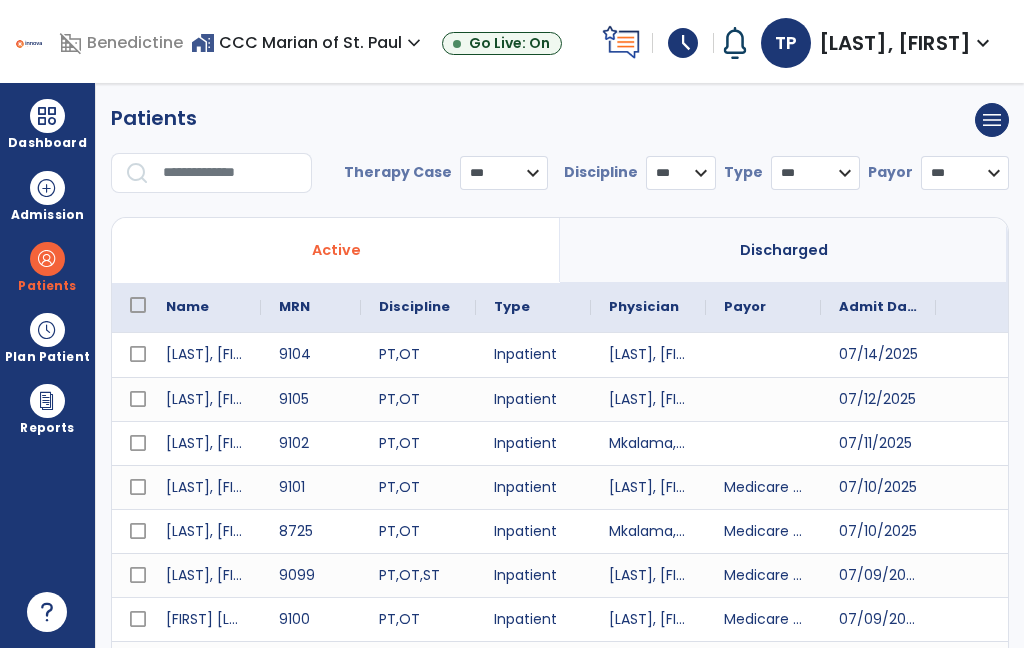 select on "***" 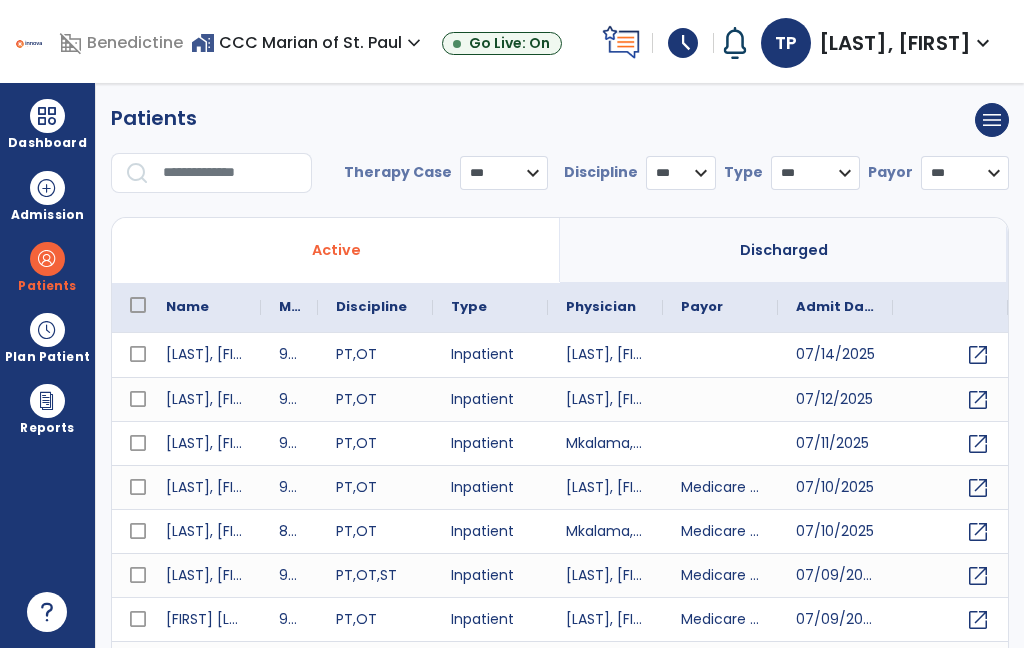 click at bounding box center (230, 173) 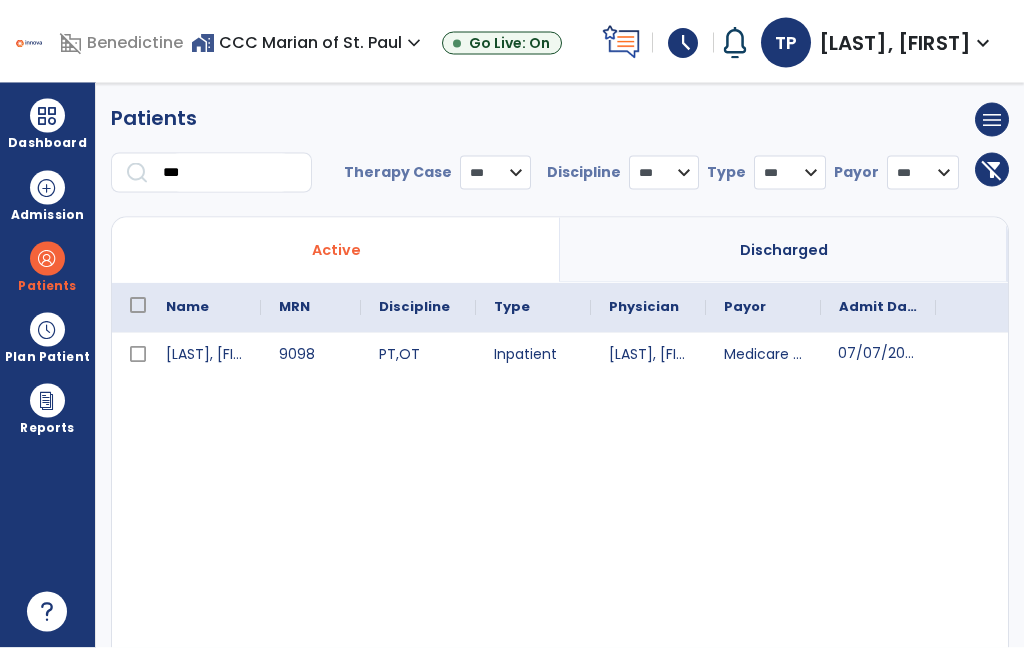 scroll, scrollTop: 75, scrollLeft: 0, axis: vertical 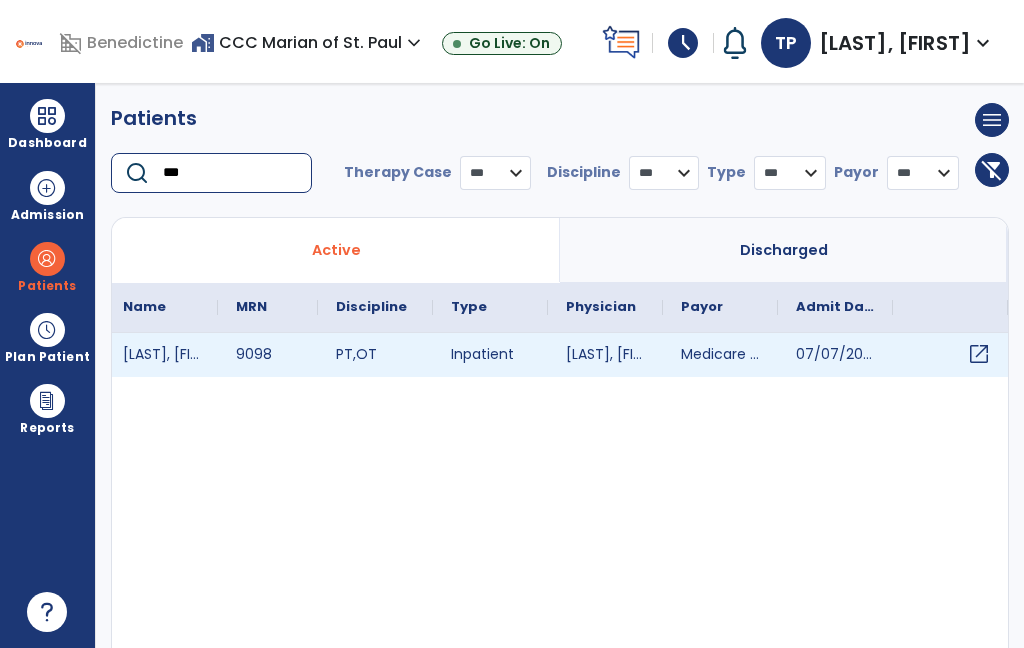 type on "***" 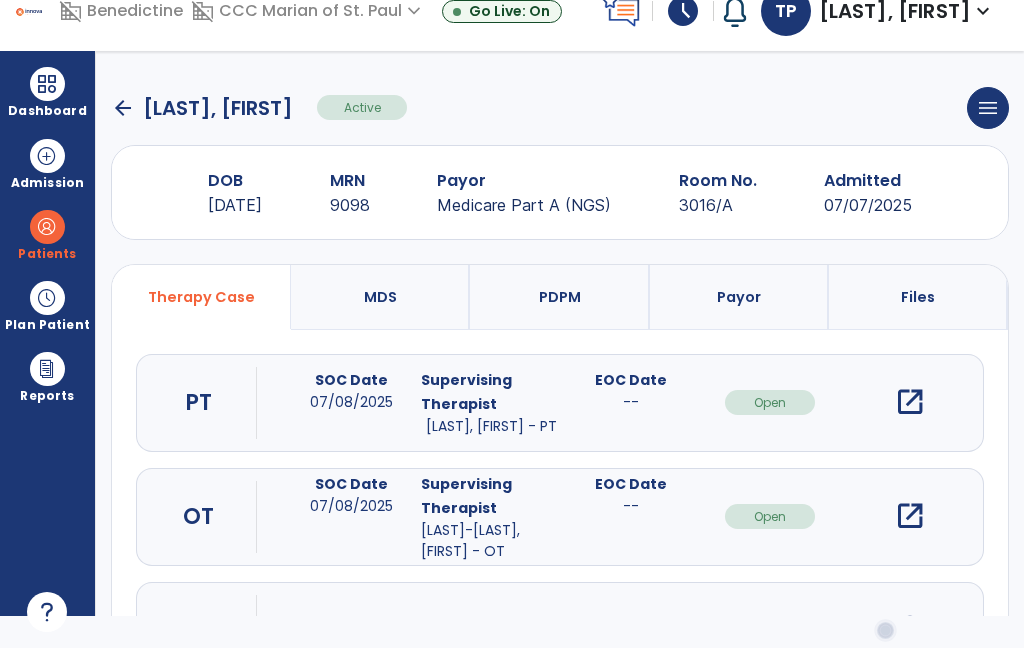 click on "open_in_new" at bounding box center (910, 402) 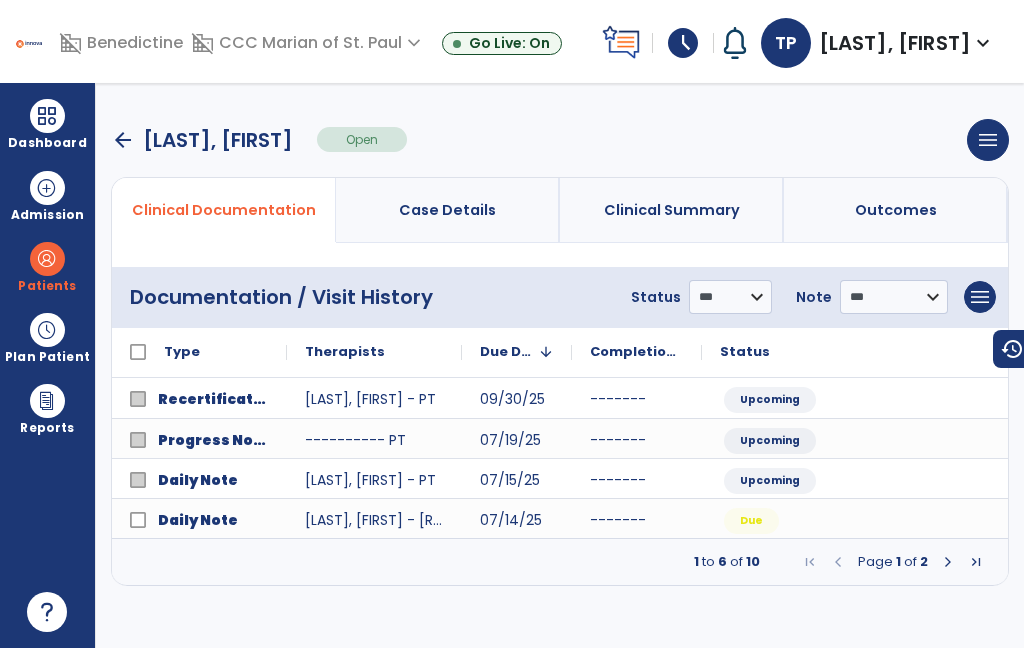 scroll, scrollTop: 0, scrollLeft: 25, axis: horizontal 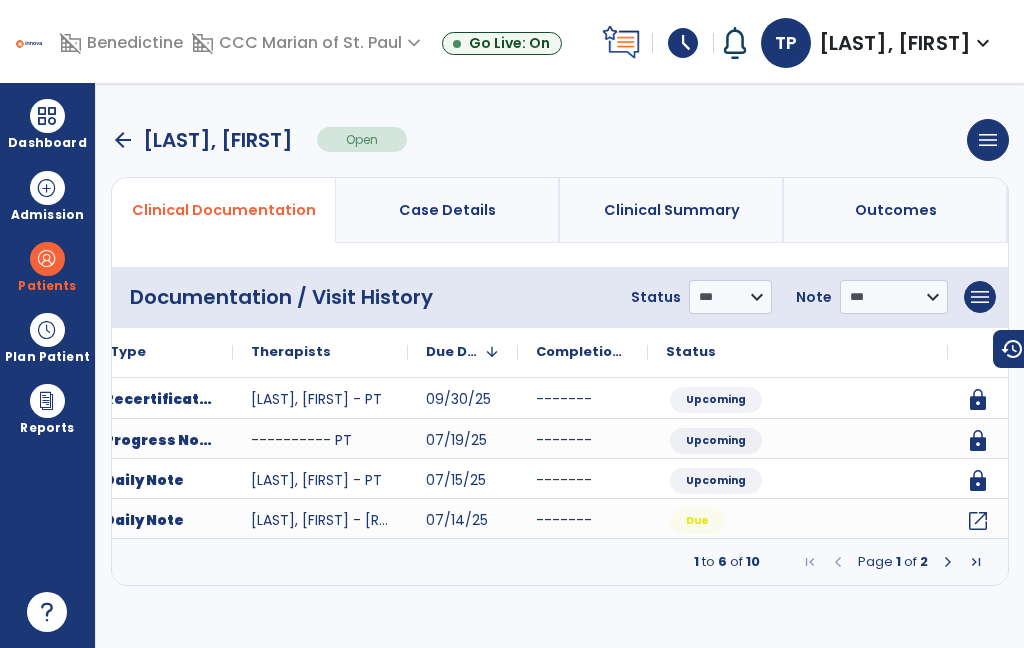 click on "open_in_new" 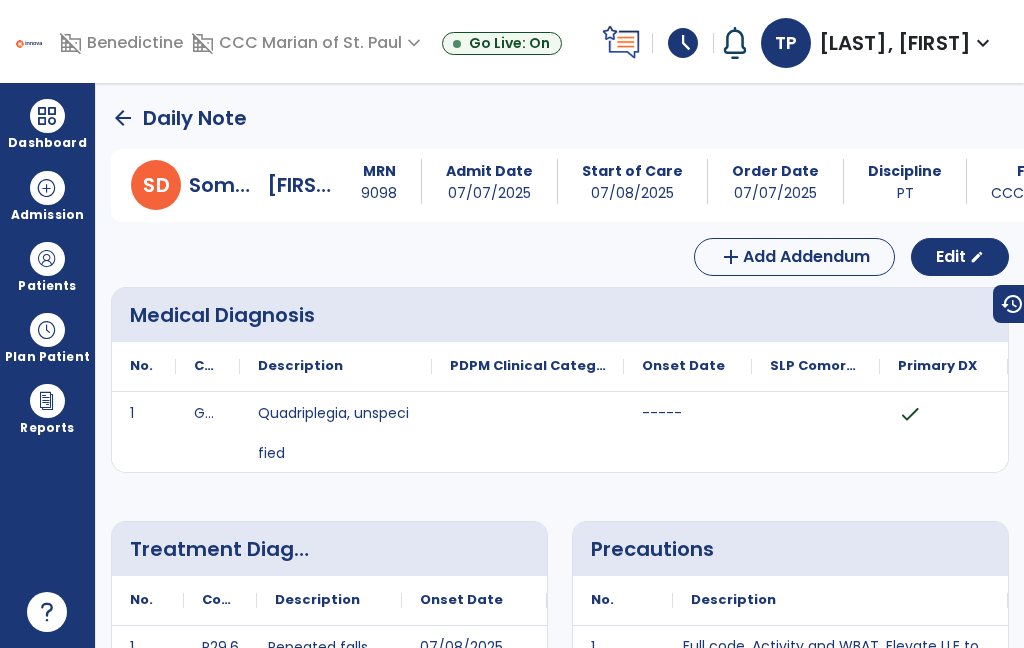 scroll, scrollTop: 0, scrollLeft: 0, axis: both 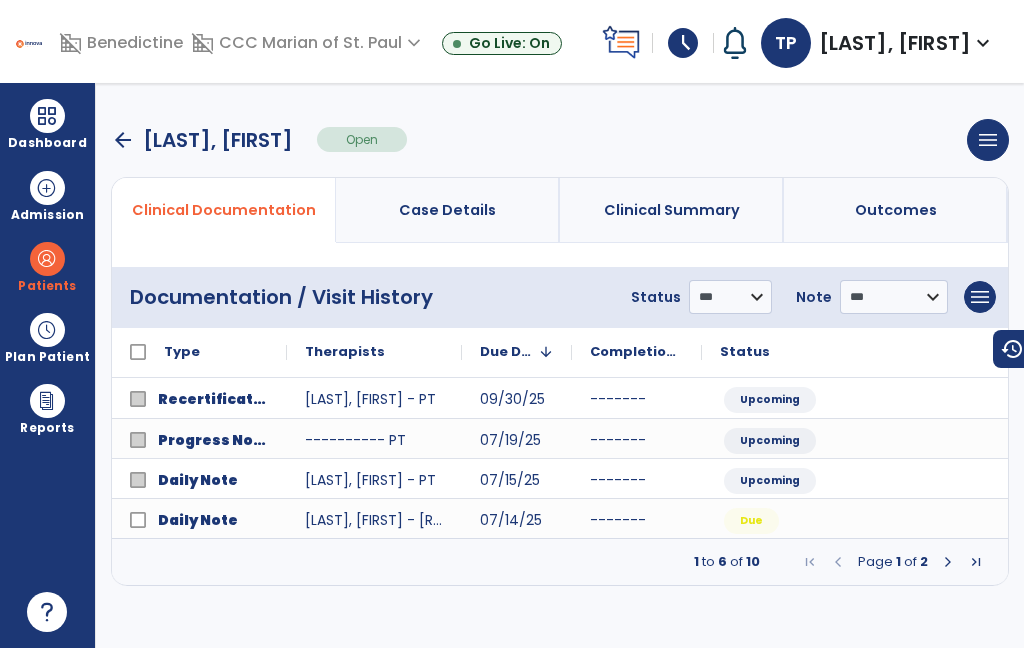 click on "arrow_back" at bounding box center (123, 140) 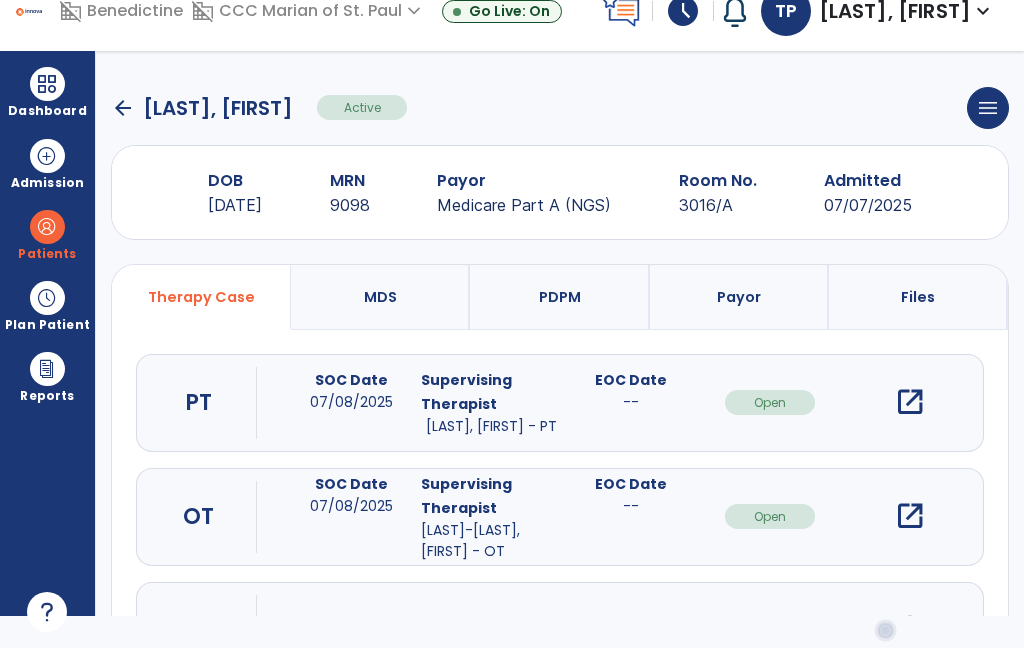 click at bounding box center (47, 84) 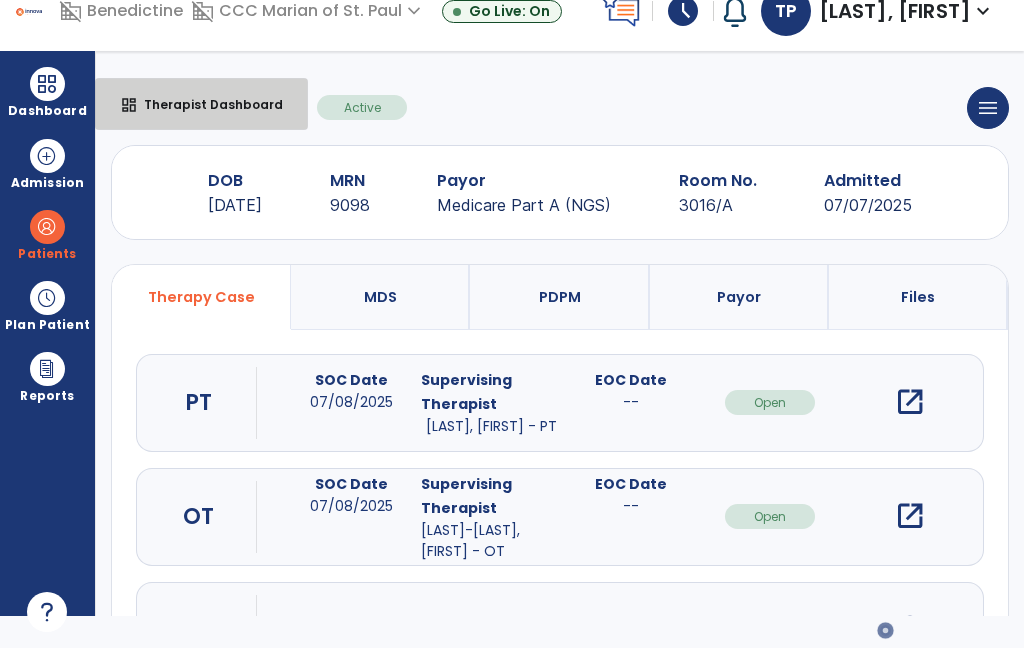 click on "Therapist Dashboard" at bounding box center (205, 104) 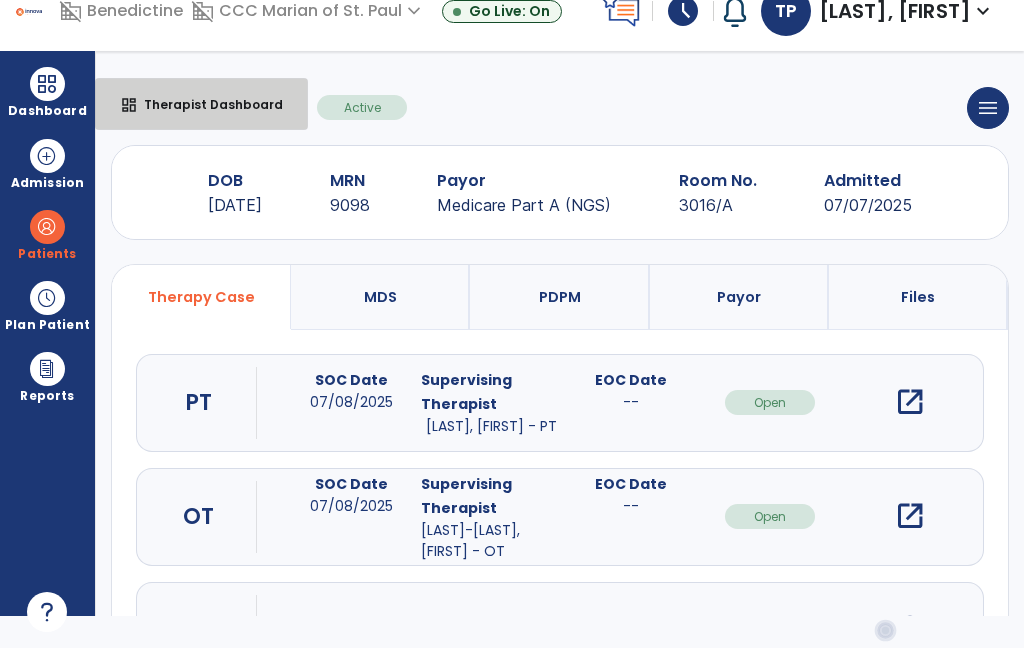 select on "****" 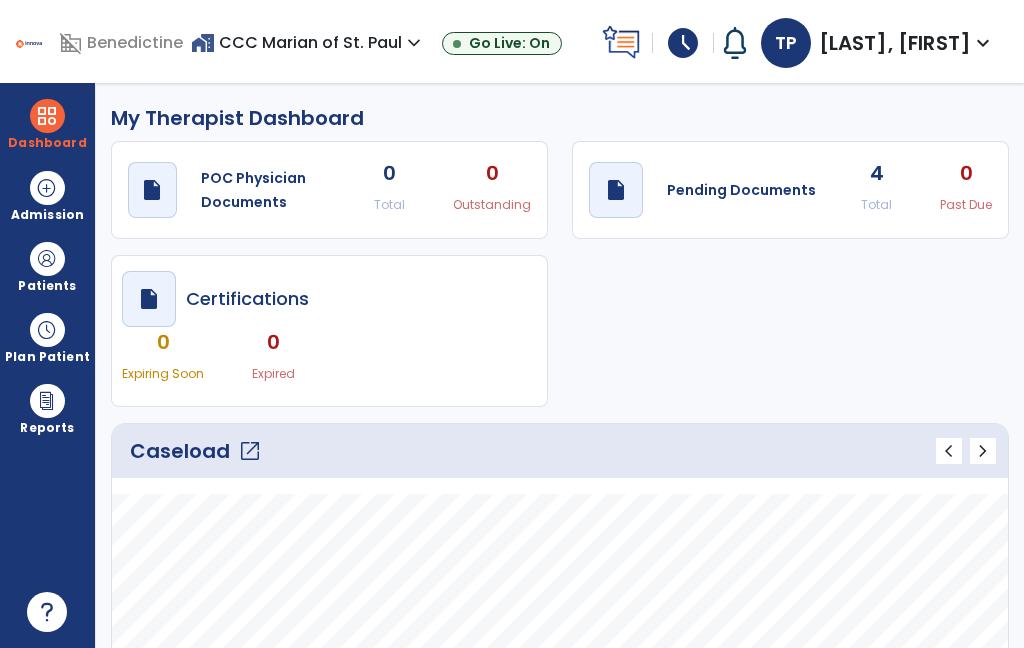 scroll, scrollTop: 0, scrollLeft: 0, axis: both 